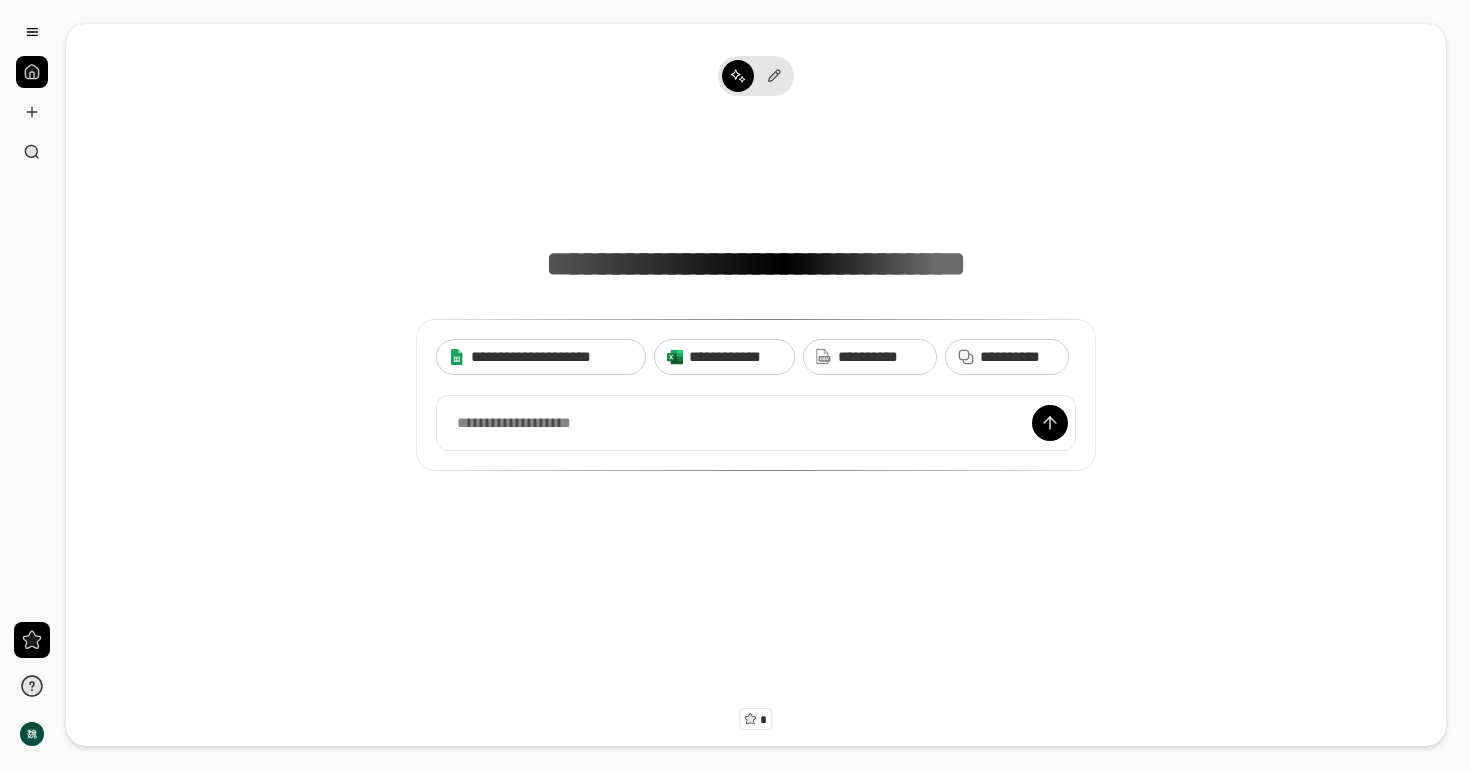 scroll, scrollTop: 0, scrollLeft: 0, axis: both 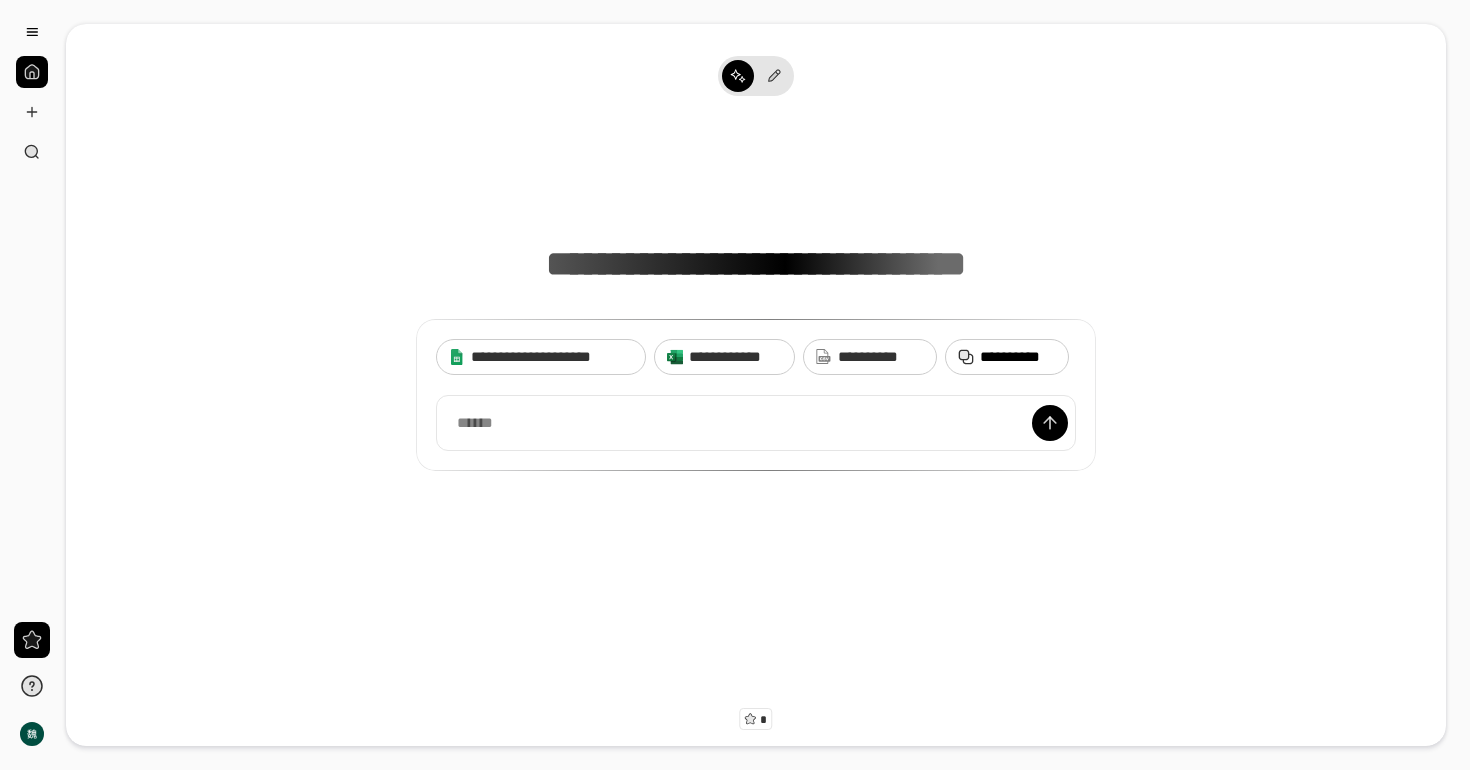 click on "**********" at bounding box center (1007, 357) 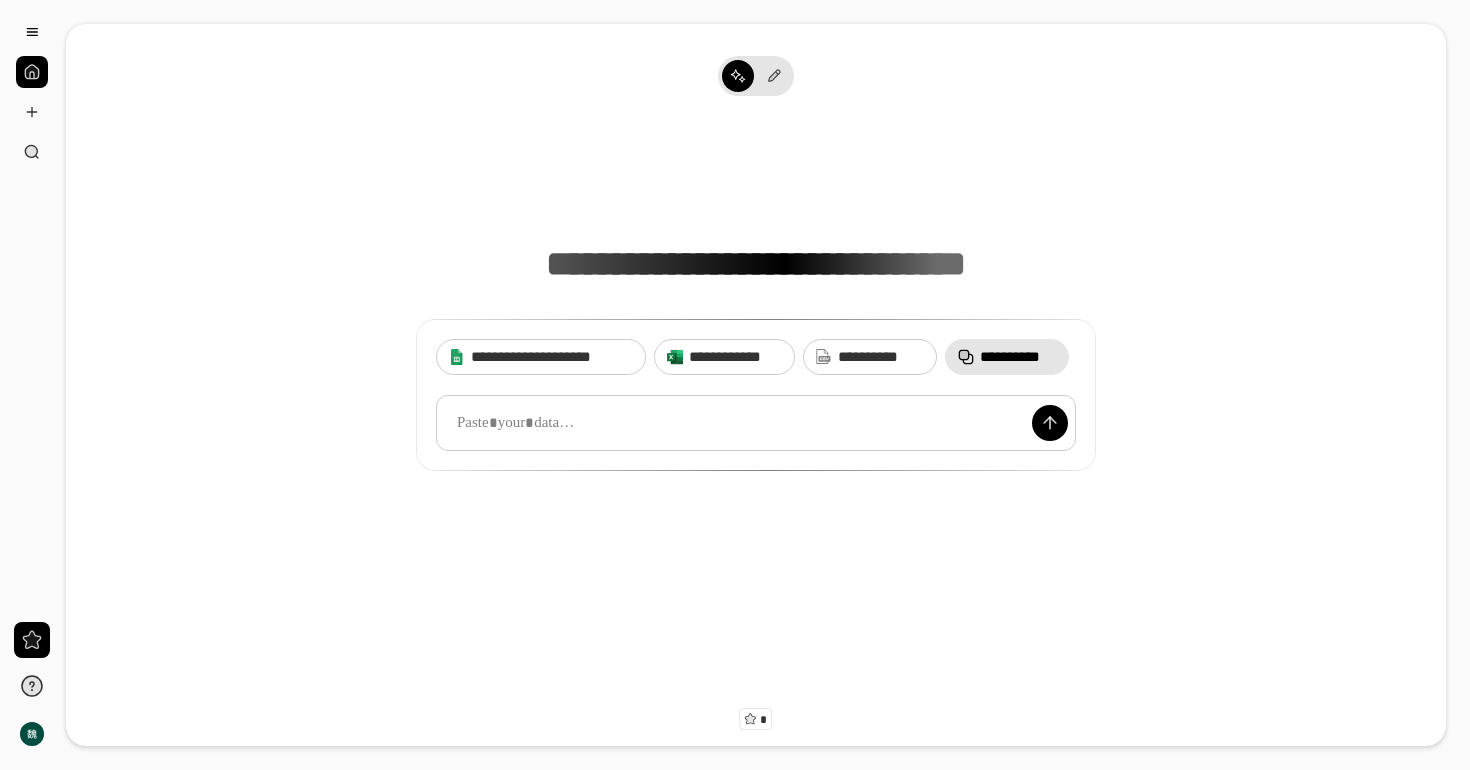 paste 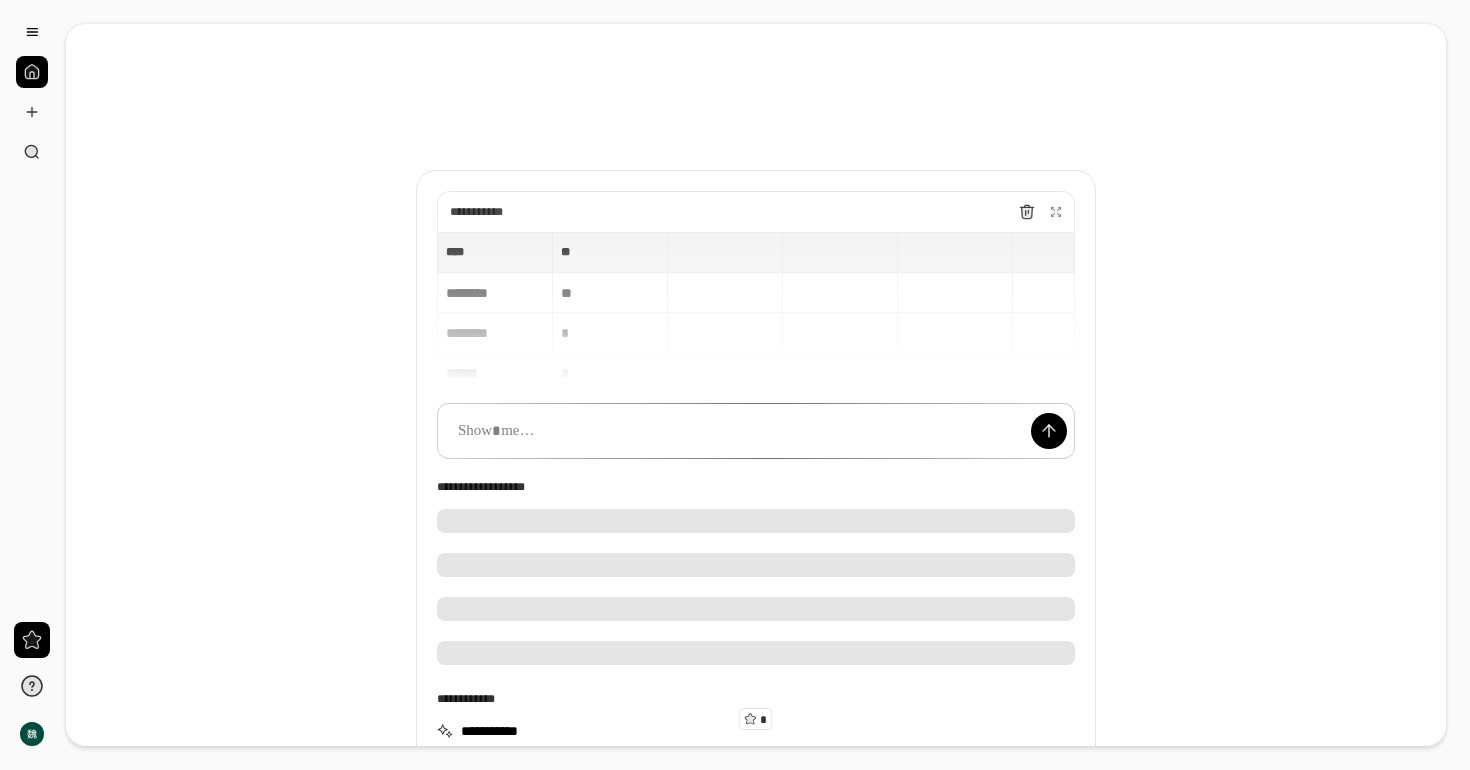 scroll, scrollTop: 38, scrollLeft: 0, axis: vertical 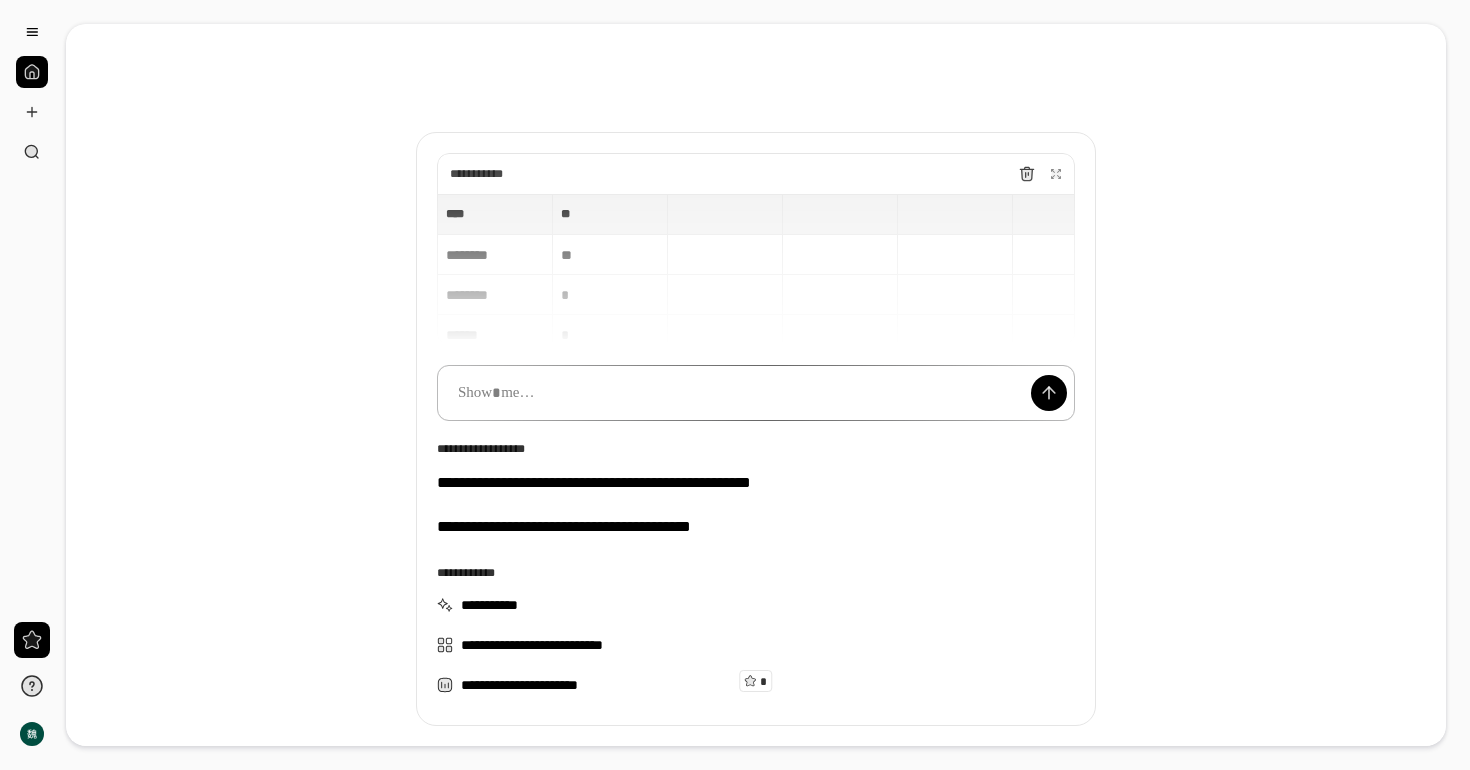 paste 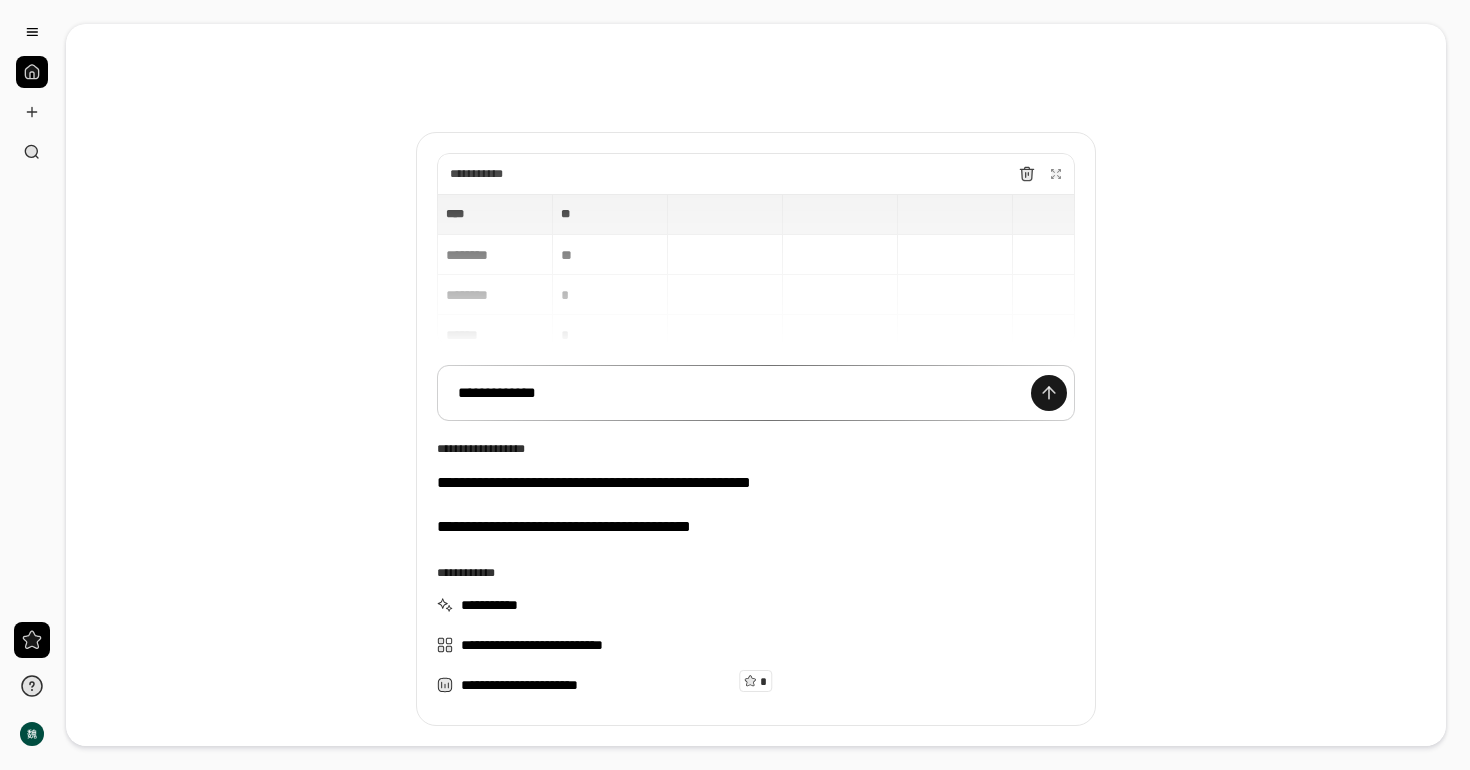 click at bounding box center [1049, 393] 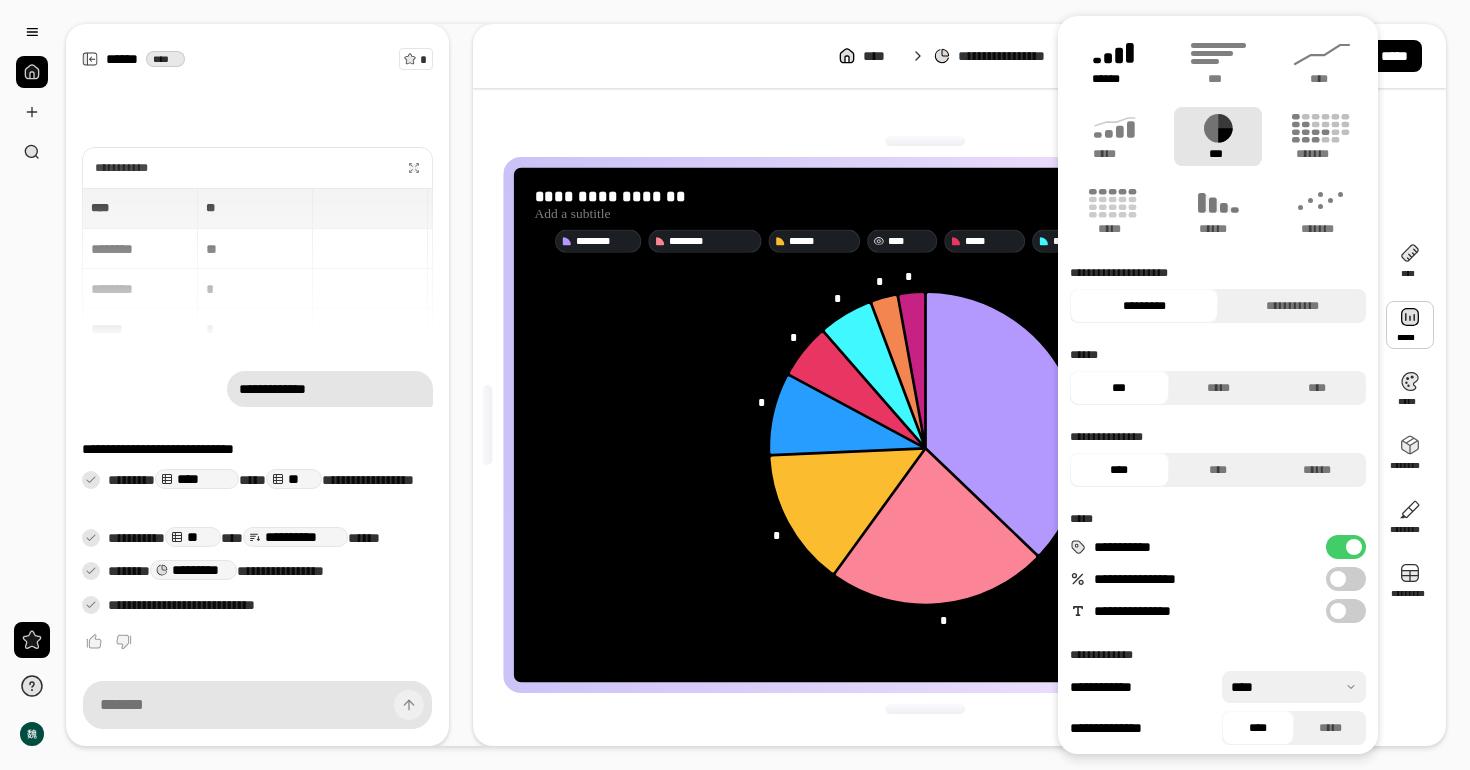 click 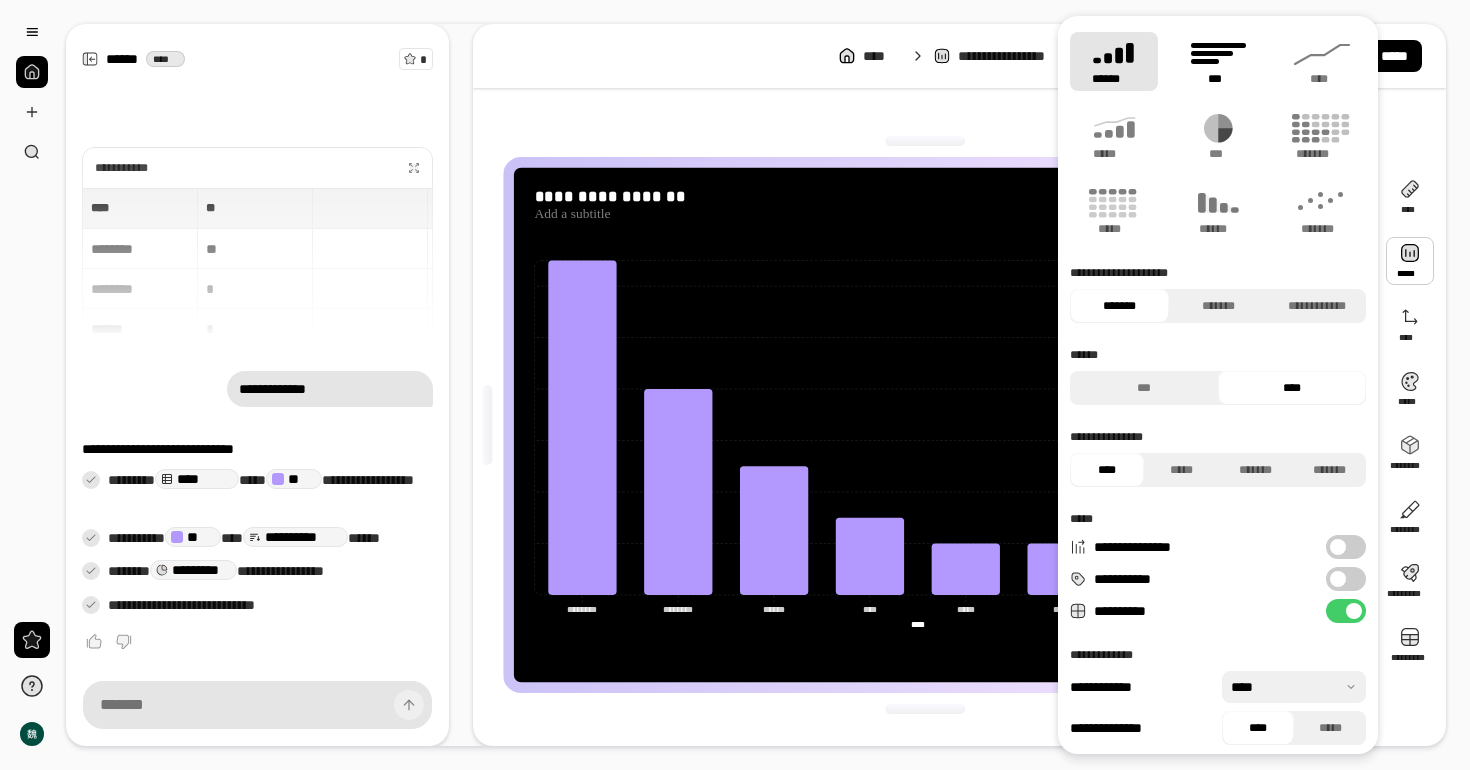 click on "***" at bounding box center [1218, 61] 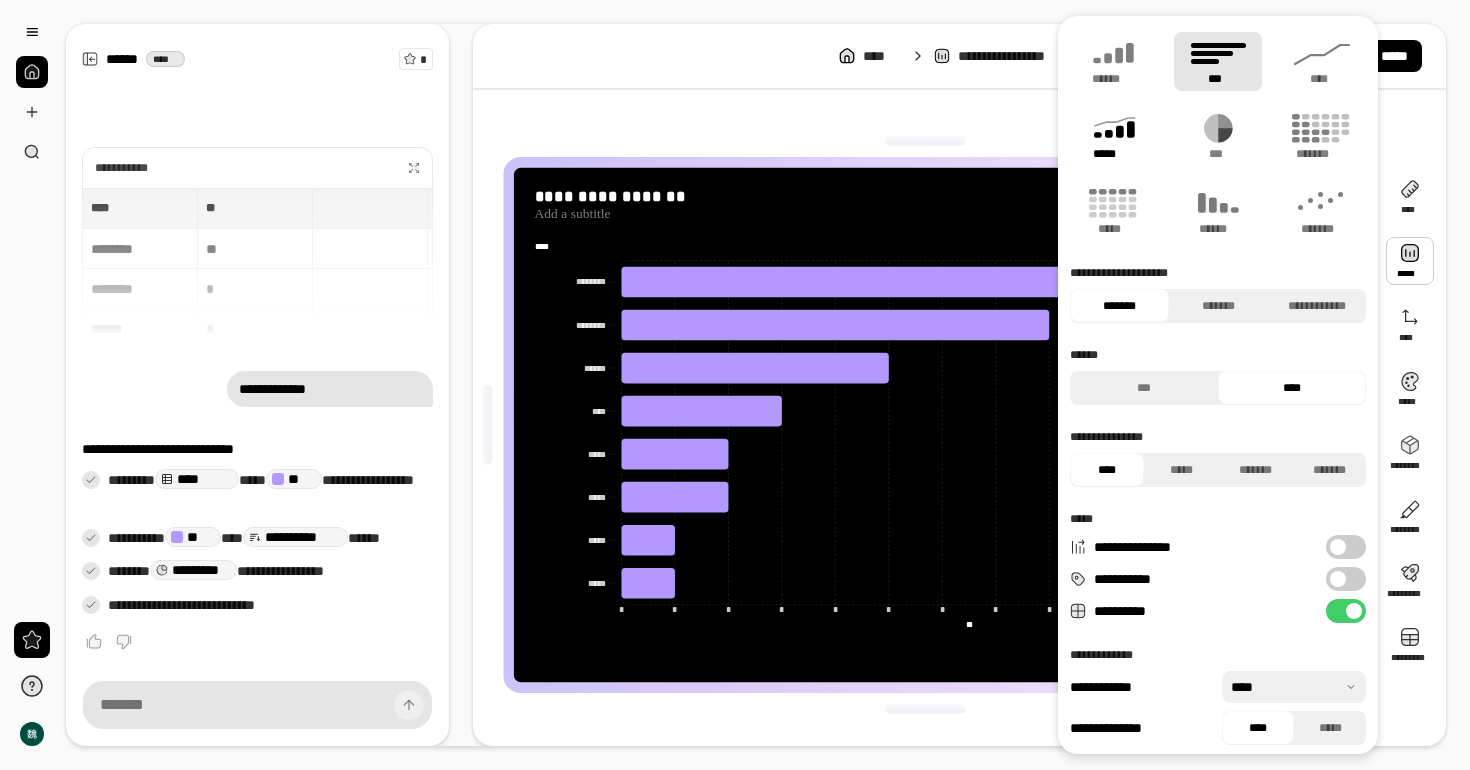 click 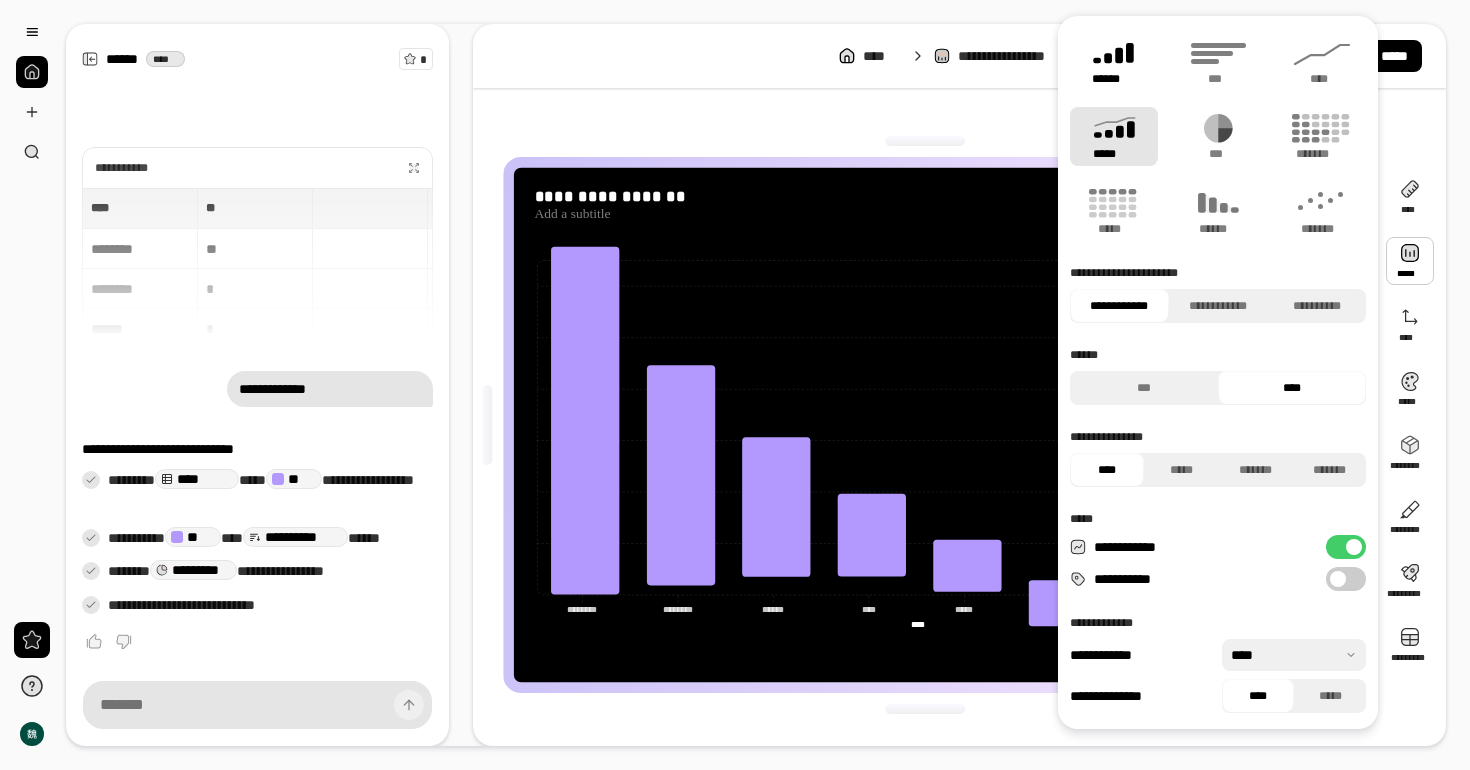 click 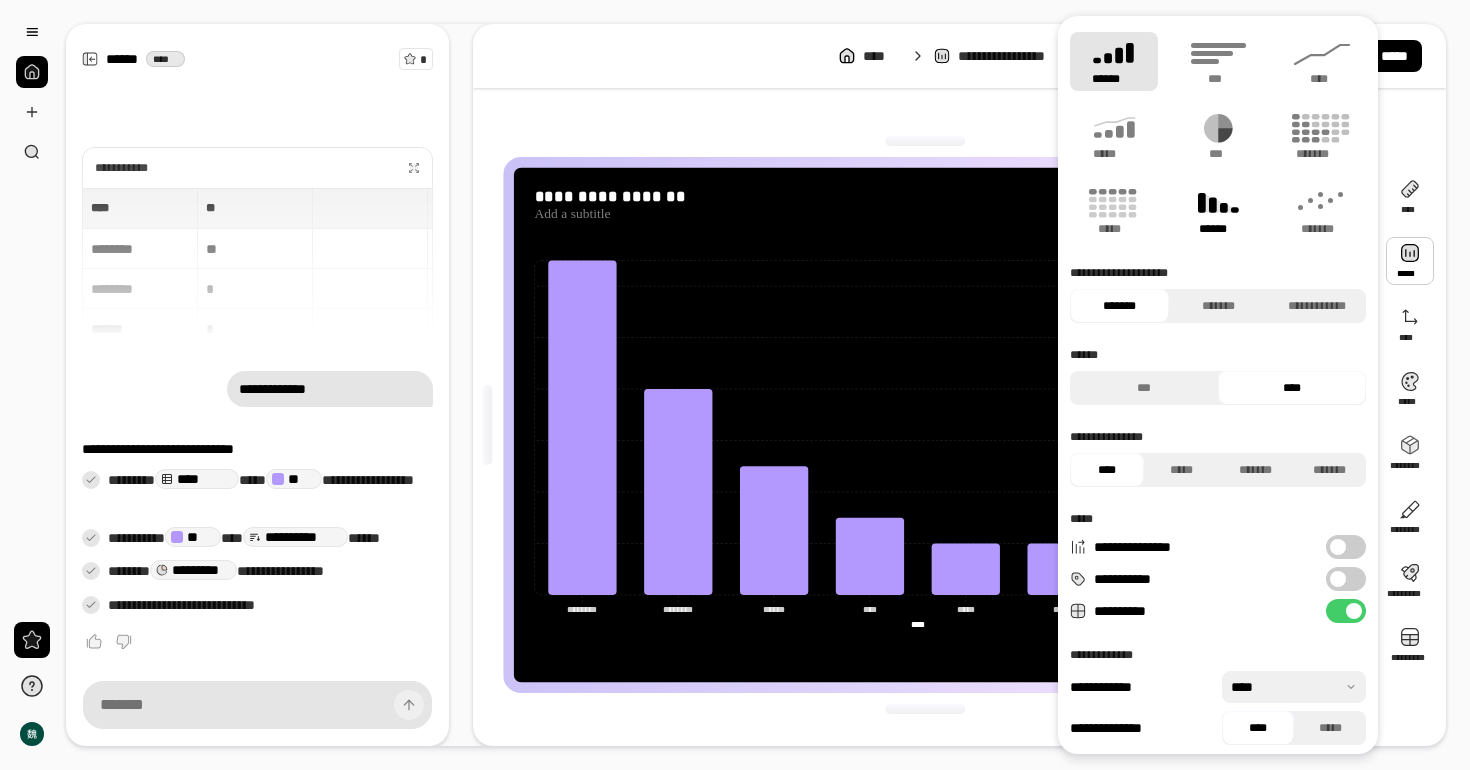 click 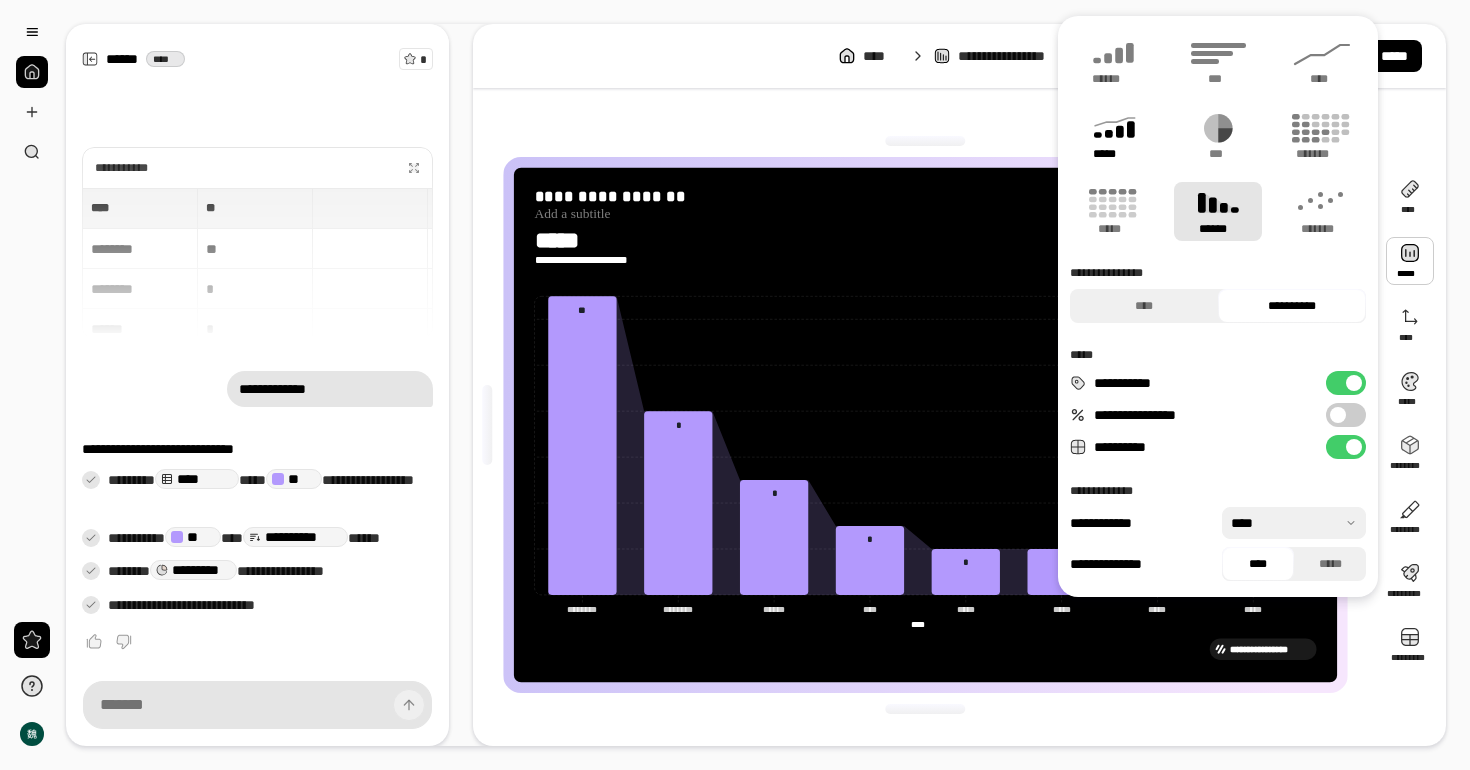click 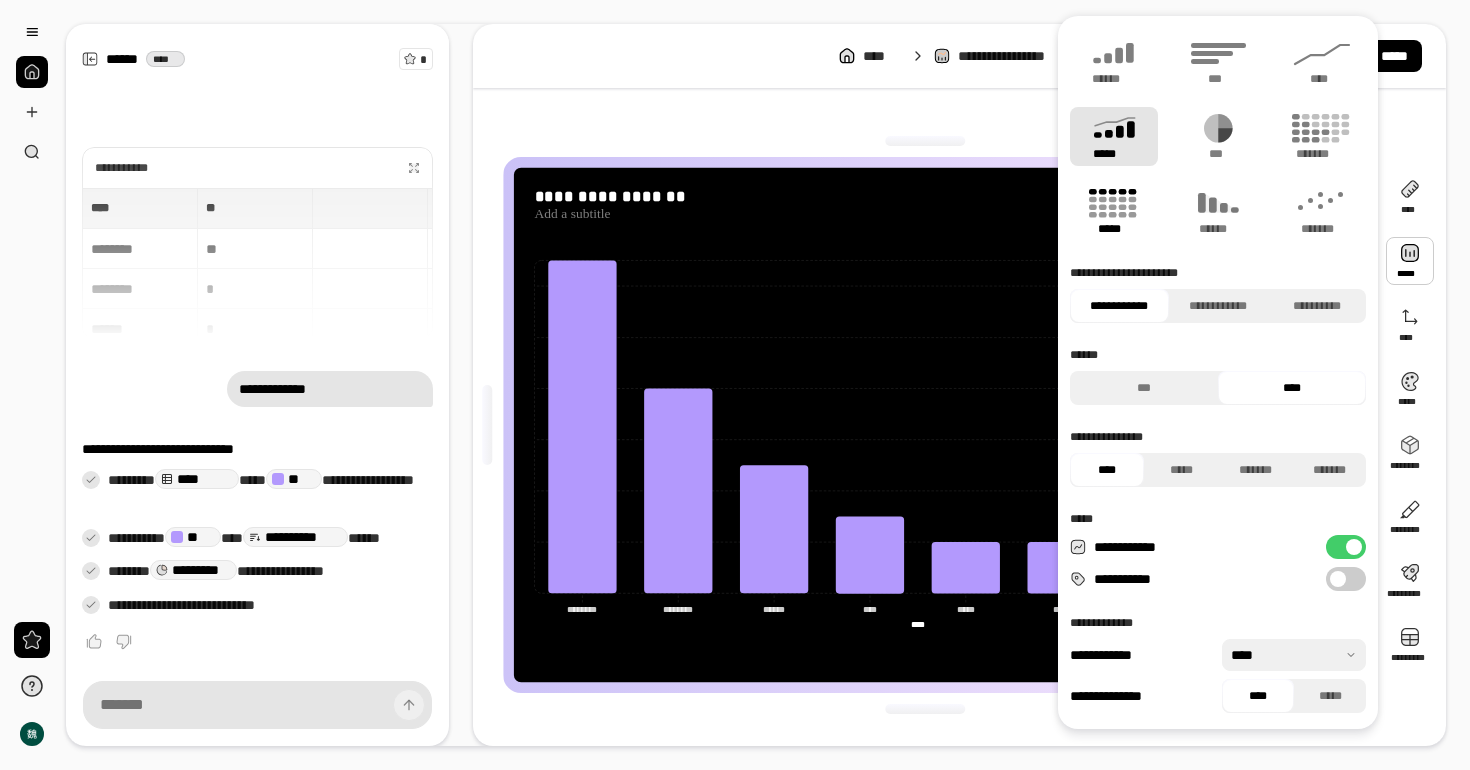 click 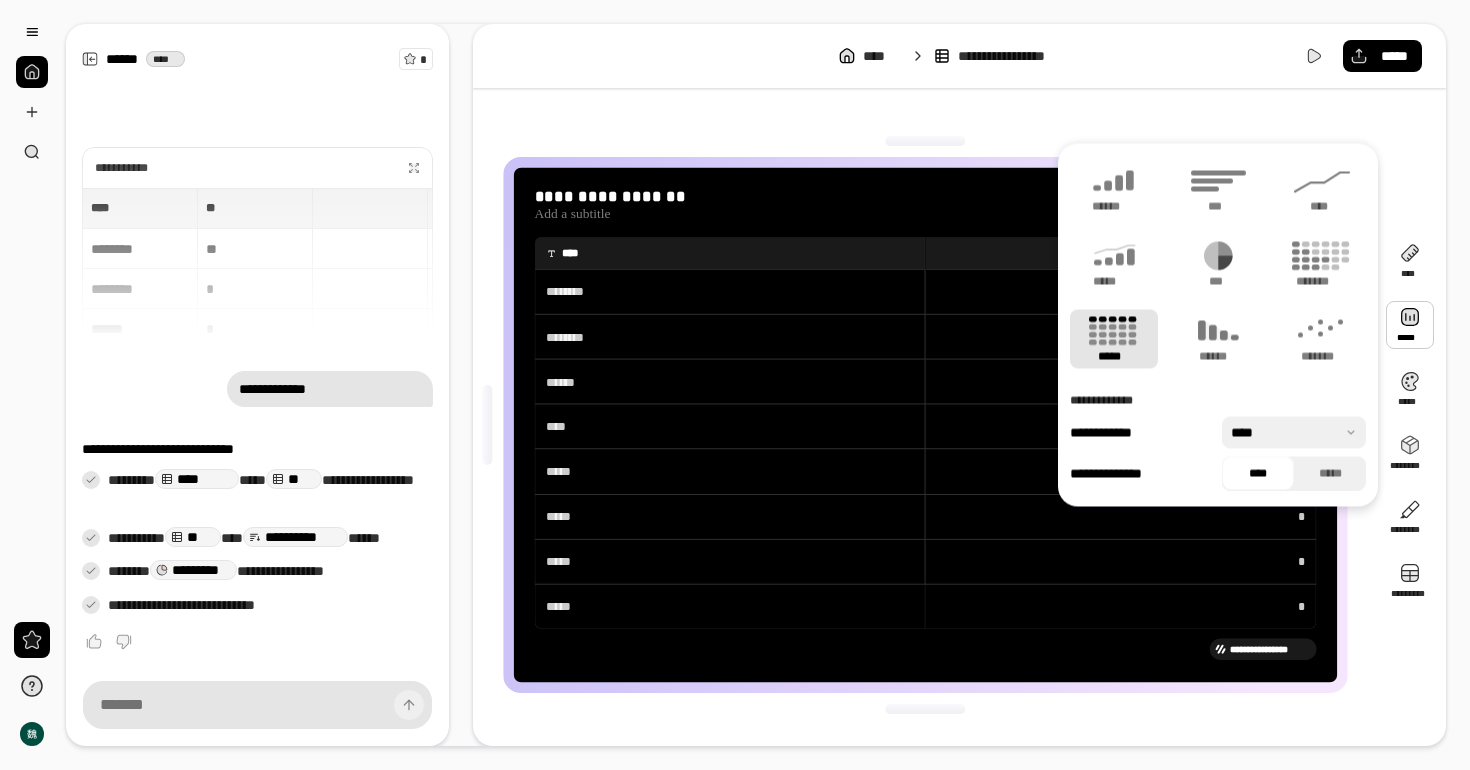 click on "**********" at bounding box center (959, 56) 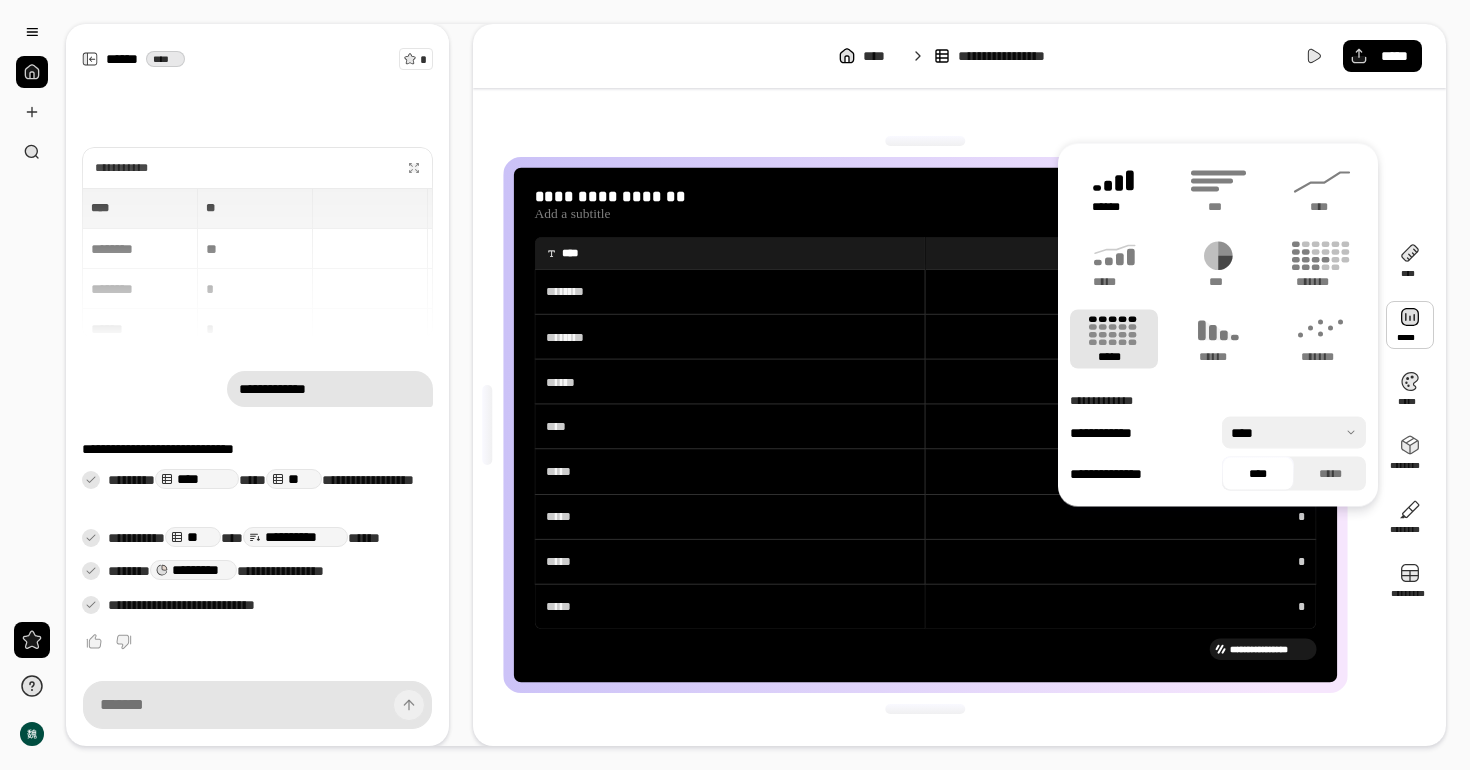 click 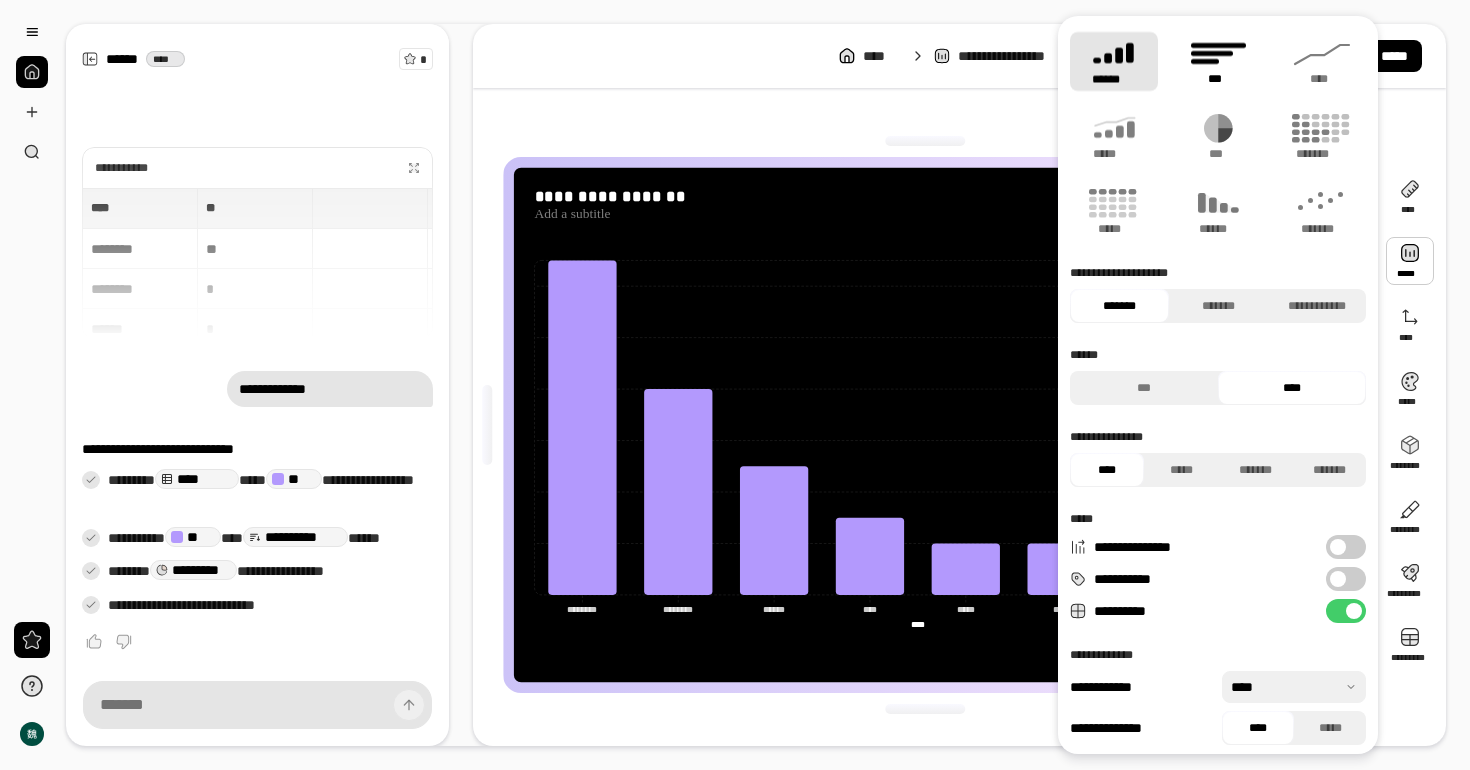 click 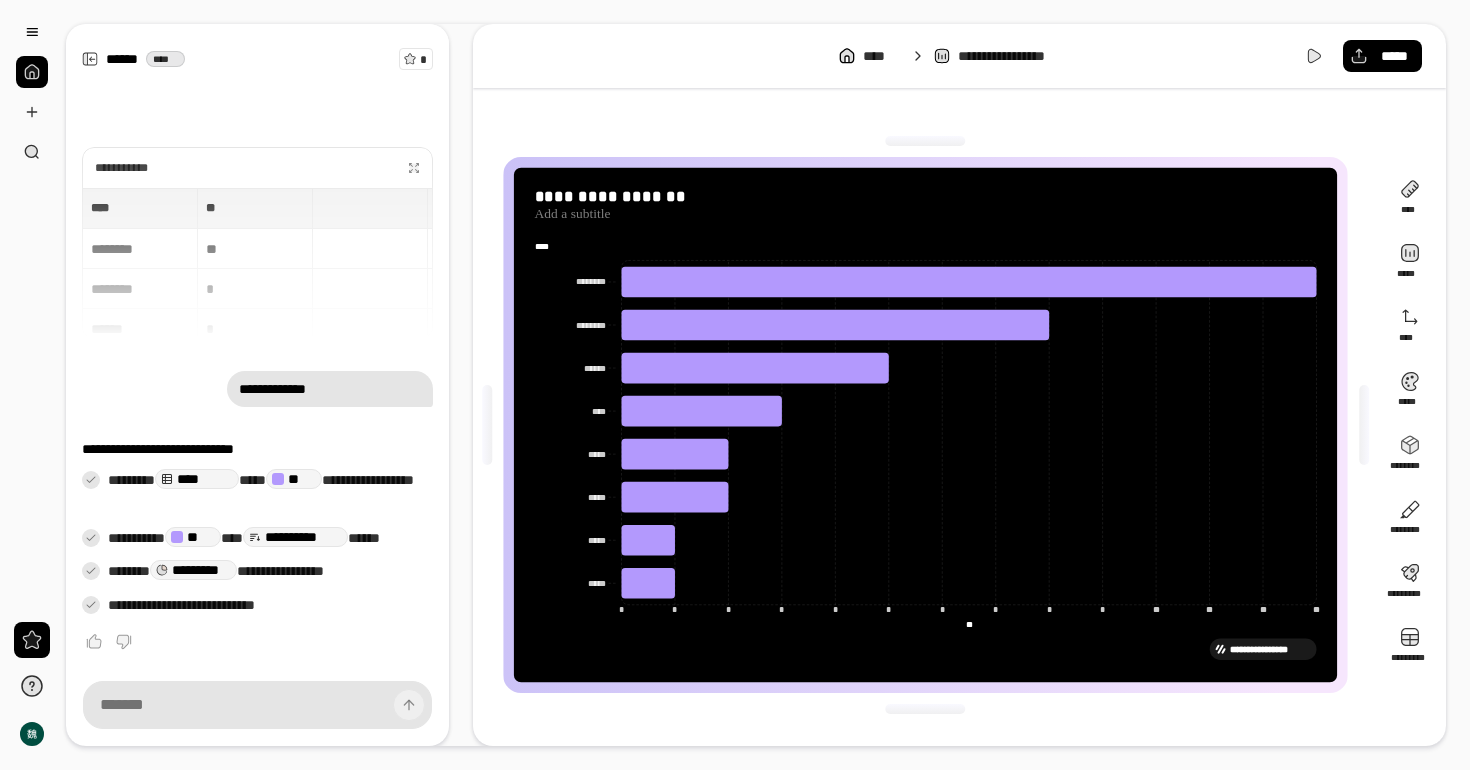 click on "**********" at bounding box center (959, 56) 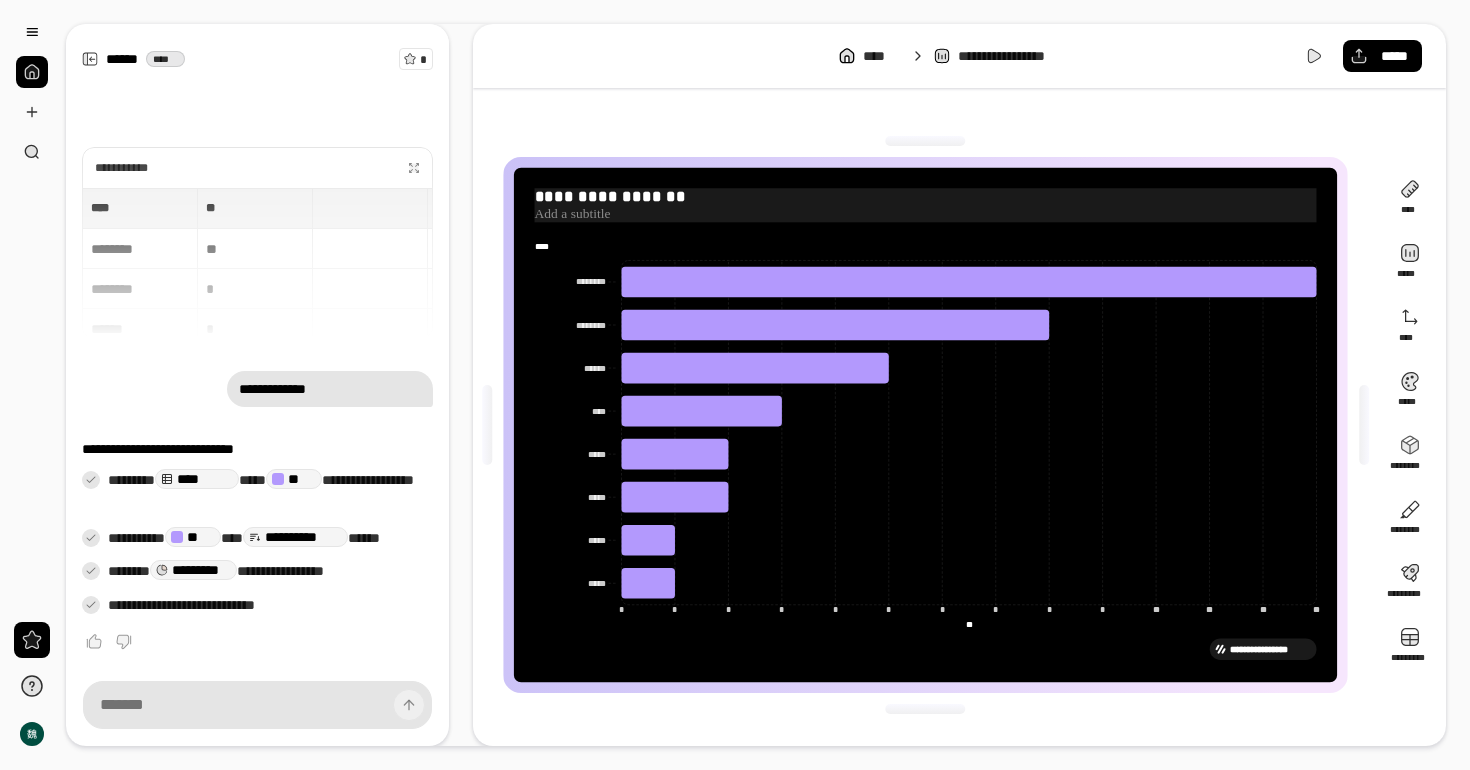 click on "**********" at bounding box center (926, 197) 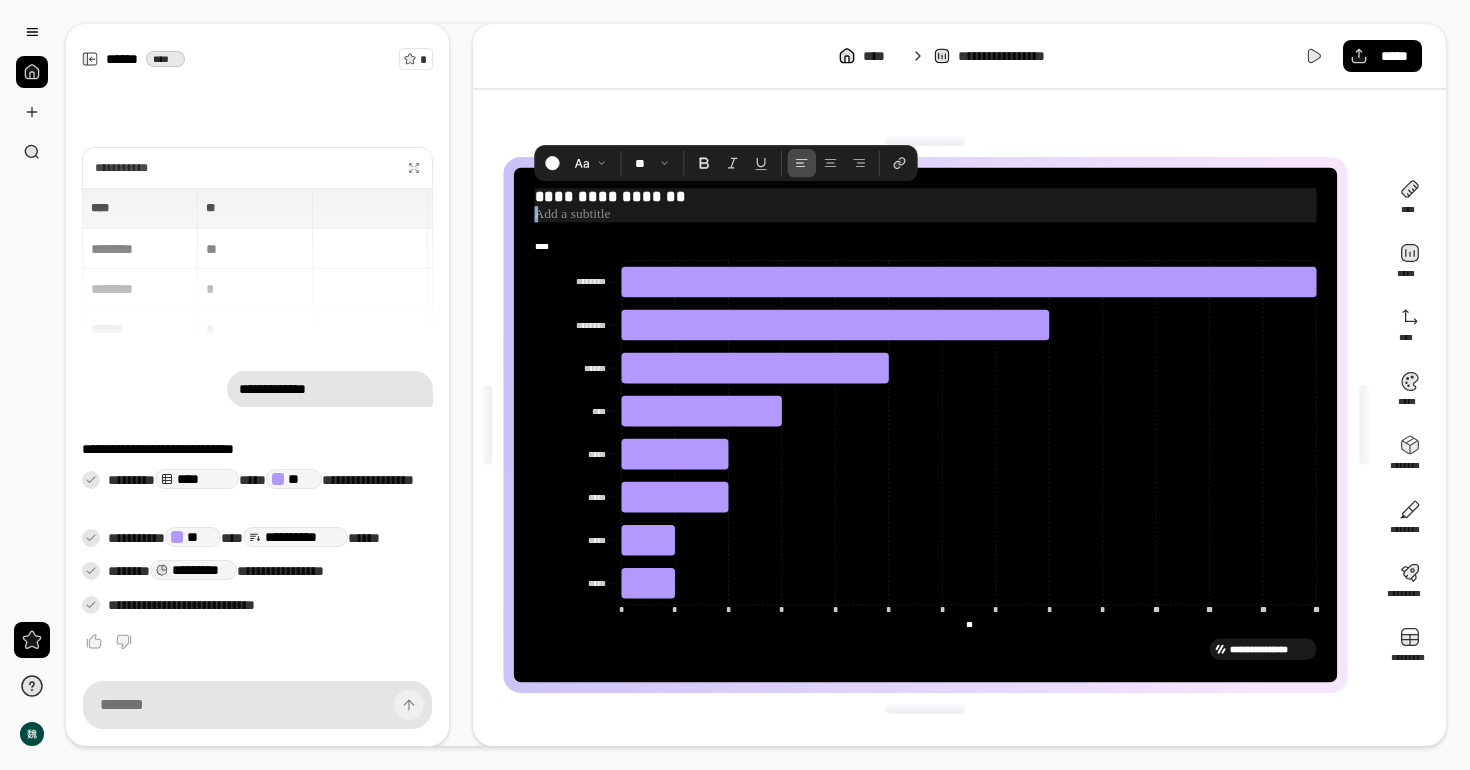 drag, startPoint x: 702, startPoint y: 188, endPoint x: 355, endPoint y: 180, distance: 347.0922 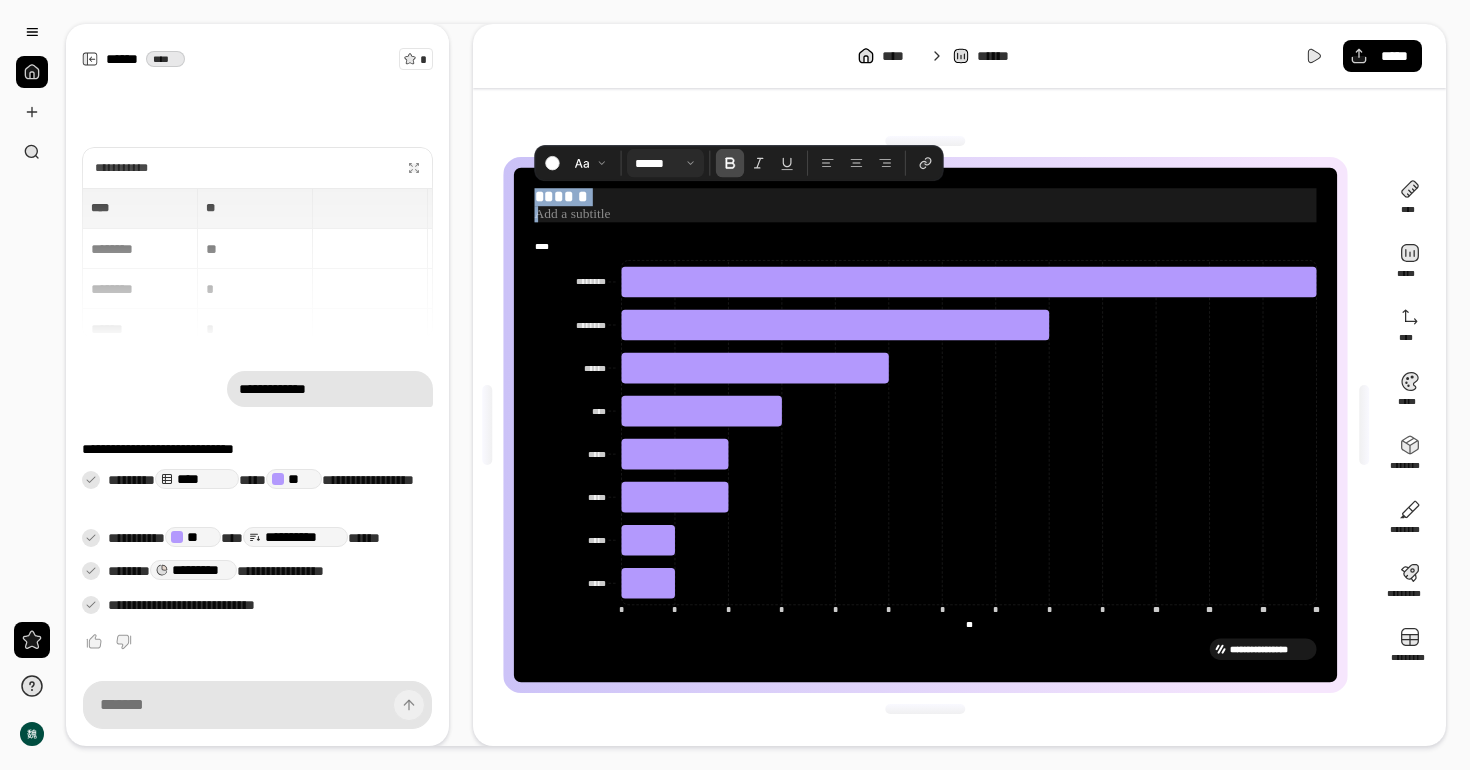 click at bounding box center (665, 163) 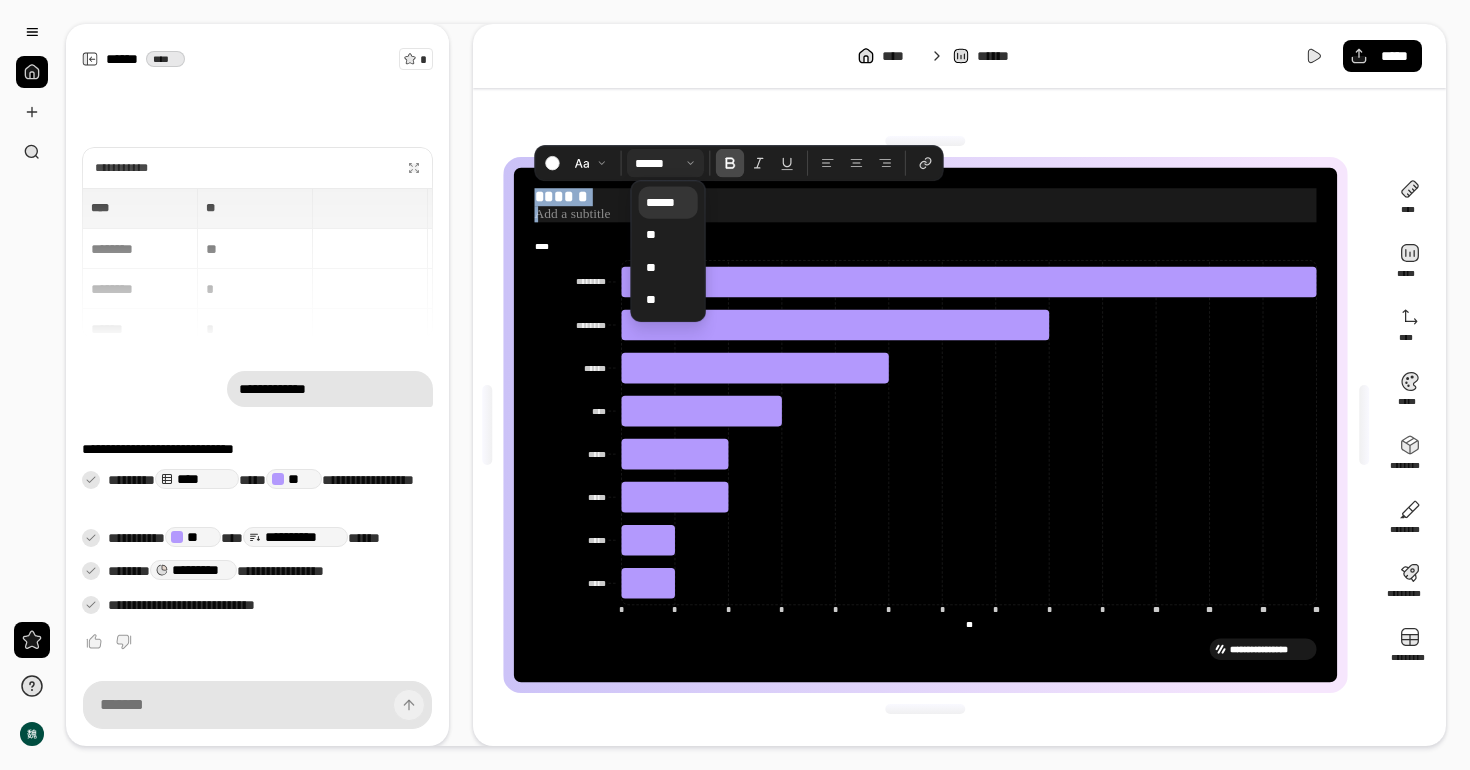 click at bounding box center [665, 163] 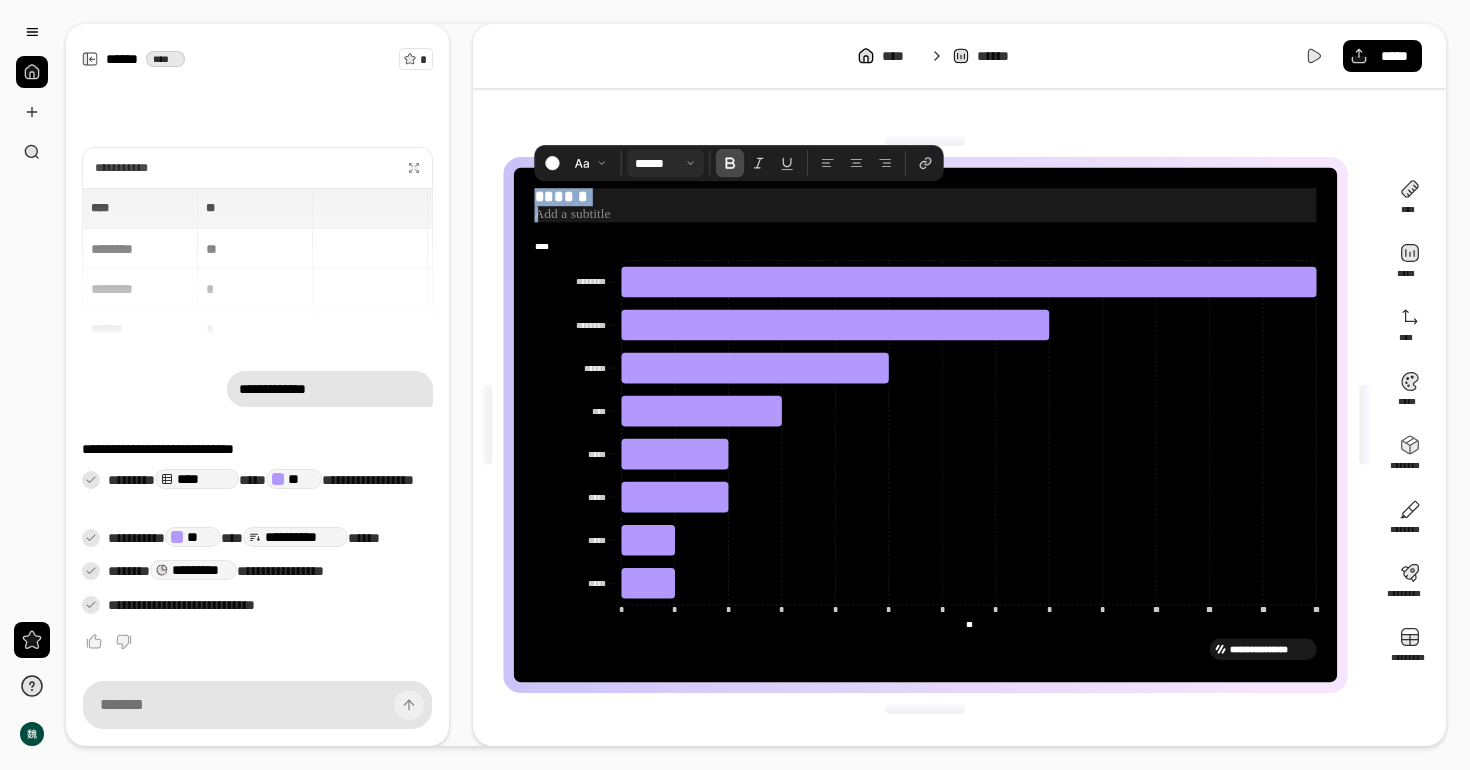 click at bounding box center [665, 163] 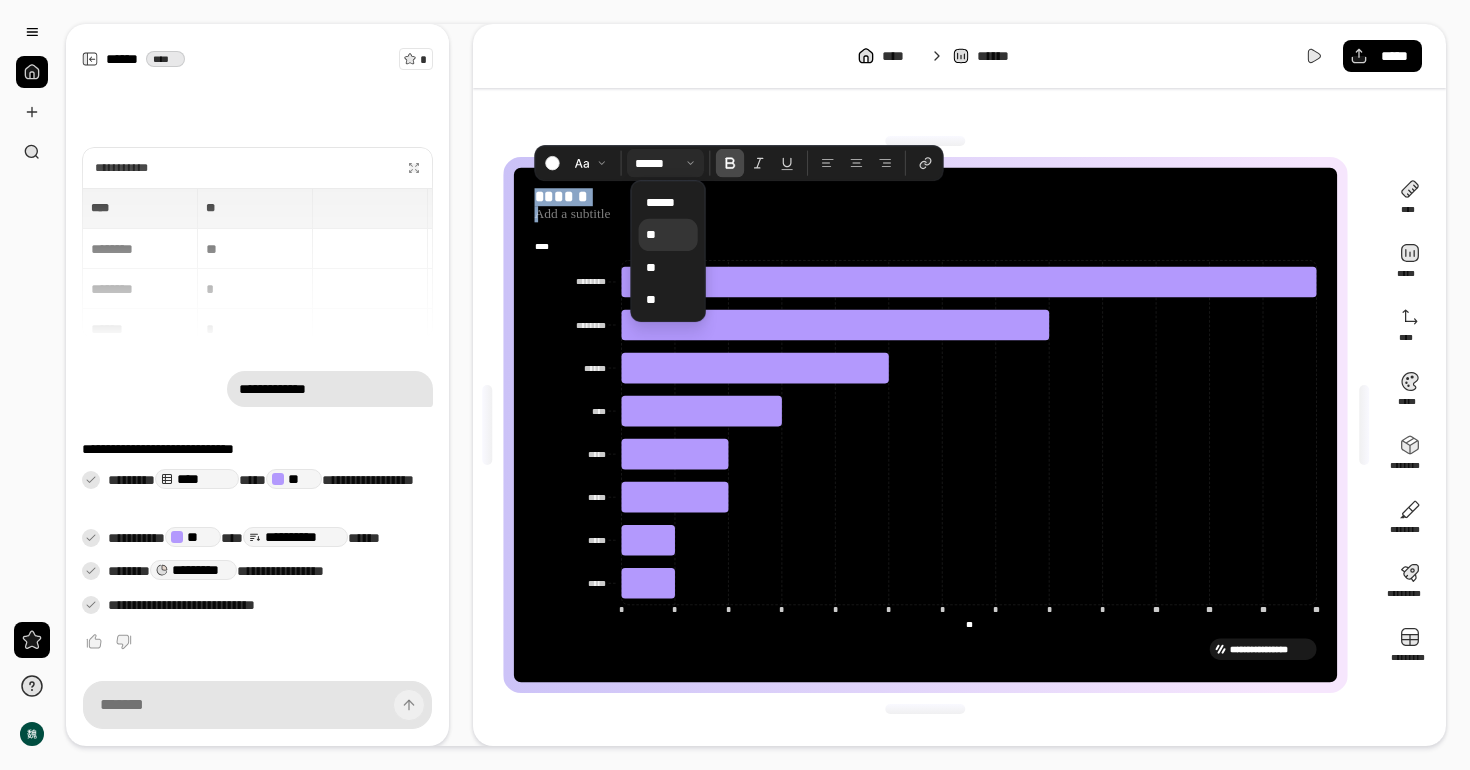 click on "**" at bounding box center (668, 235) 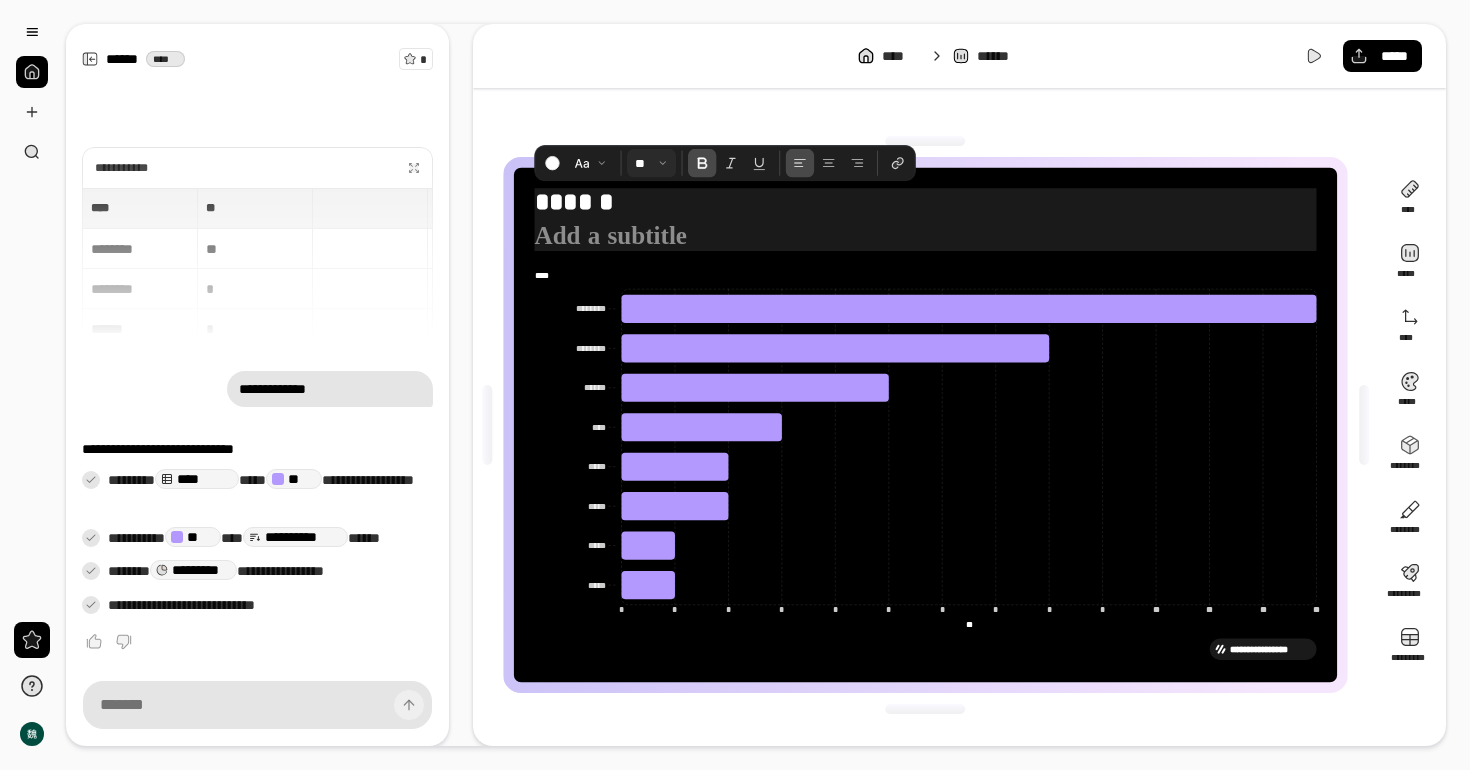 click at bounding box center (926, 237) 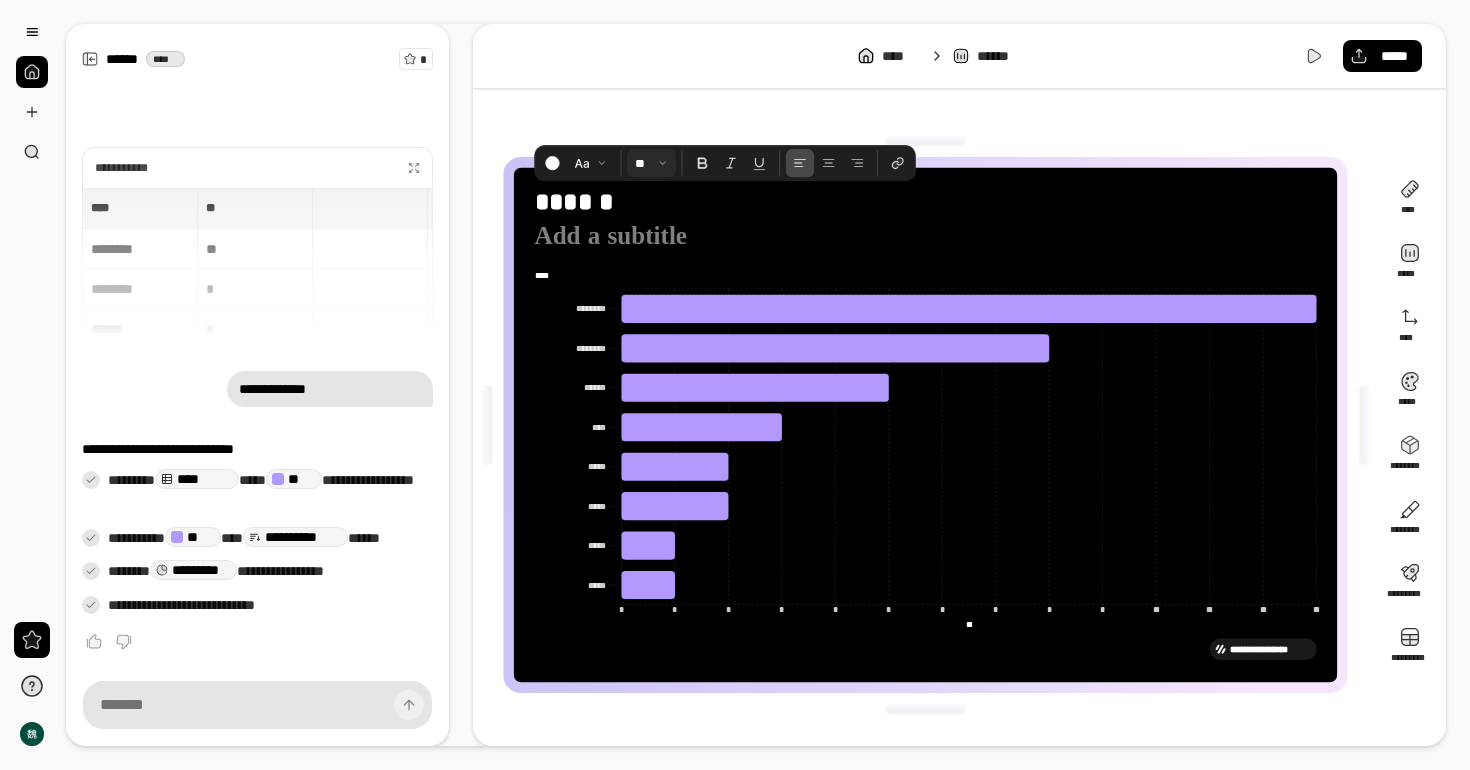 click on "* * * * * * * * * * ** ** ** ** ** ** ******** ******** ******** ******** ****** ****** **** **** ***** ***** ***** ***** ***** ***** ***** ***** **** ****" 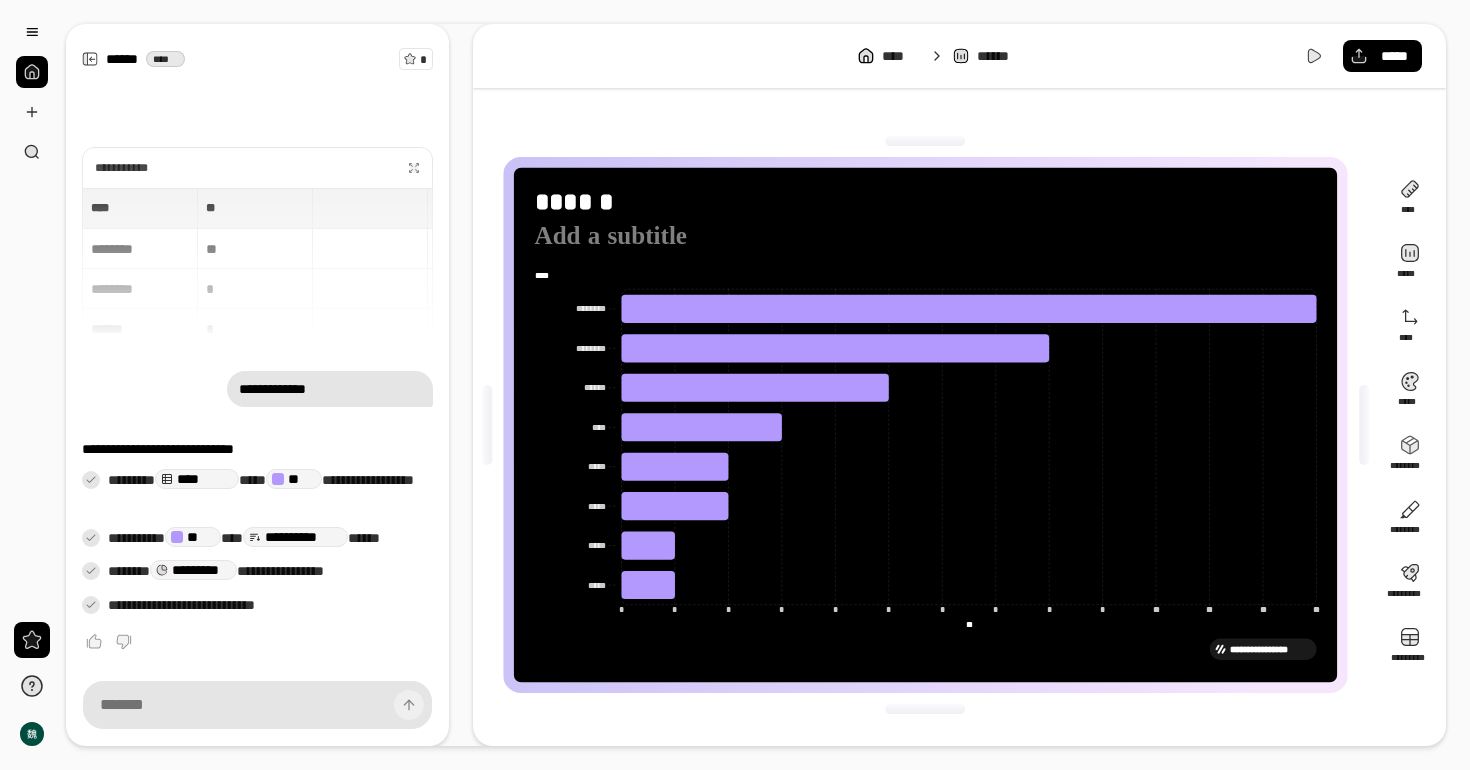 click on "* * * * * * * * * * ** ** ** ** ** ** ******** ******** ******** ******** ****** ****** **** **** ***** ***** ***** ***** ***** ***** ***** ***** **** ****" 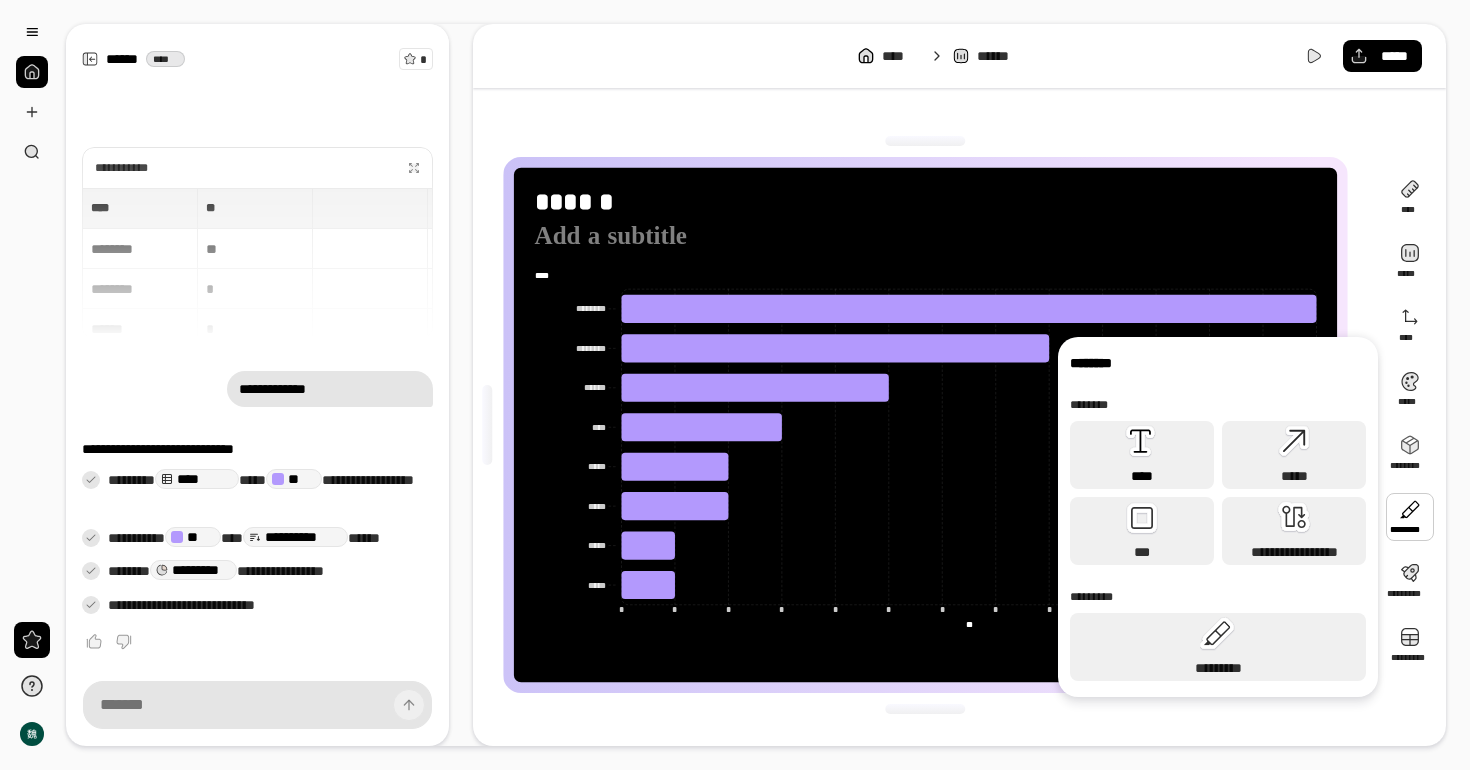 click 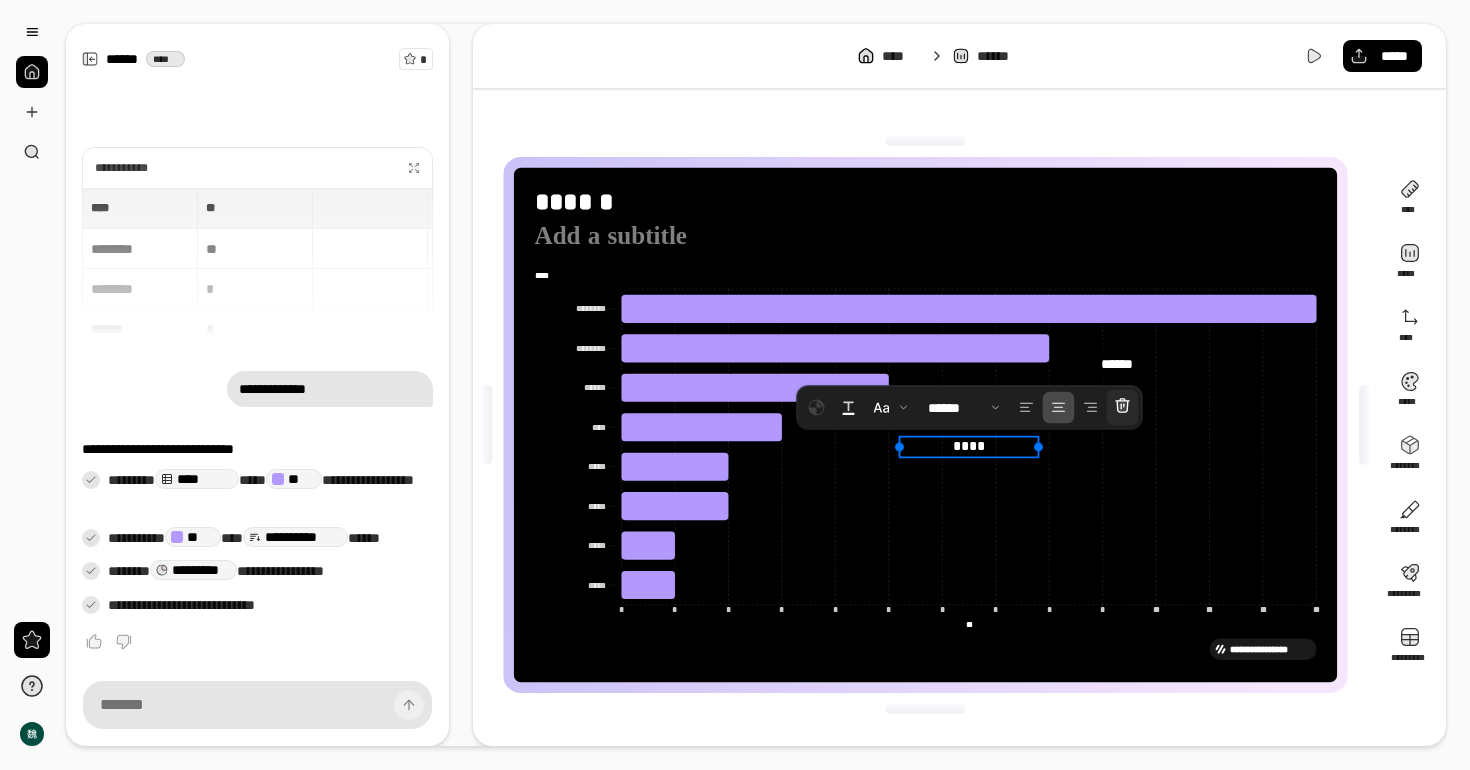 click 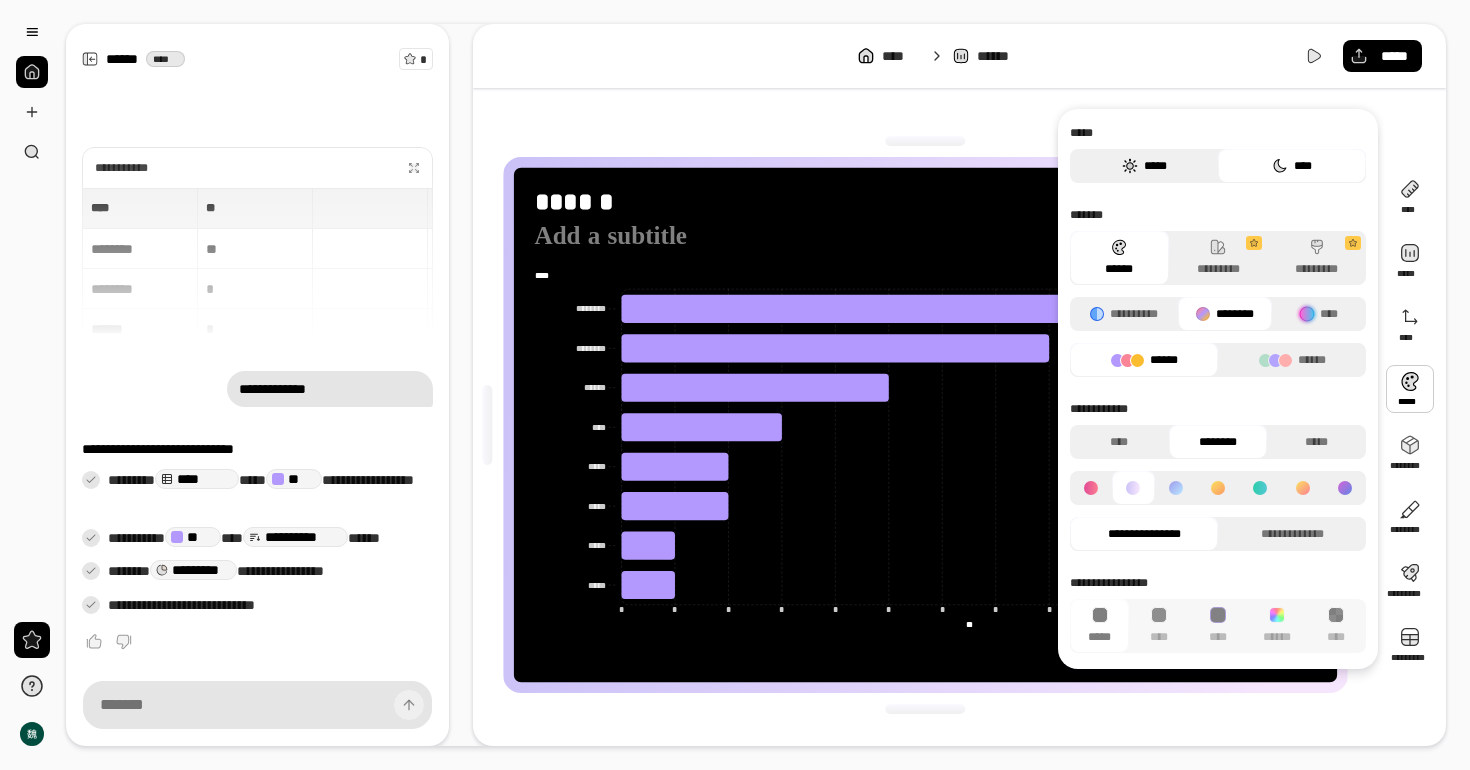 click on "*****" at bounding box center [1144, 166] 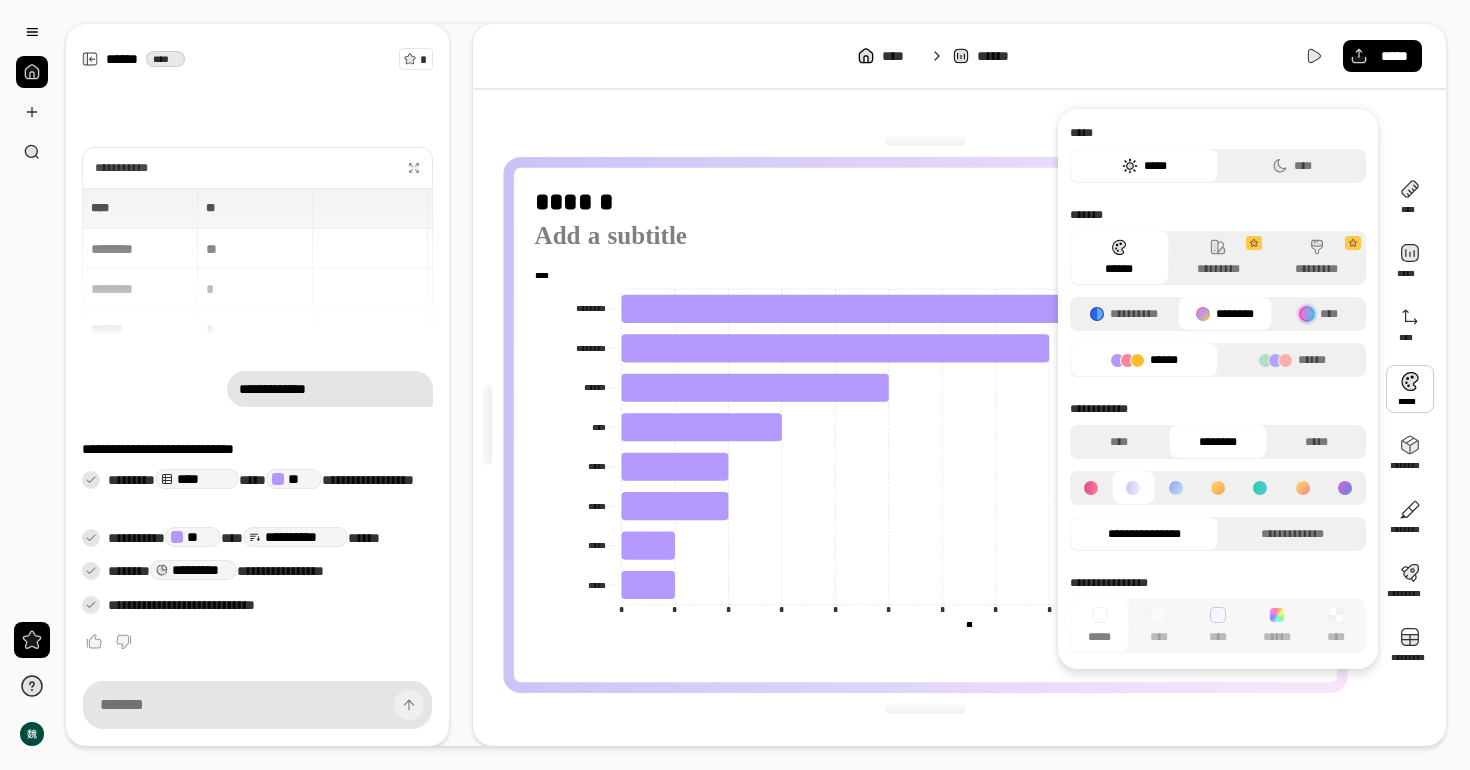 click at bounding box center [1302, 488] 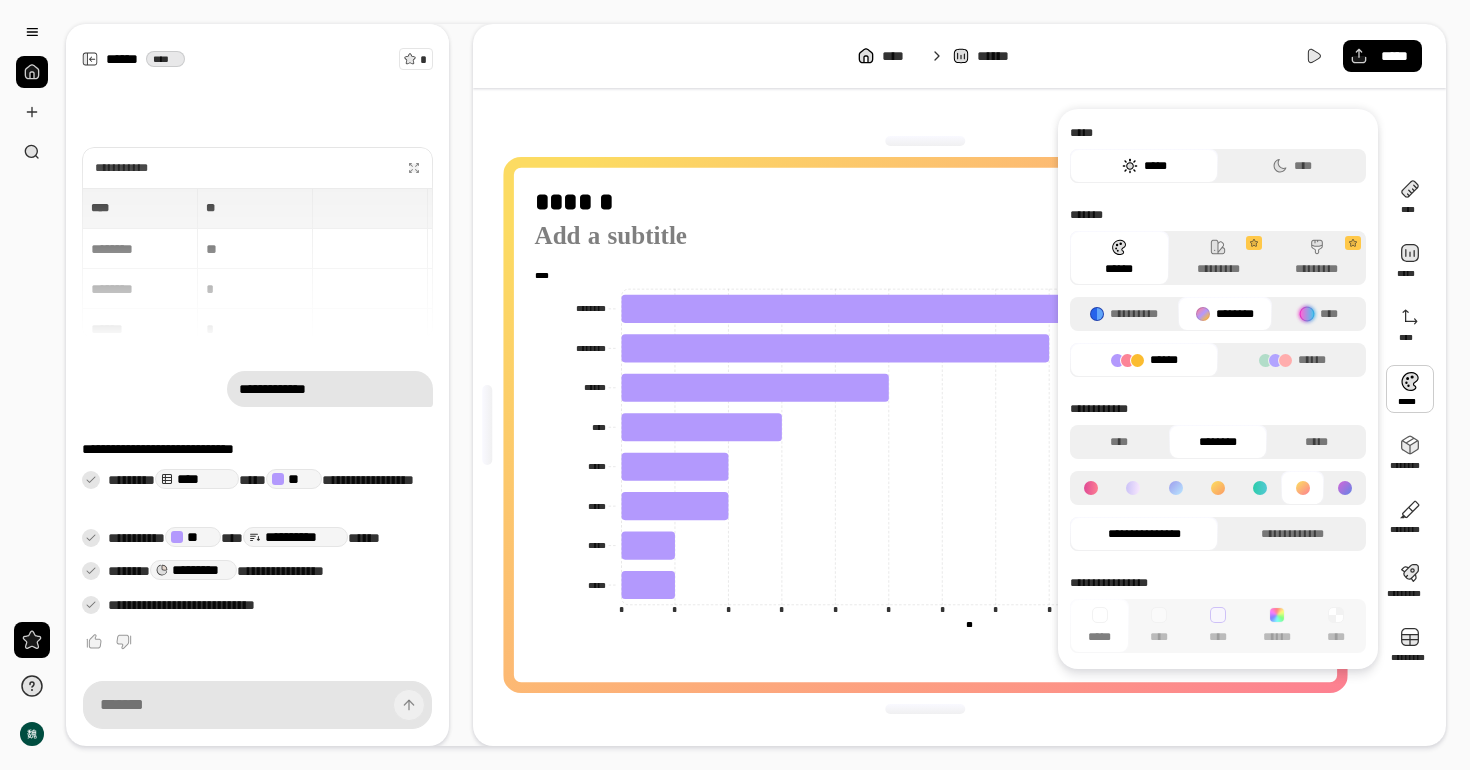 click at bounding box center (1218, 488) 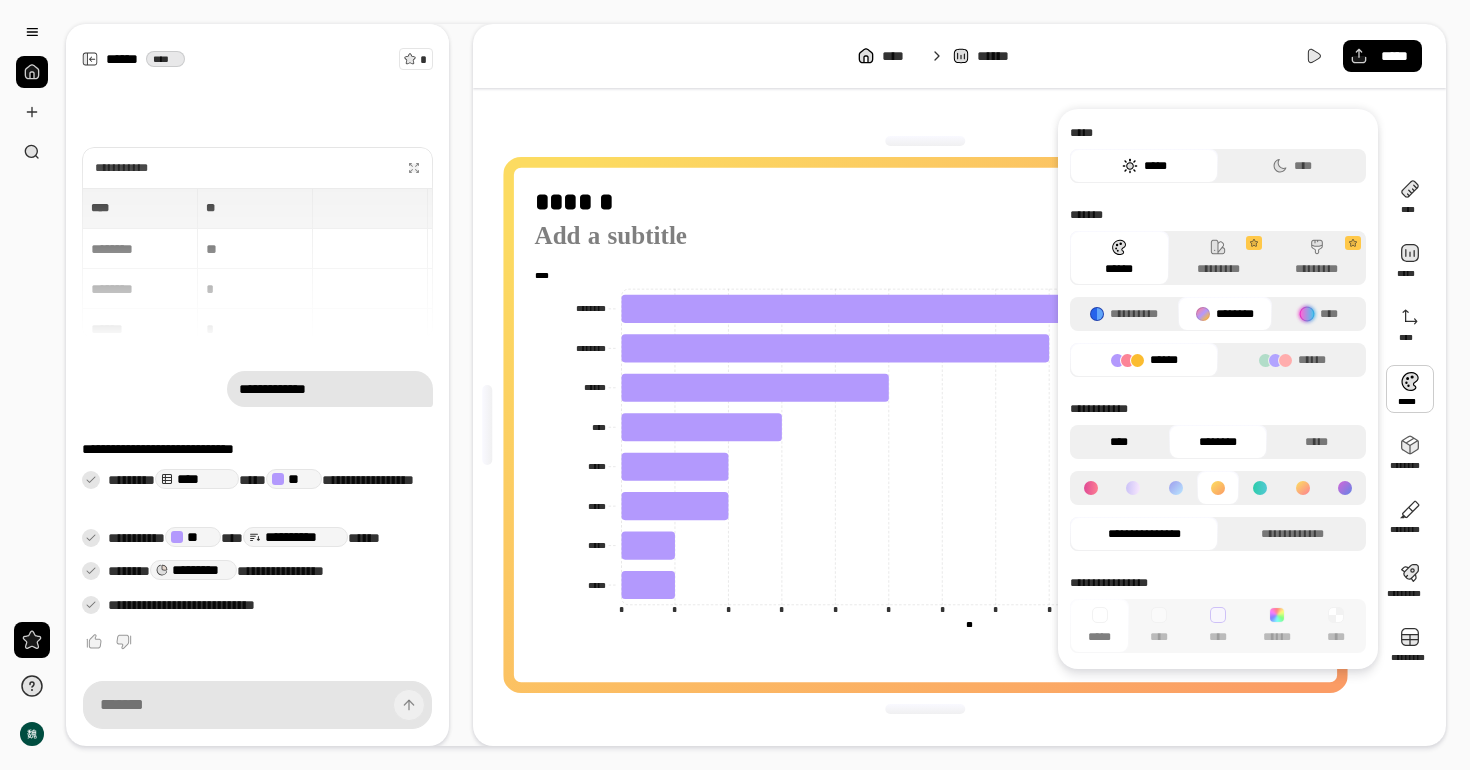 click on "****" at bounding box center [1119, 442] 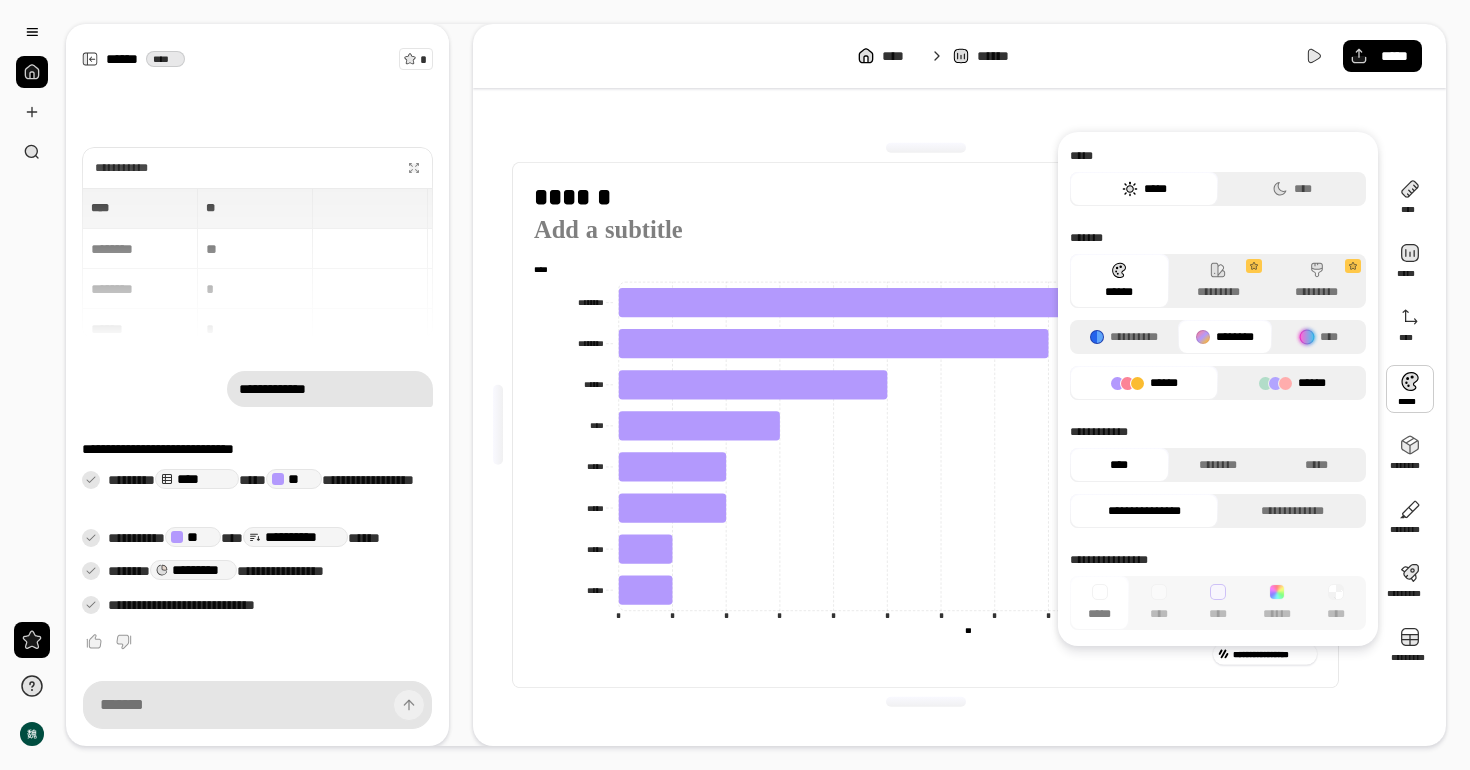 click on "******" at bounding box center (1292, 383) 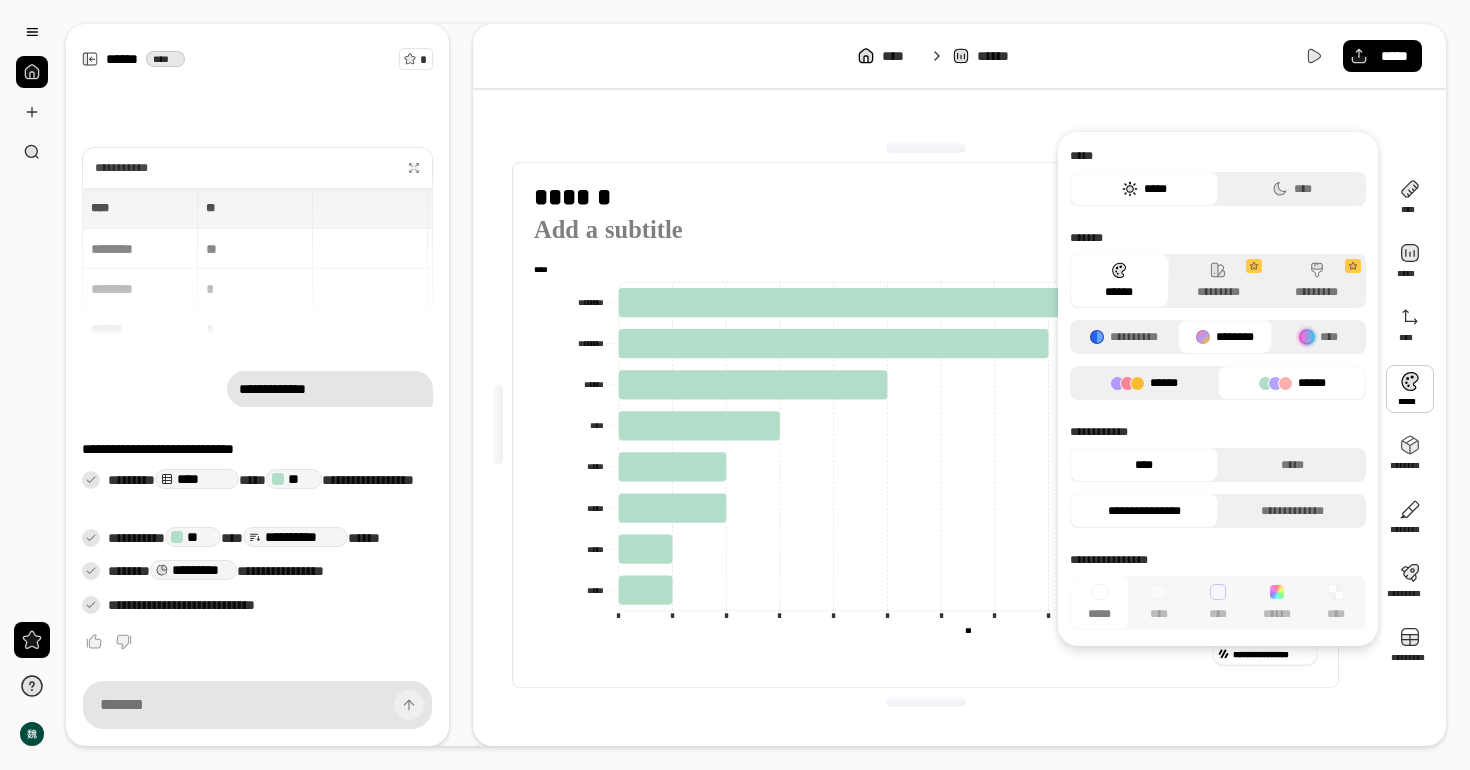 click on "******" at bounding box center [1144, 383] 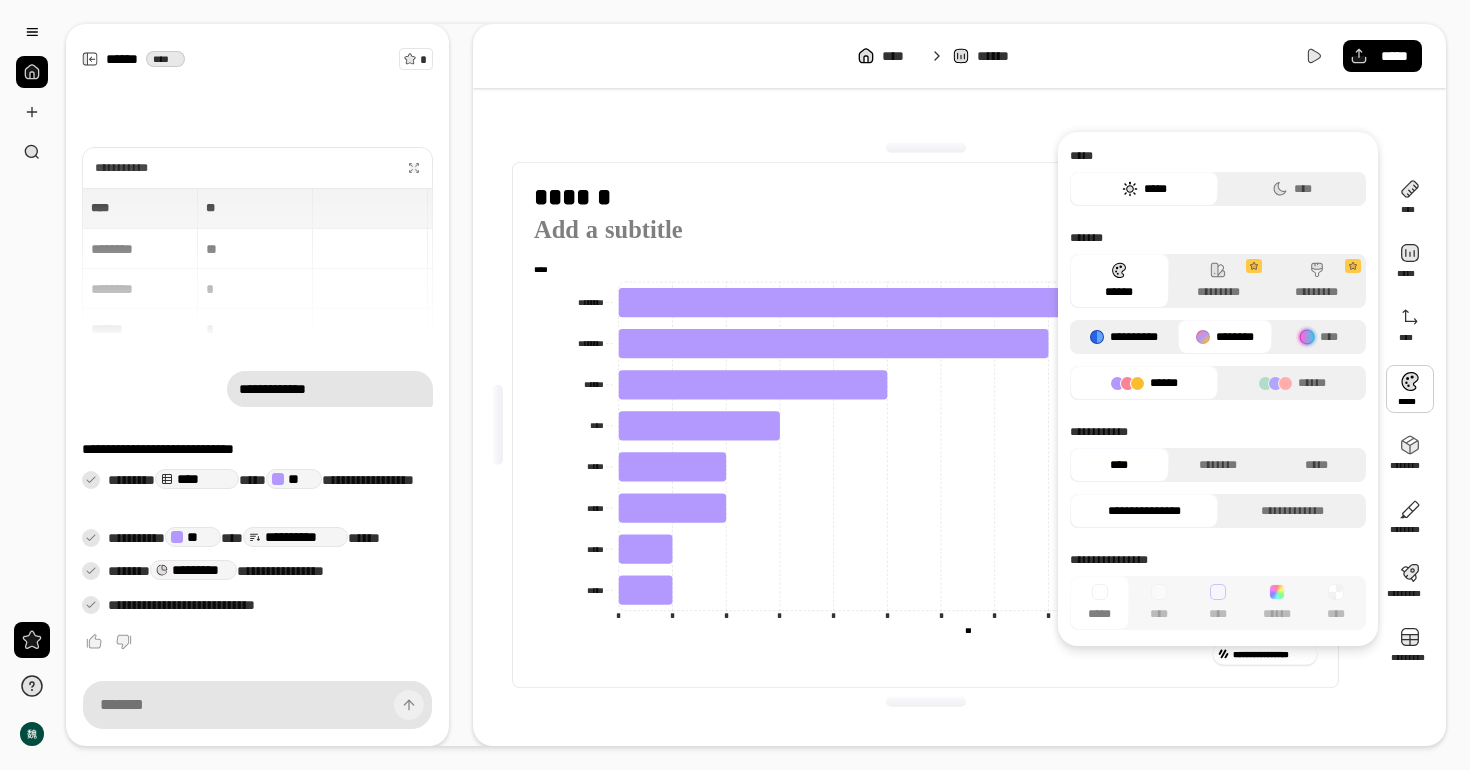 click on "**********" at bounding box center [1124, 337] 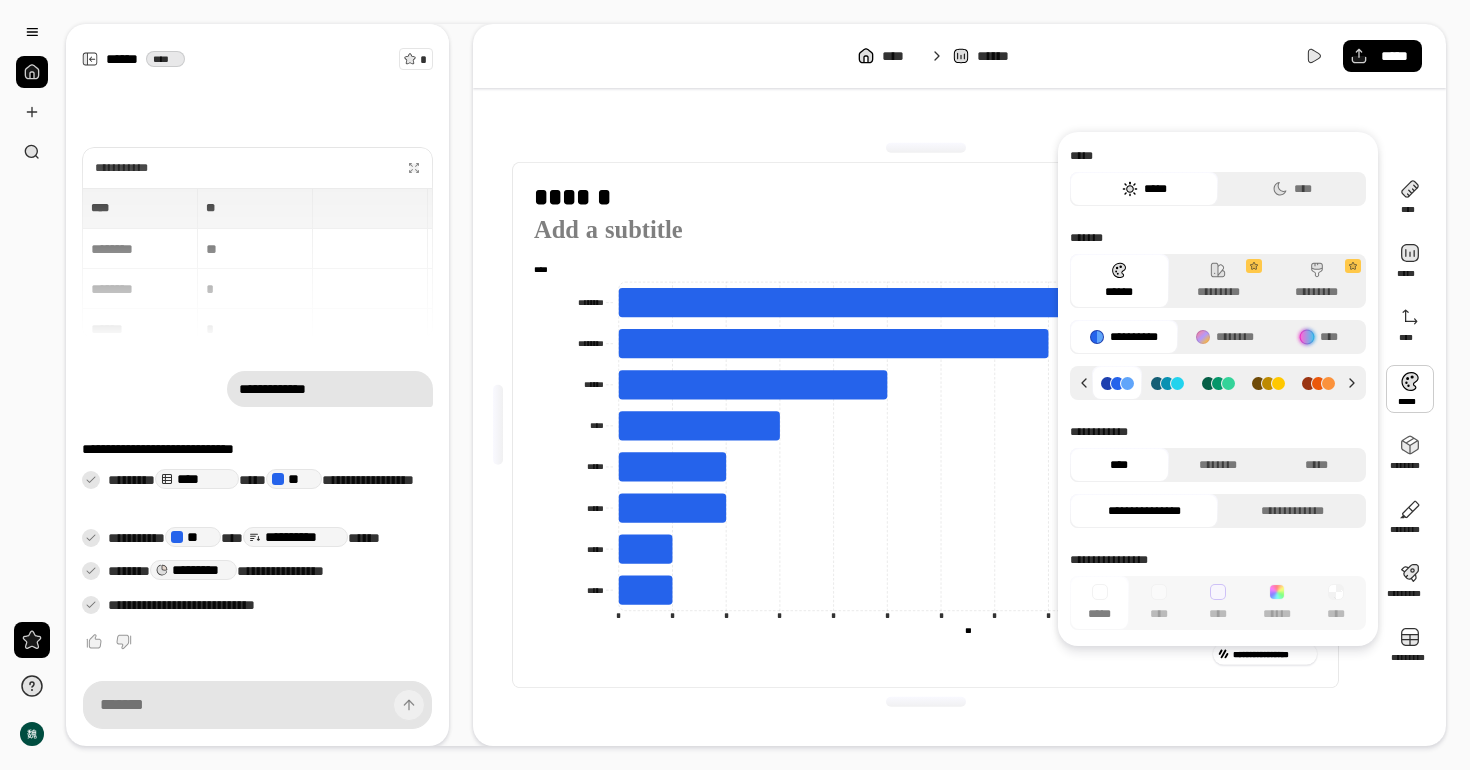 click 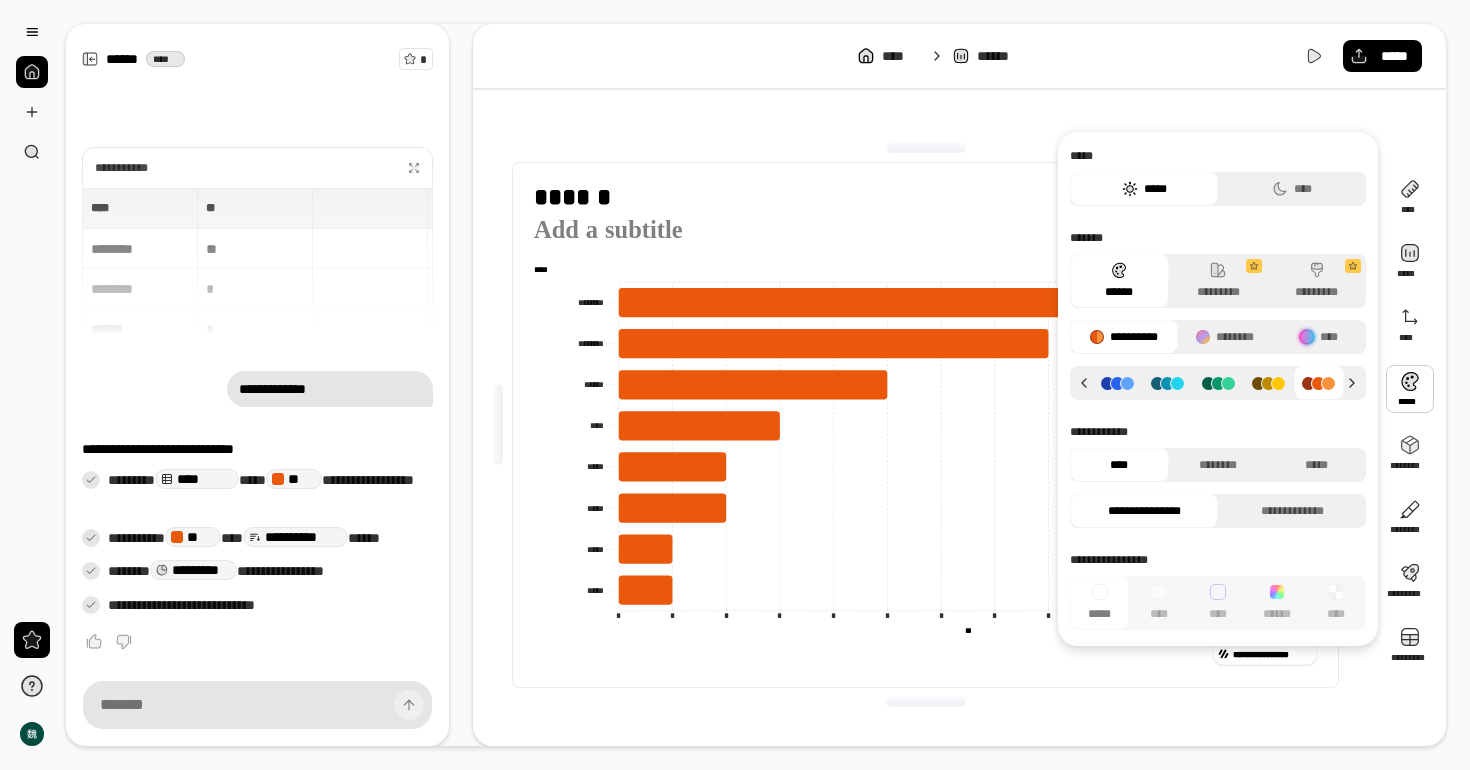 click 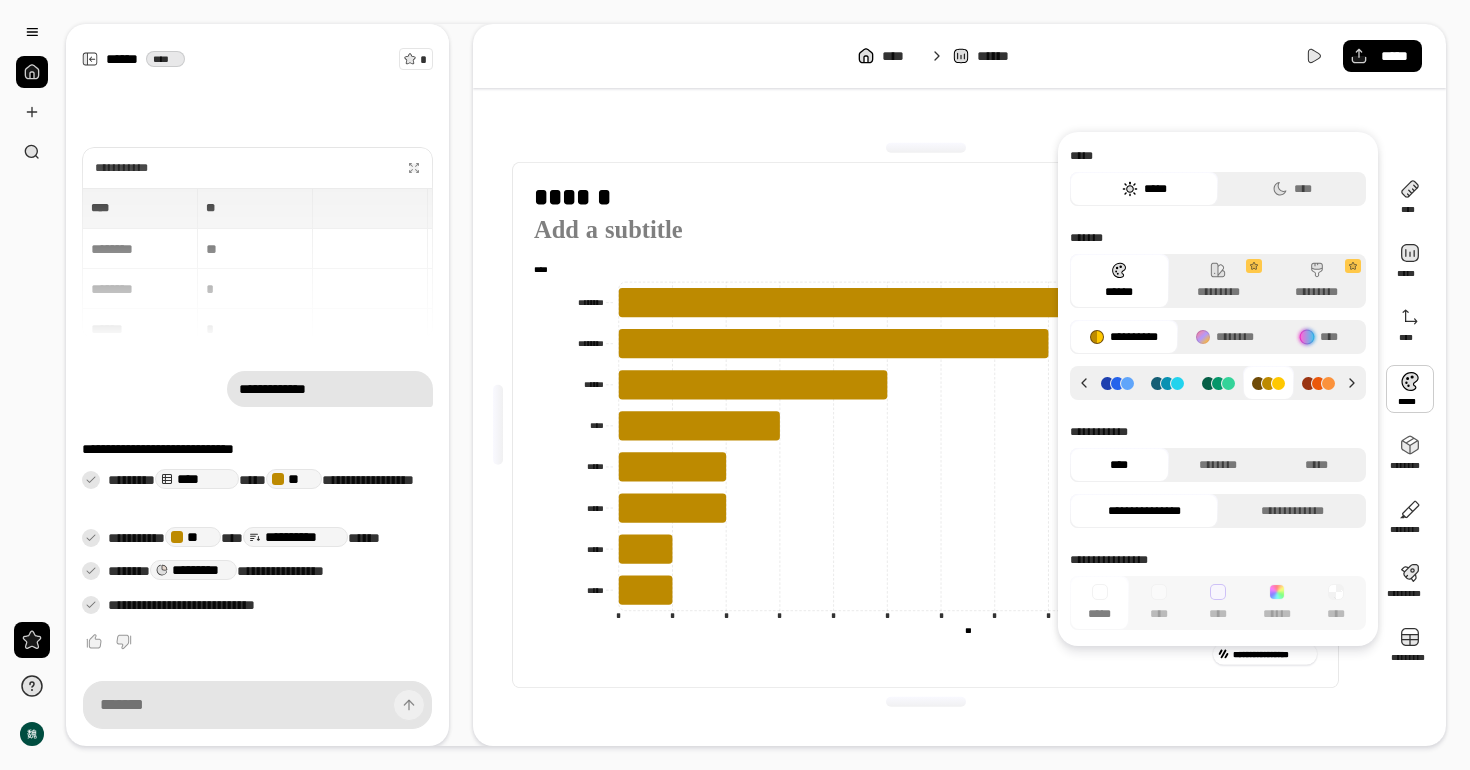 click 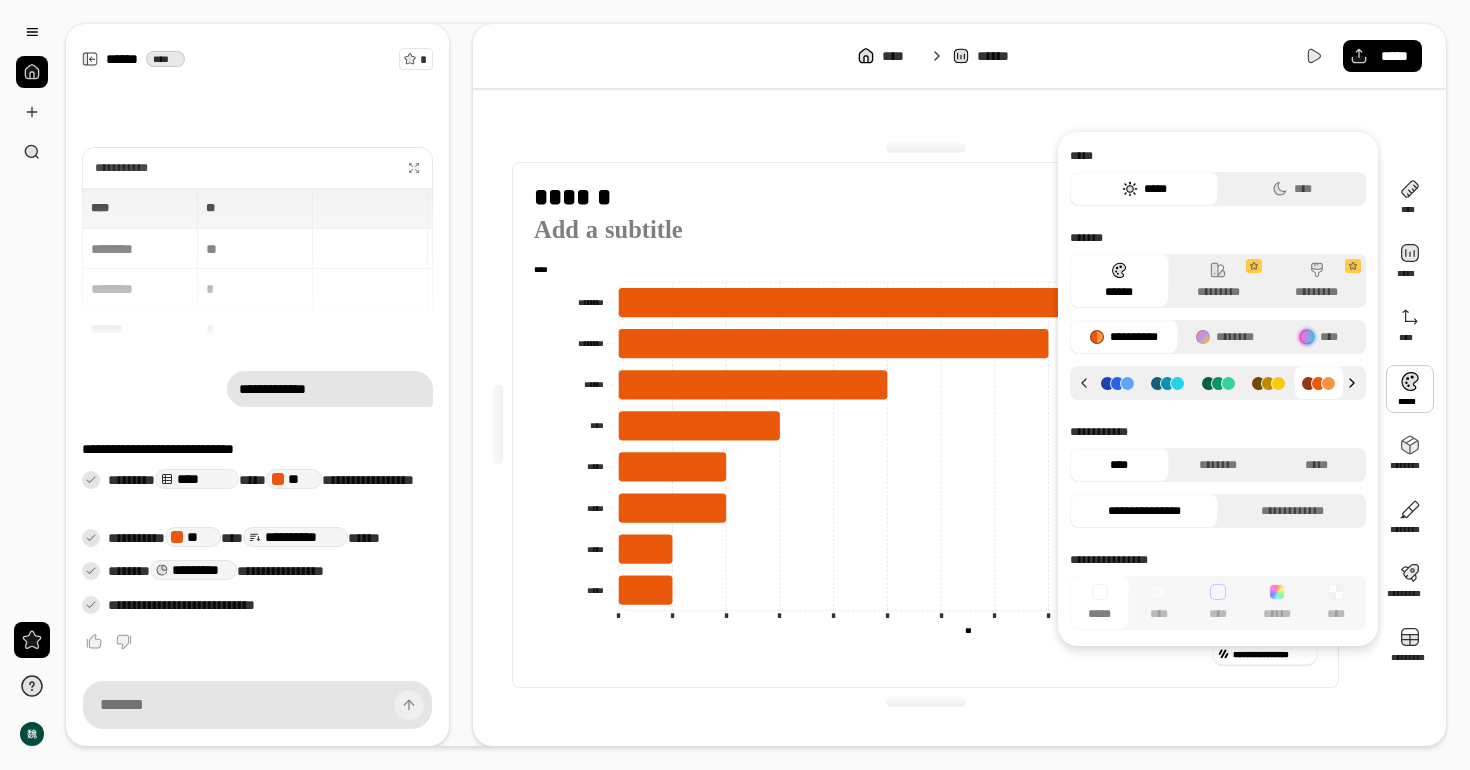 click 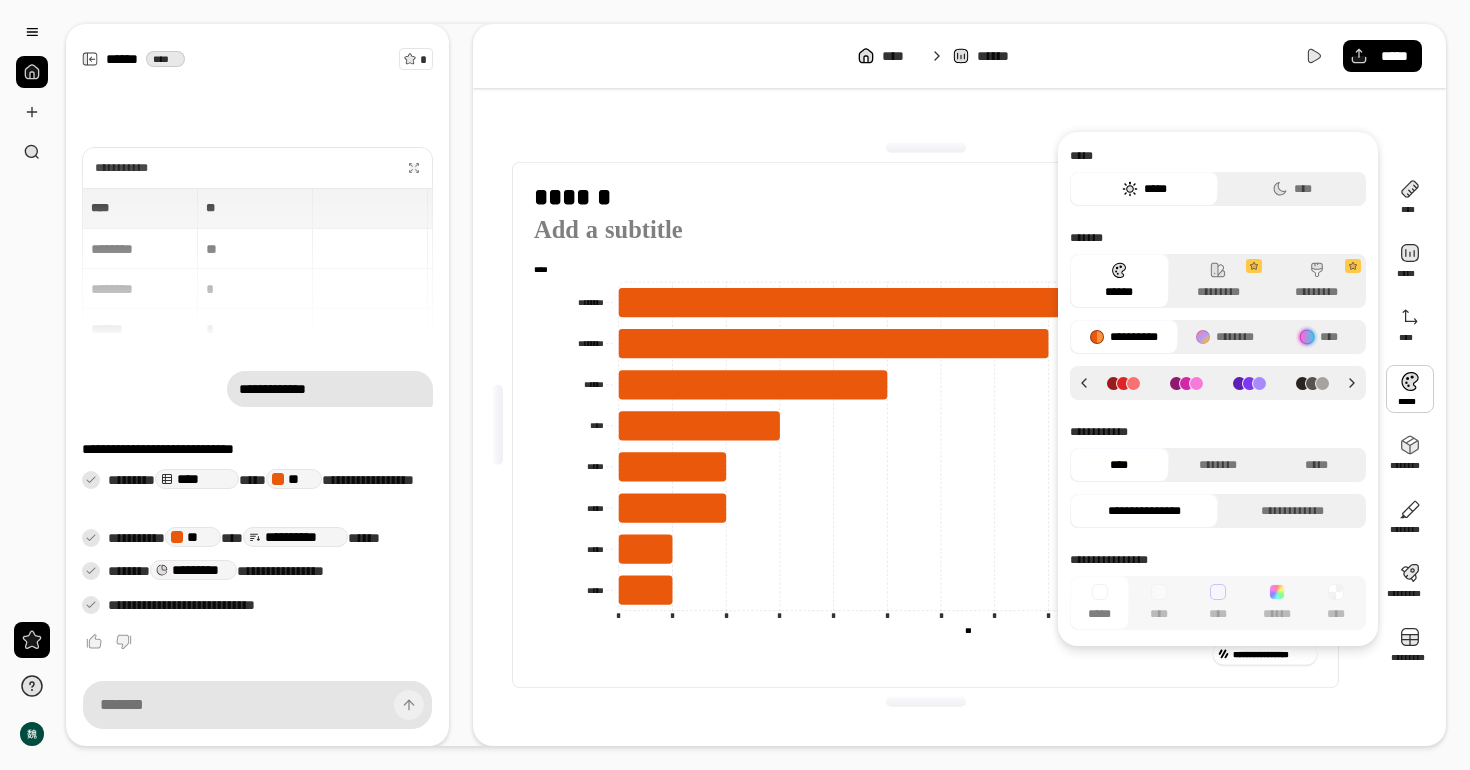 click 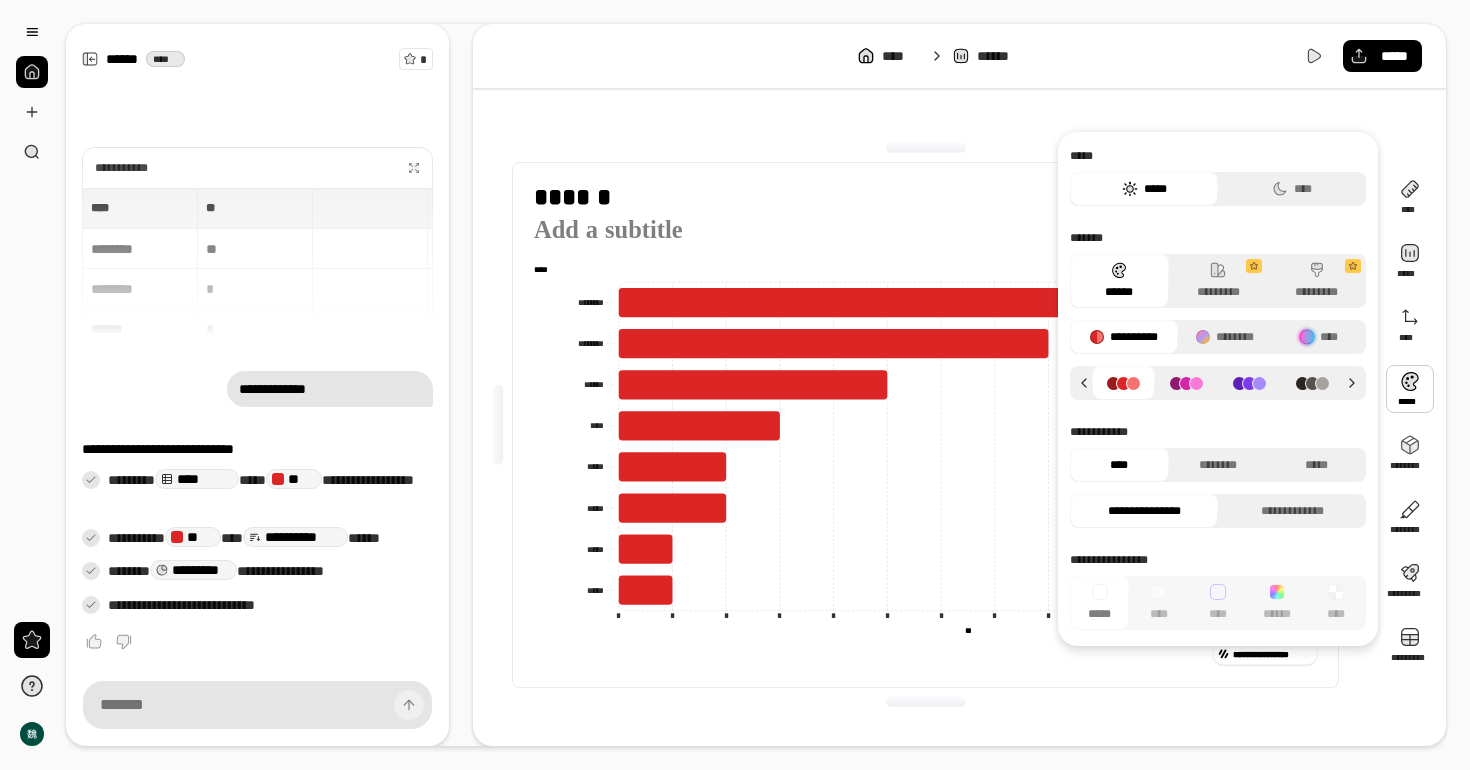 click at bounding box center (1123, 383) 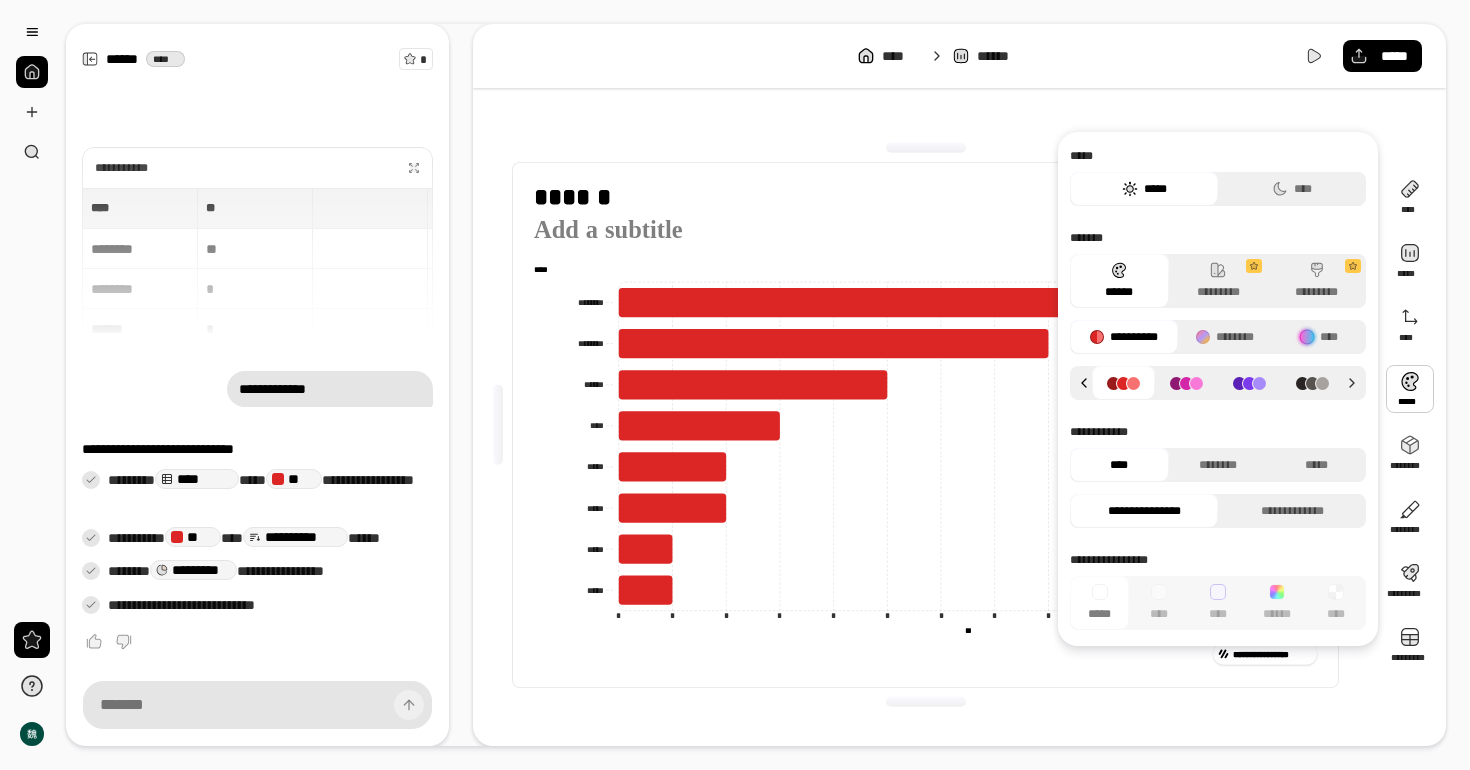 click 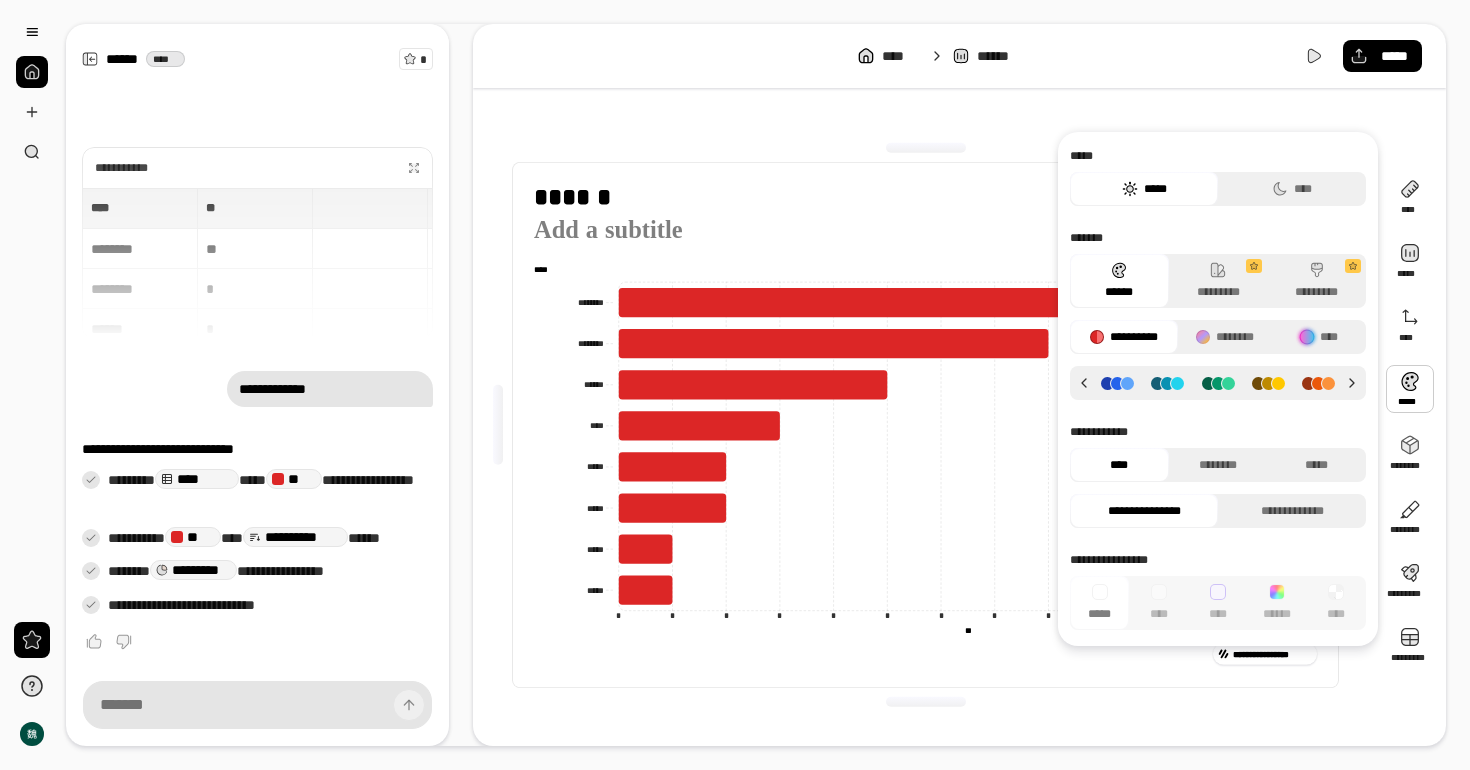click at bounding box center (1218, 383) 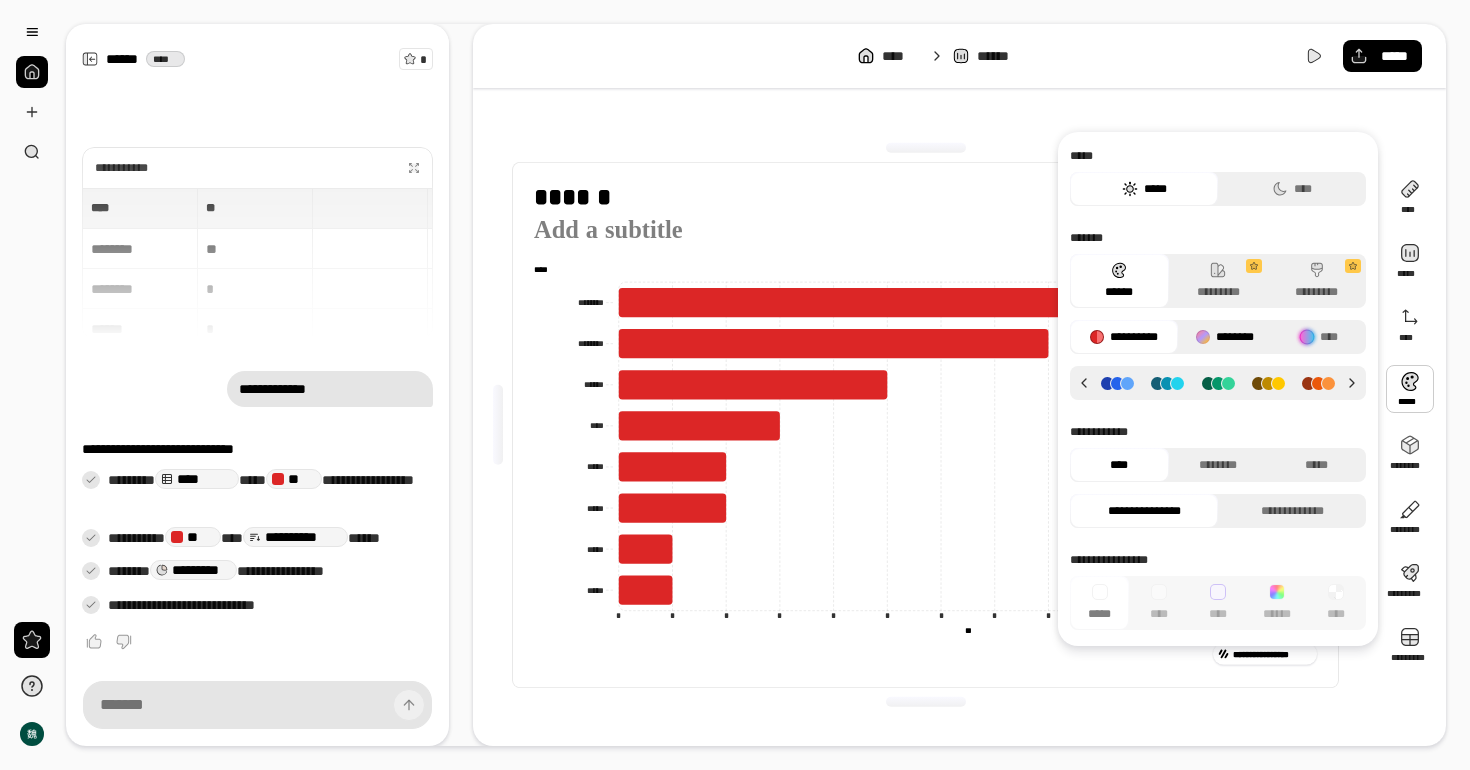 click on "********" at bounding box center (1225, 337) 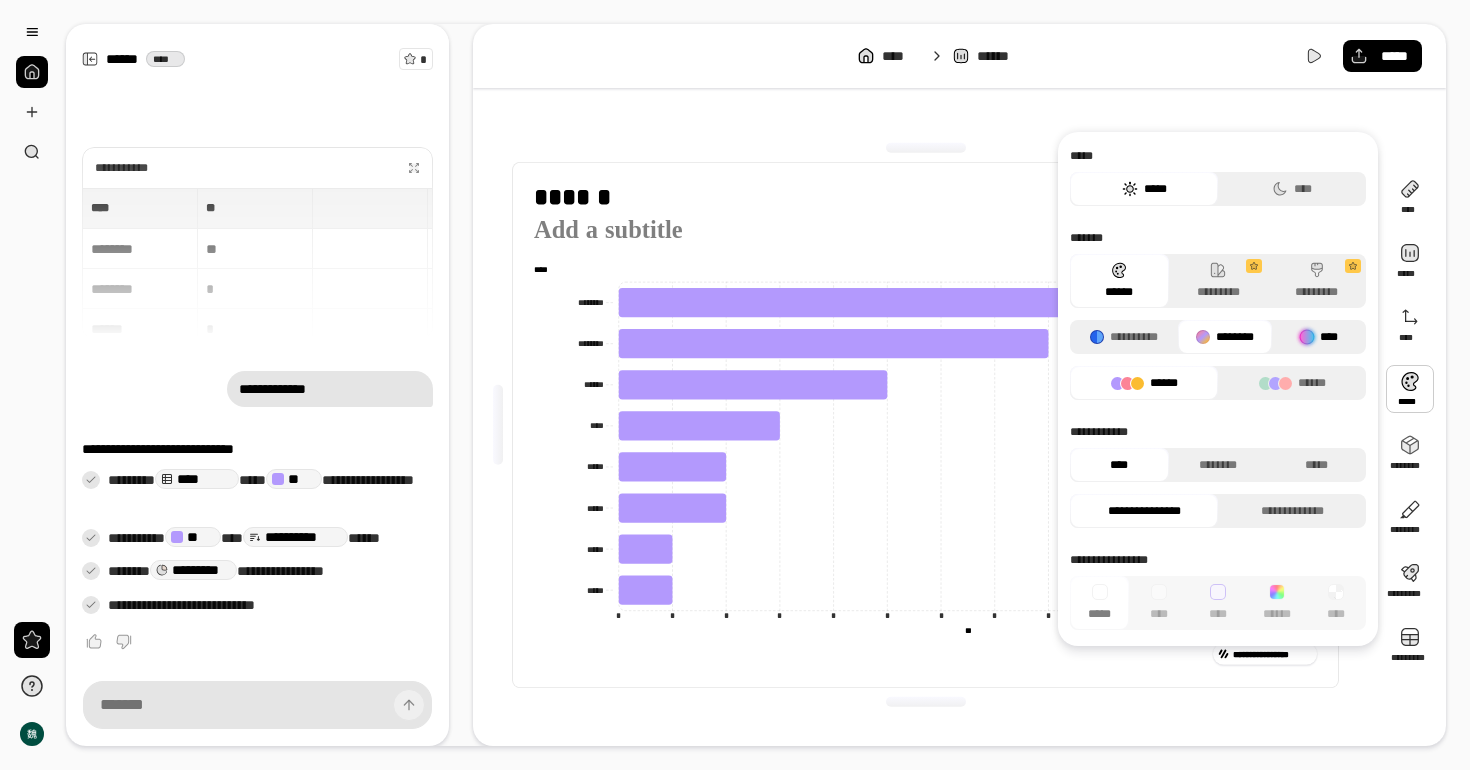 click at bounding box center (1307, 337) 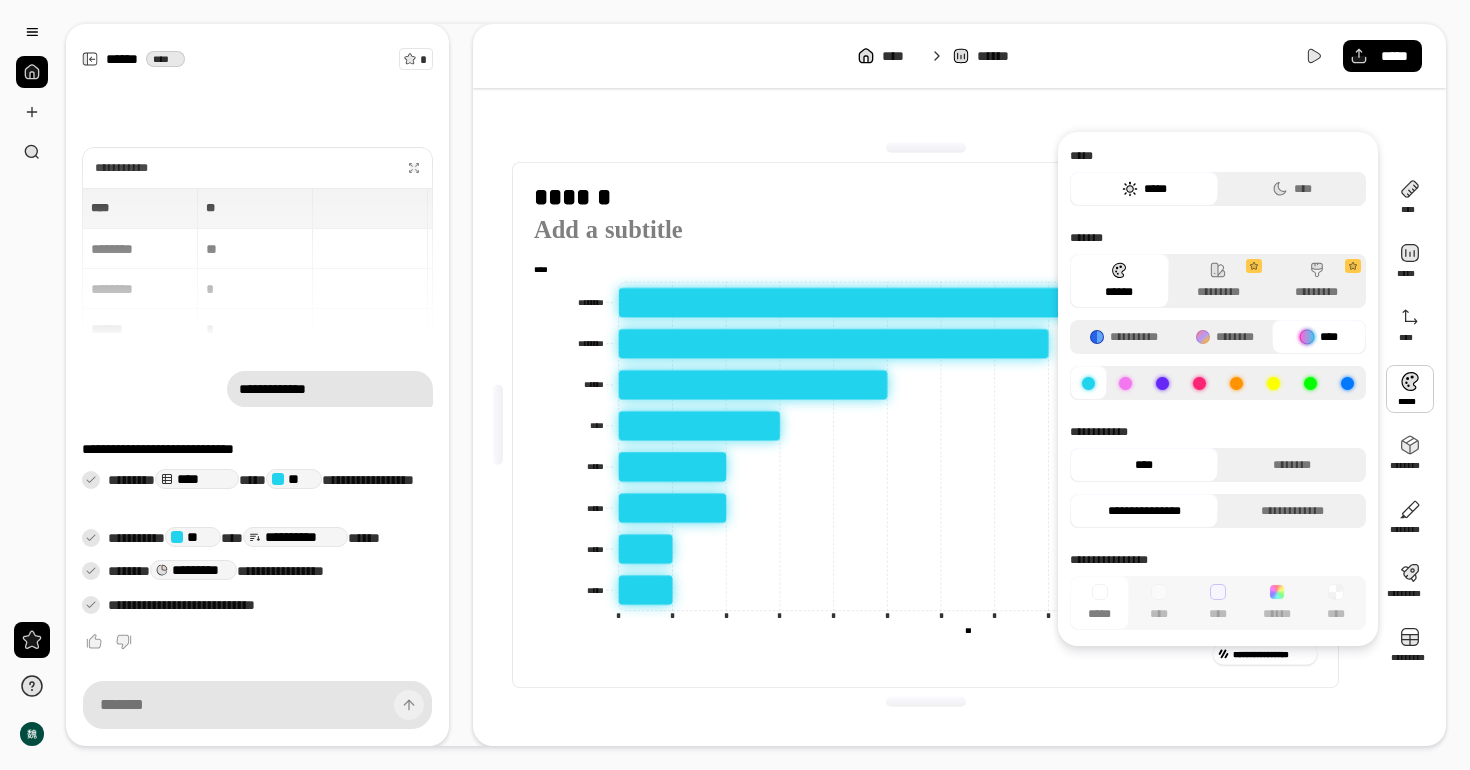 click at bounding box center (1236, 383) 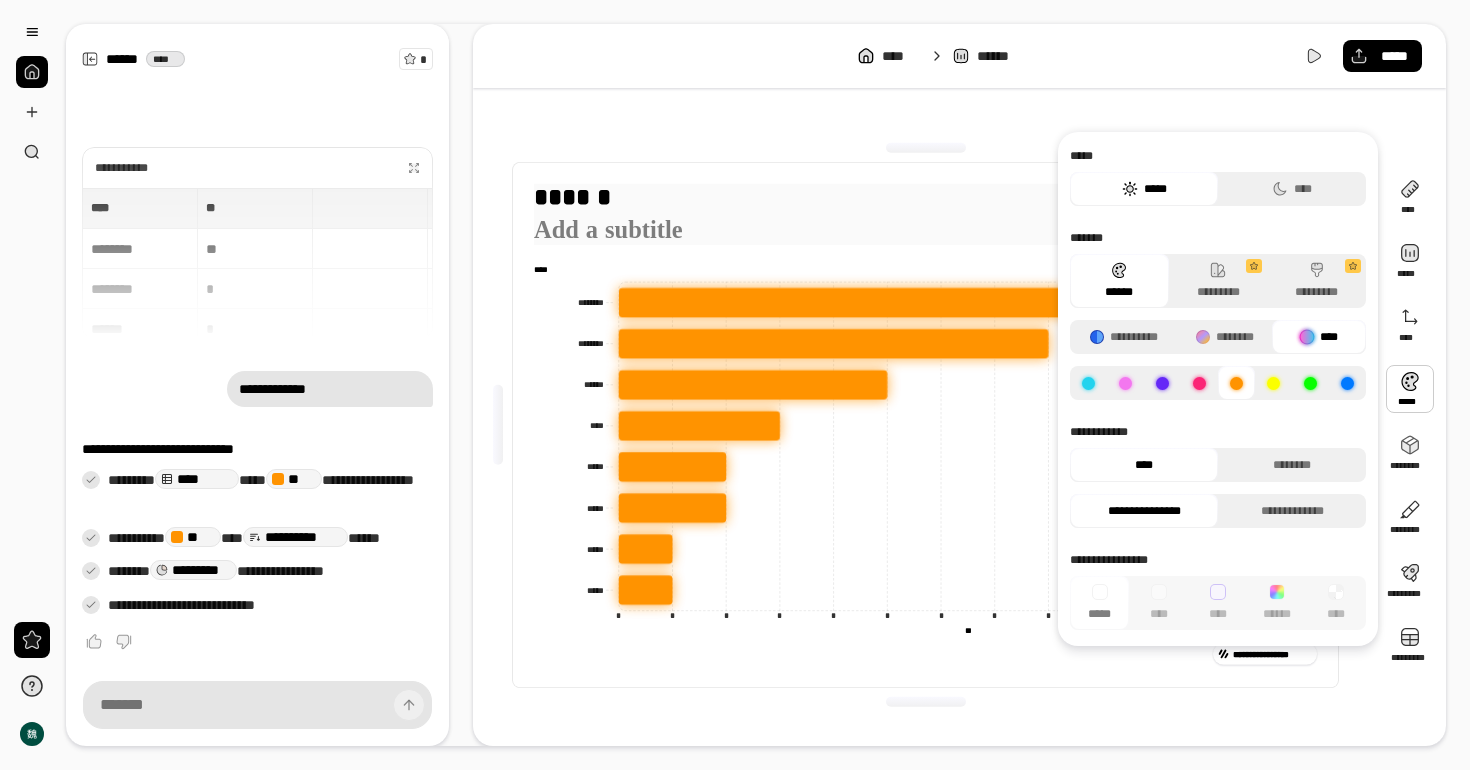 click on "******" at bounding box center (925, 197) 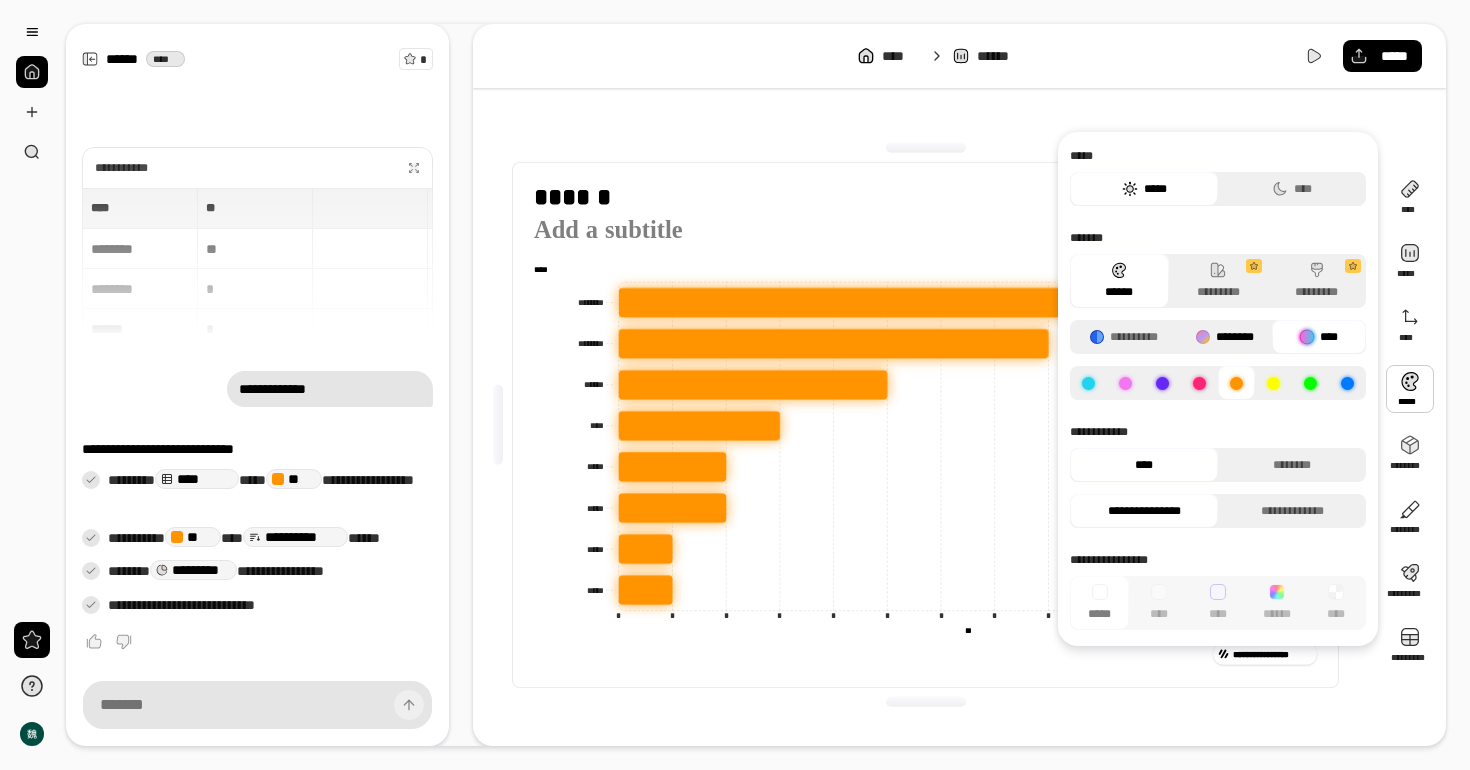 click on "********" at bounding box center (1225, 337) 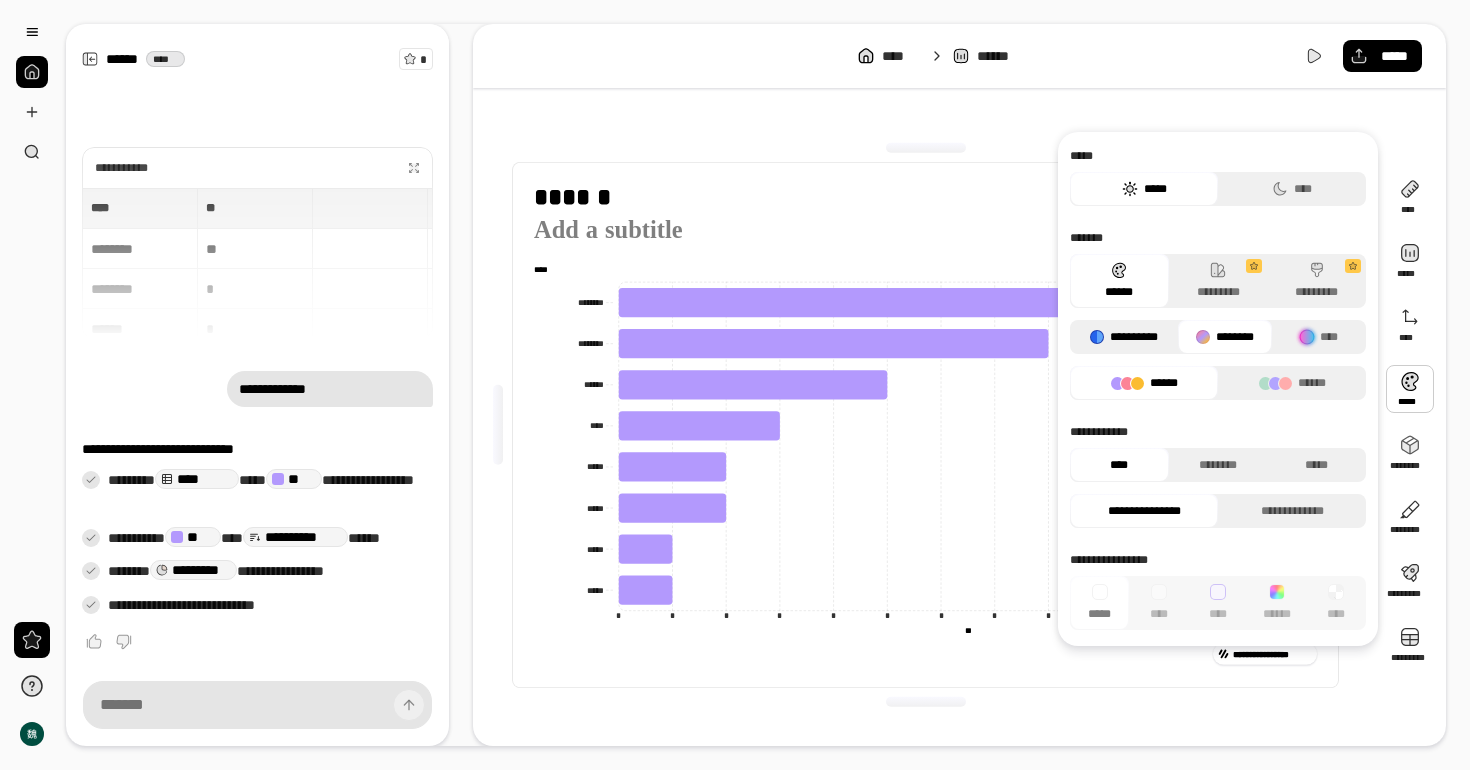 click on "**********" at bounding box center (1124, 337) 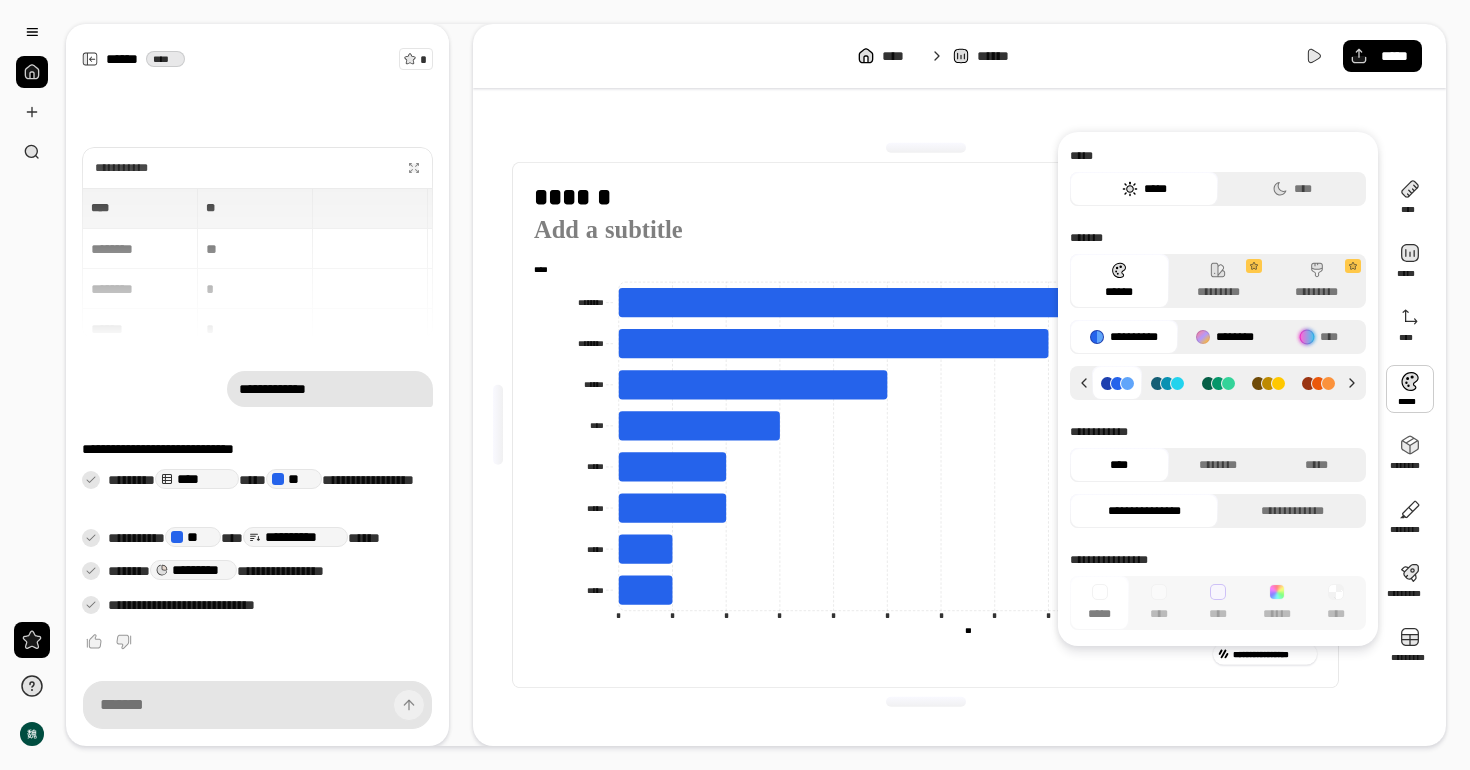 click on "********" at bounding box center [1225, 337] 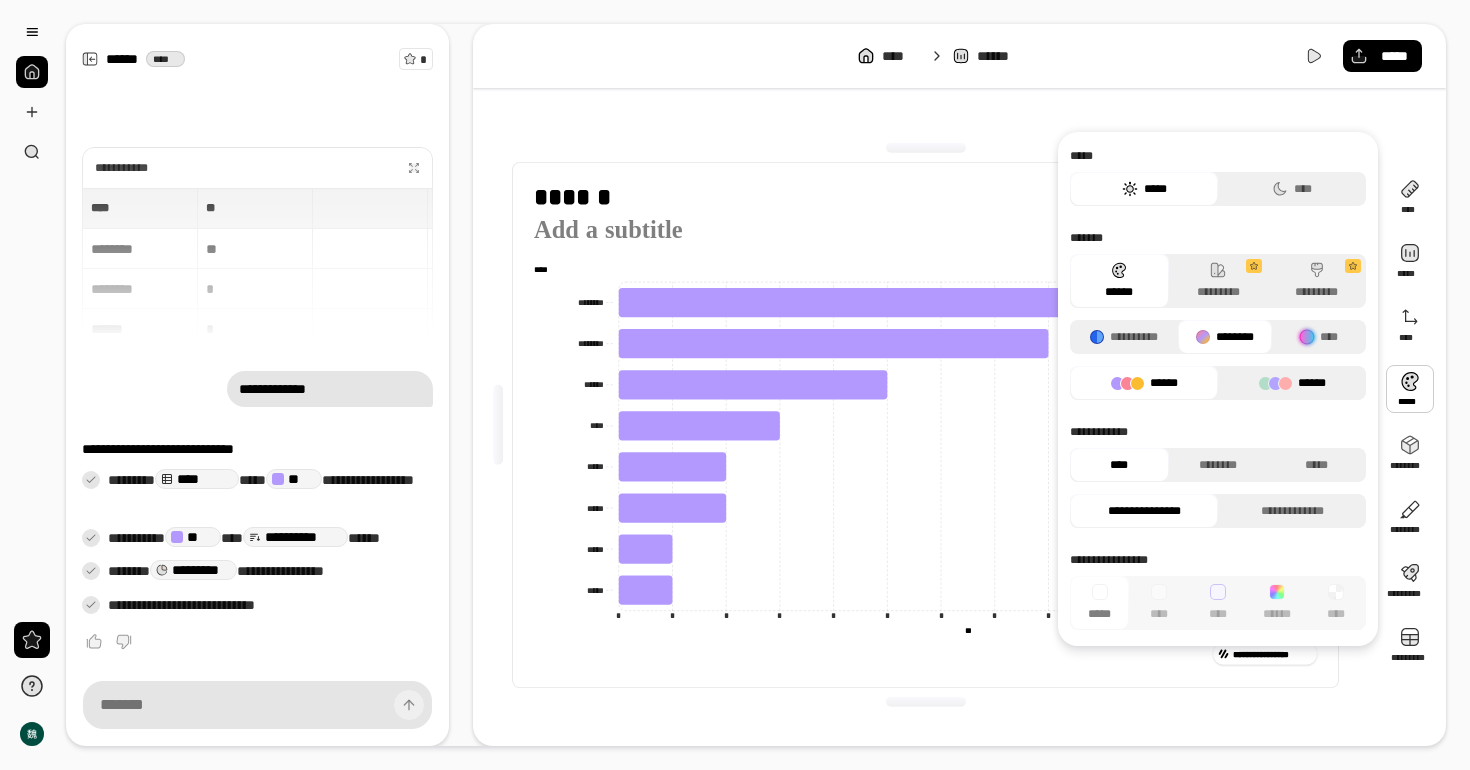 click 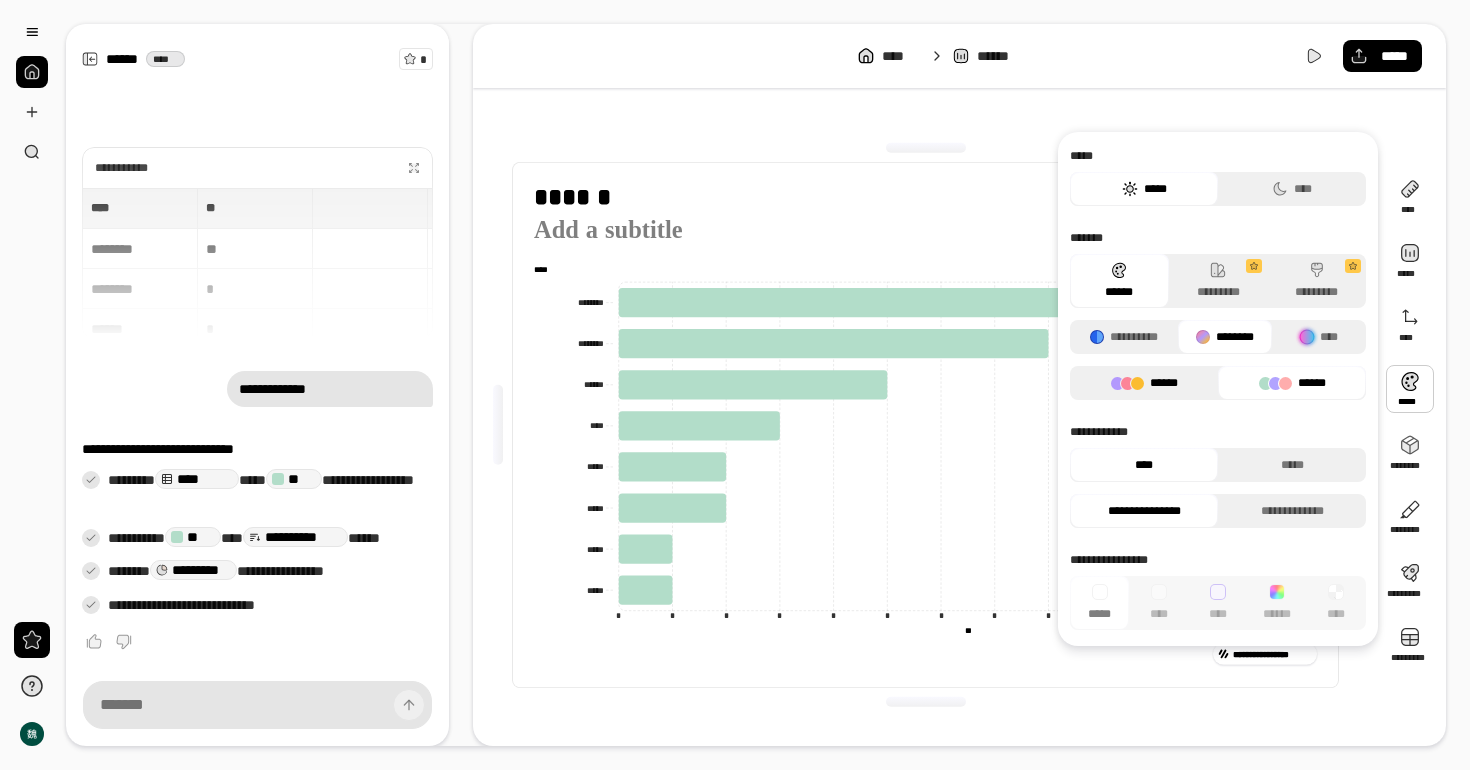 click on "******" at bounding box center (1144, 383) 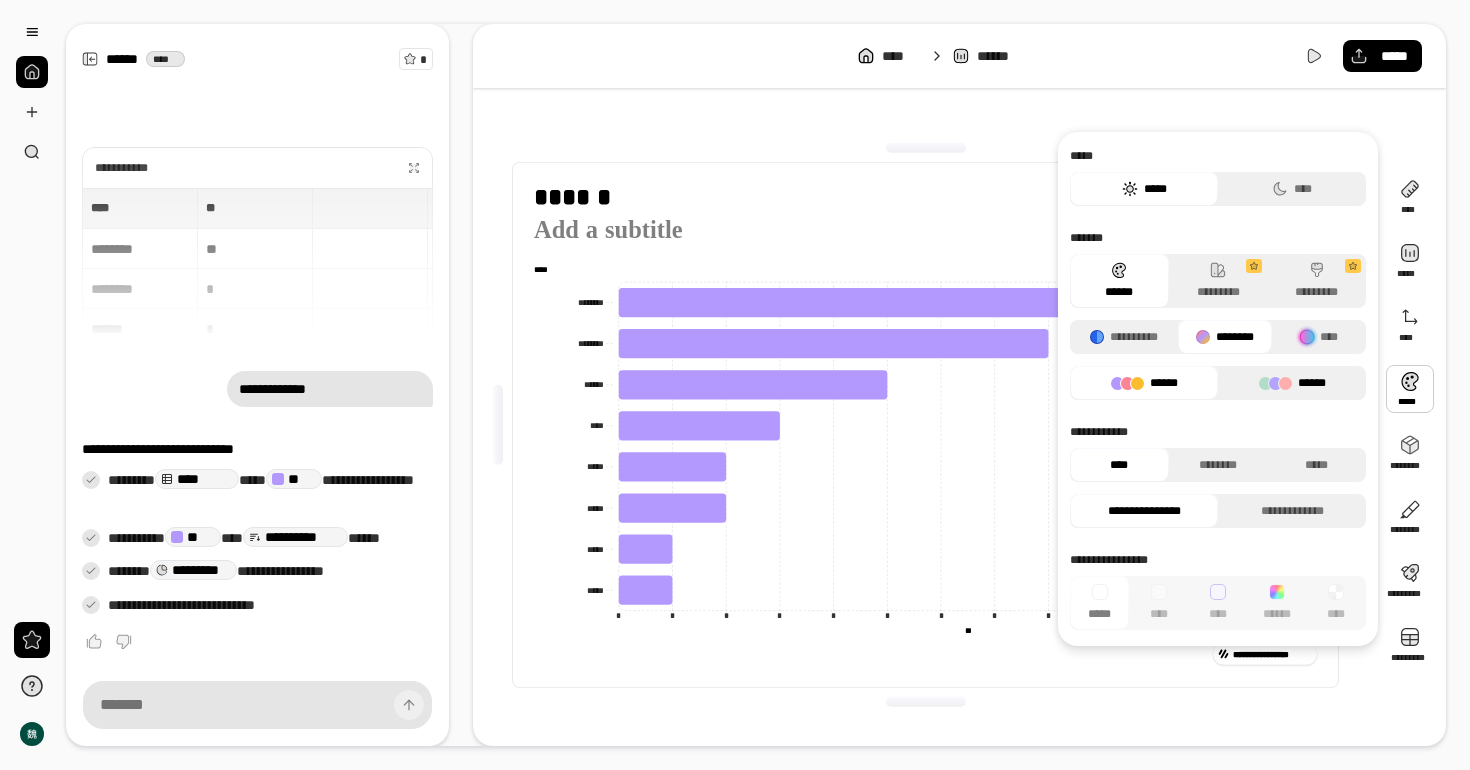 click on "******" at bounding box center (1292, 383) 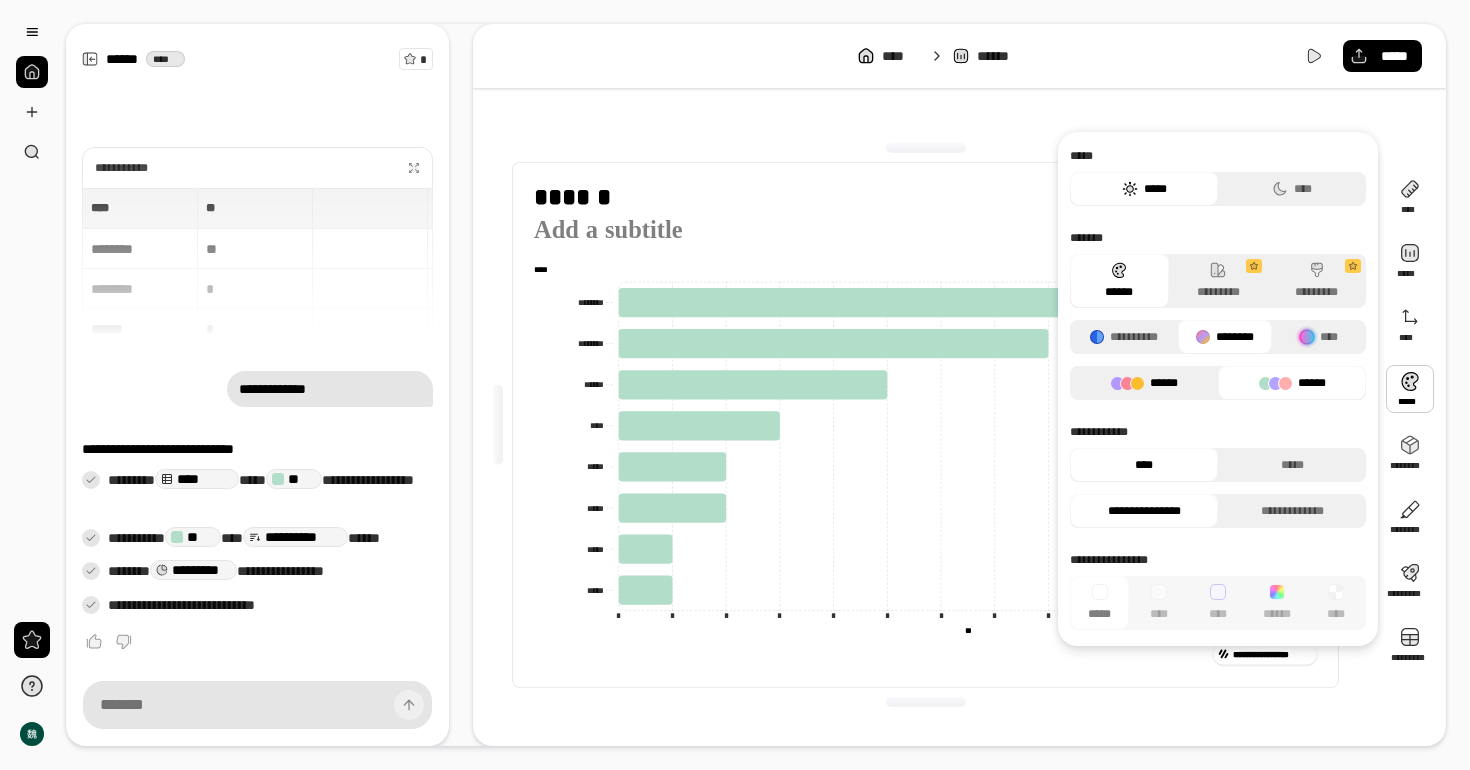 click on "******" at bounding box center (1144, 383) 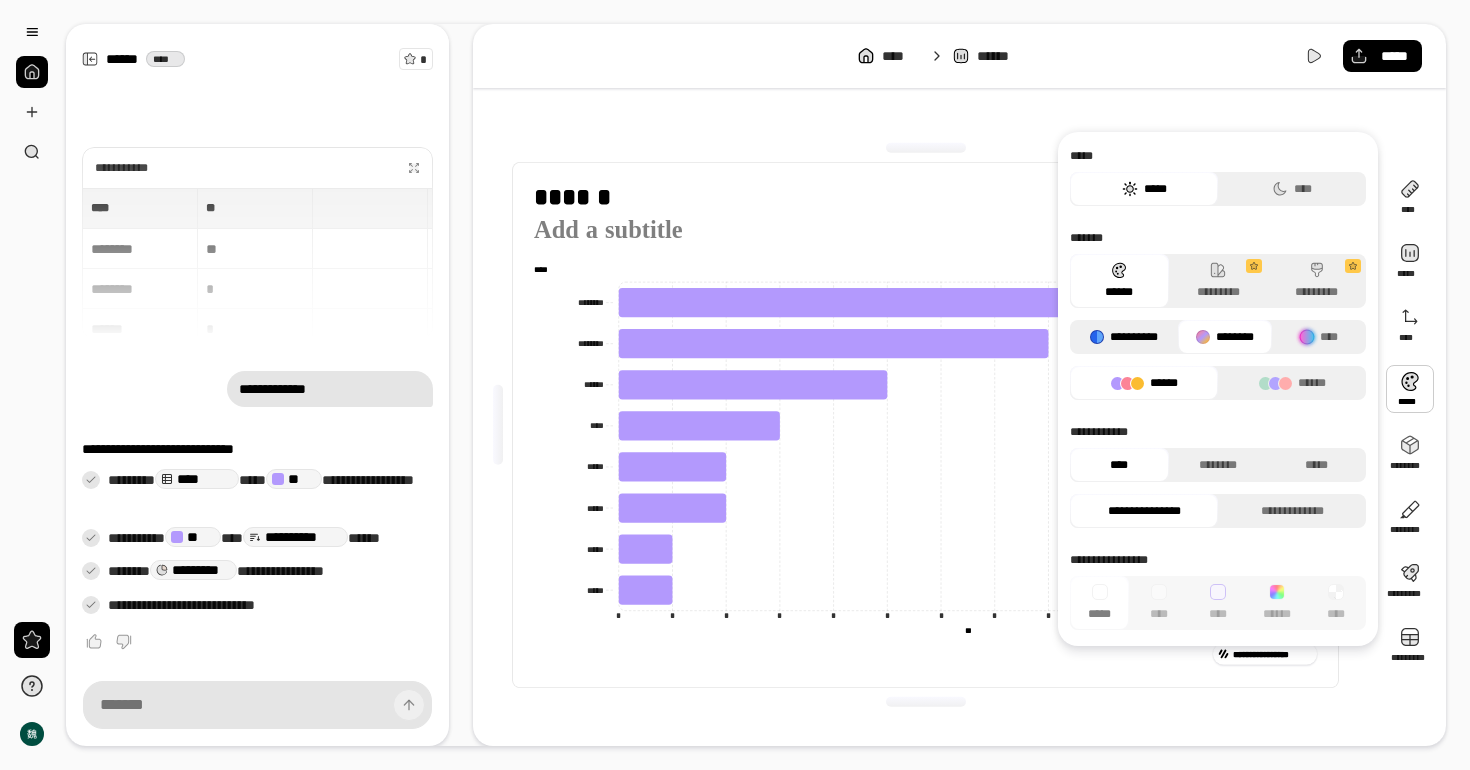 click on "**********" at bounding box center [1124, 337] 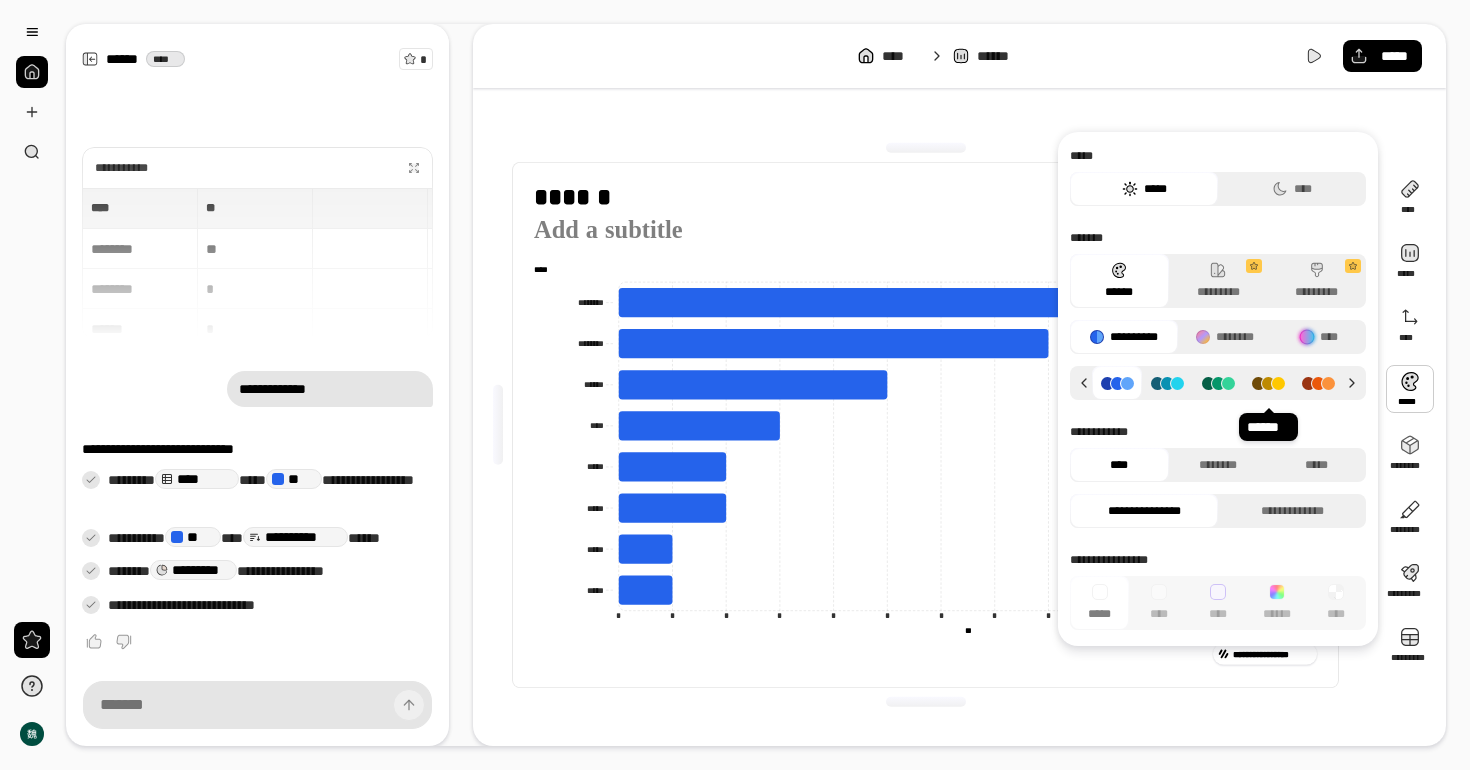 click 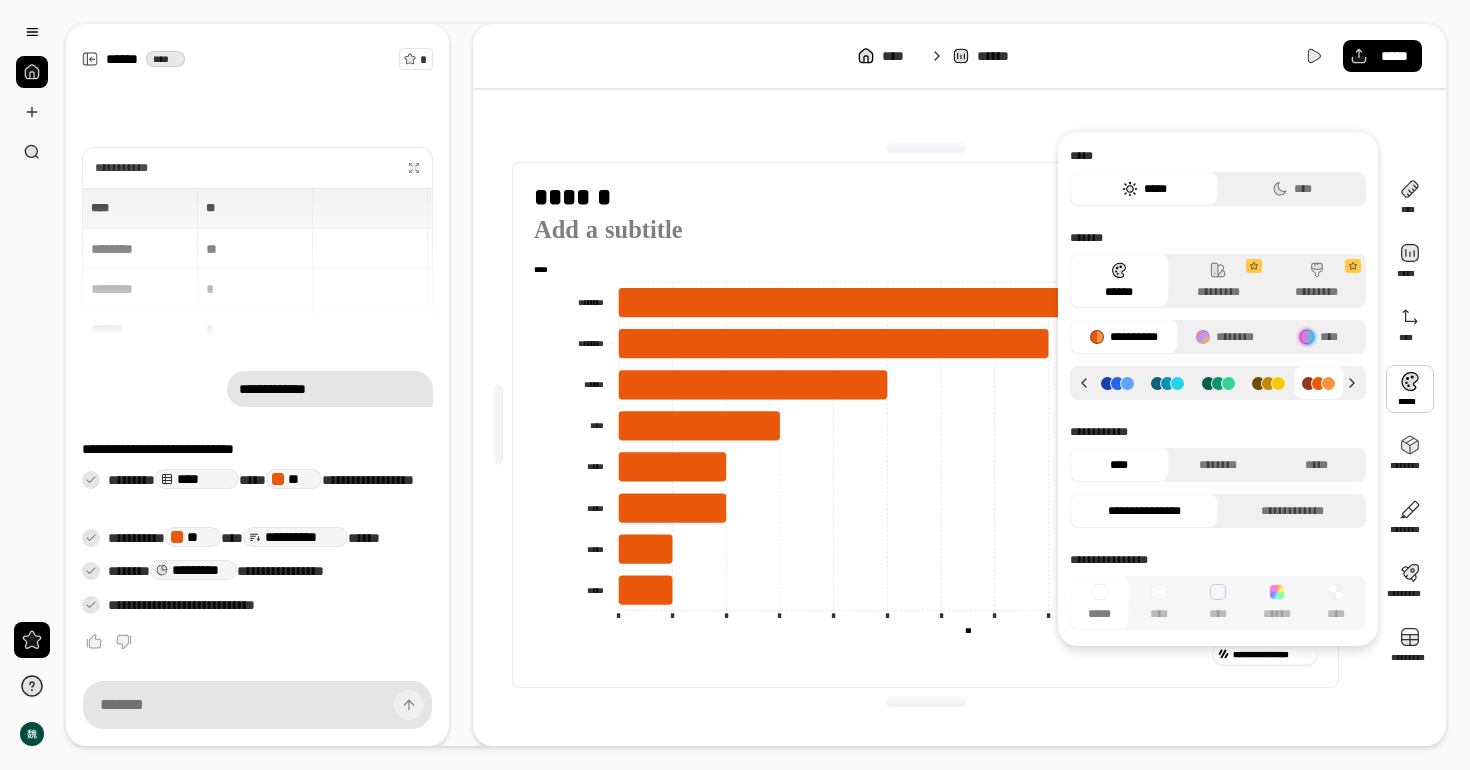 click at bounding box center (1218, 383) 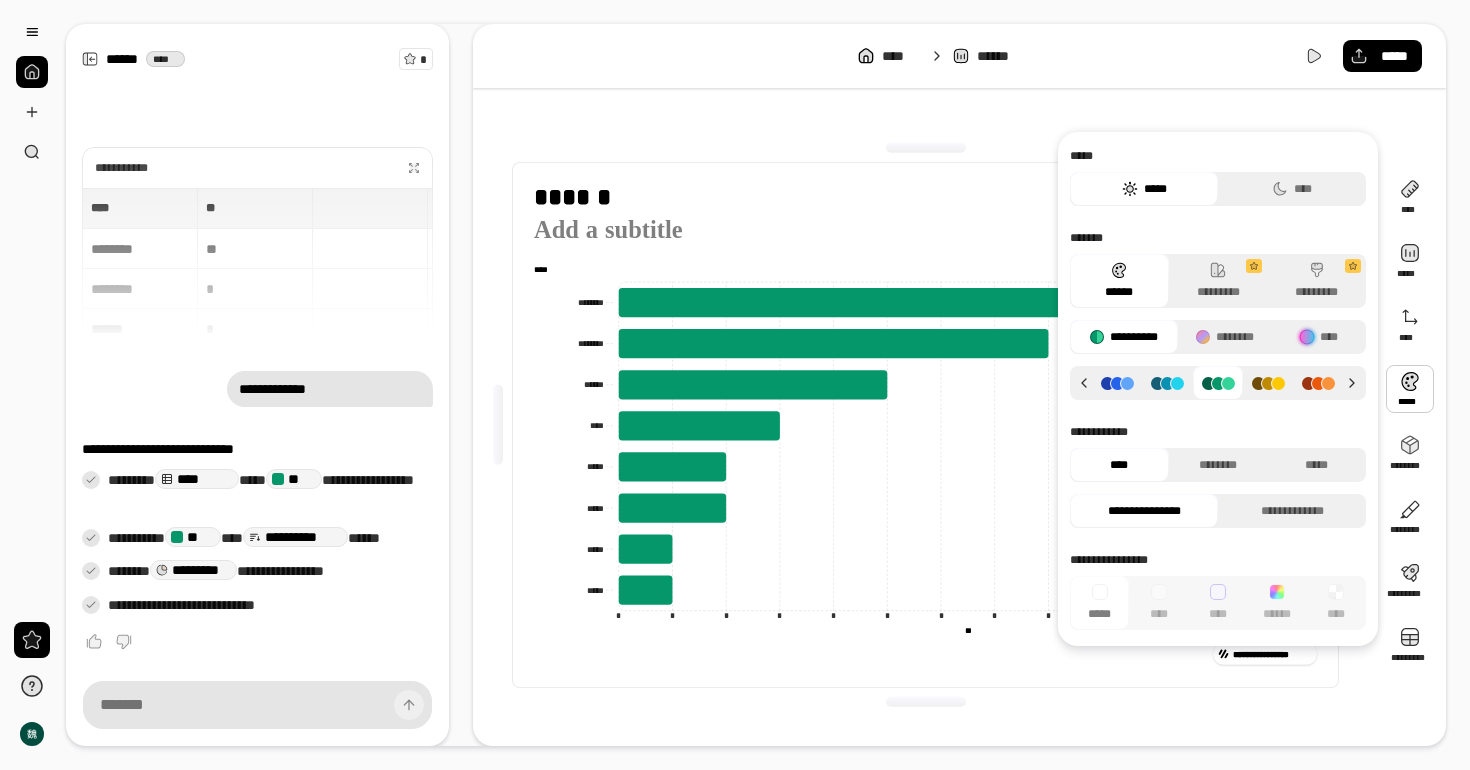 click 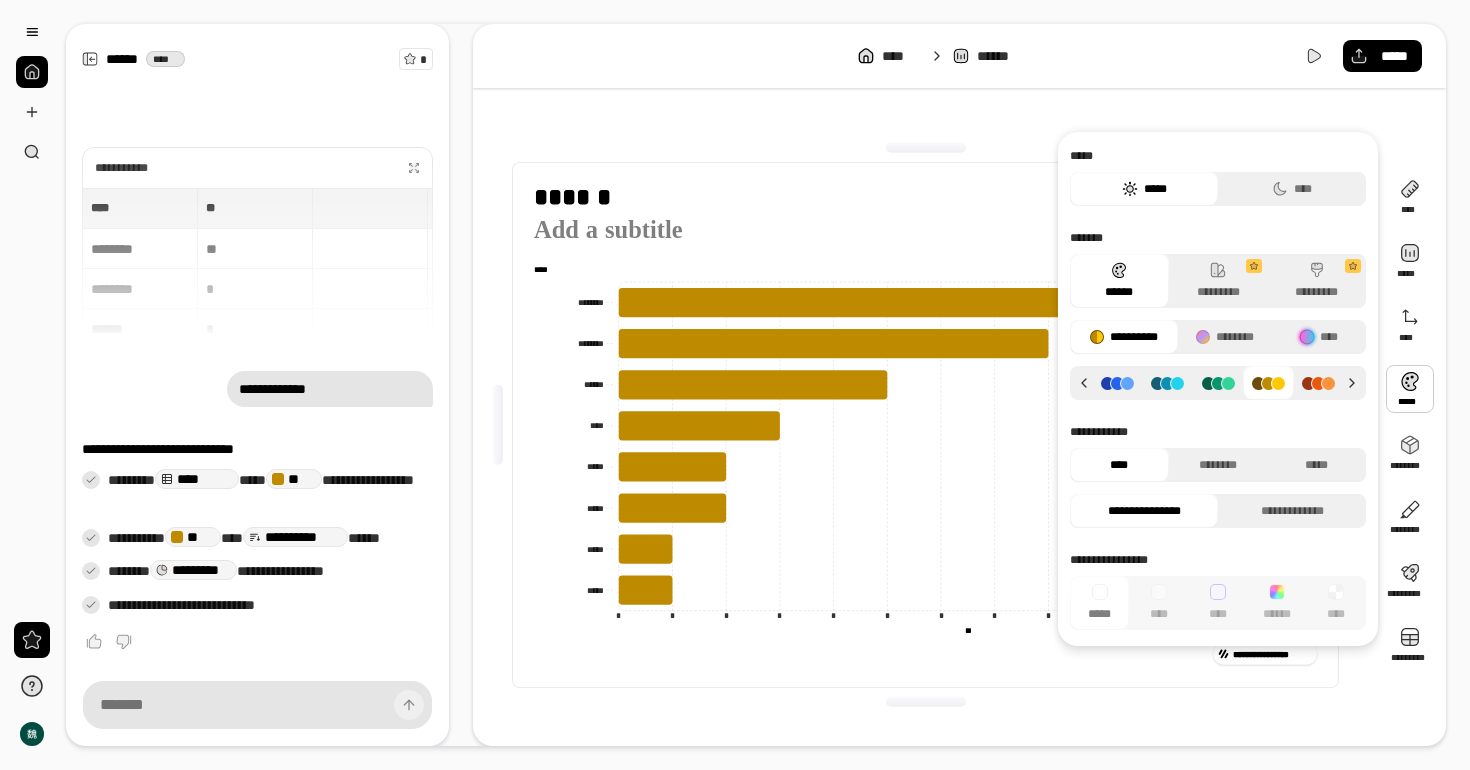 click at bounding box center [1117, 383] 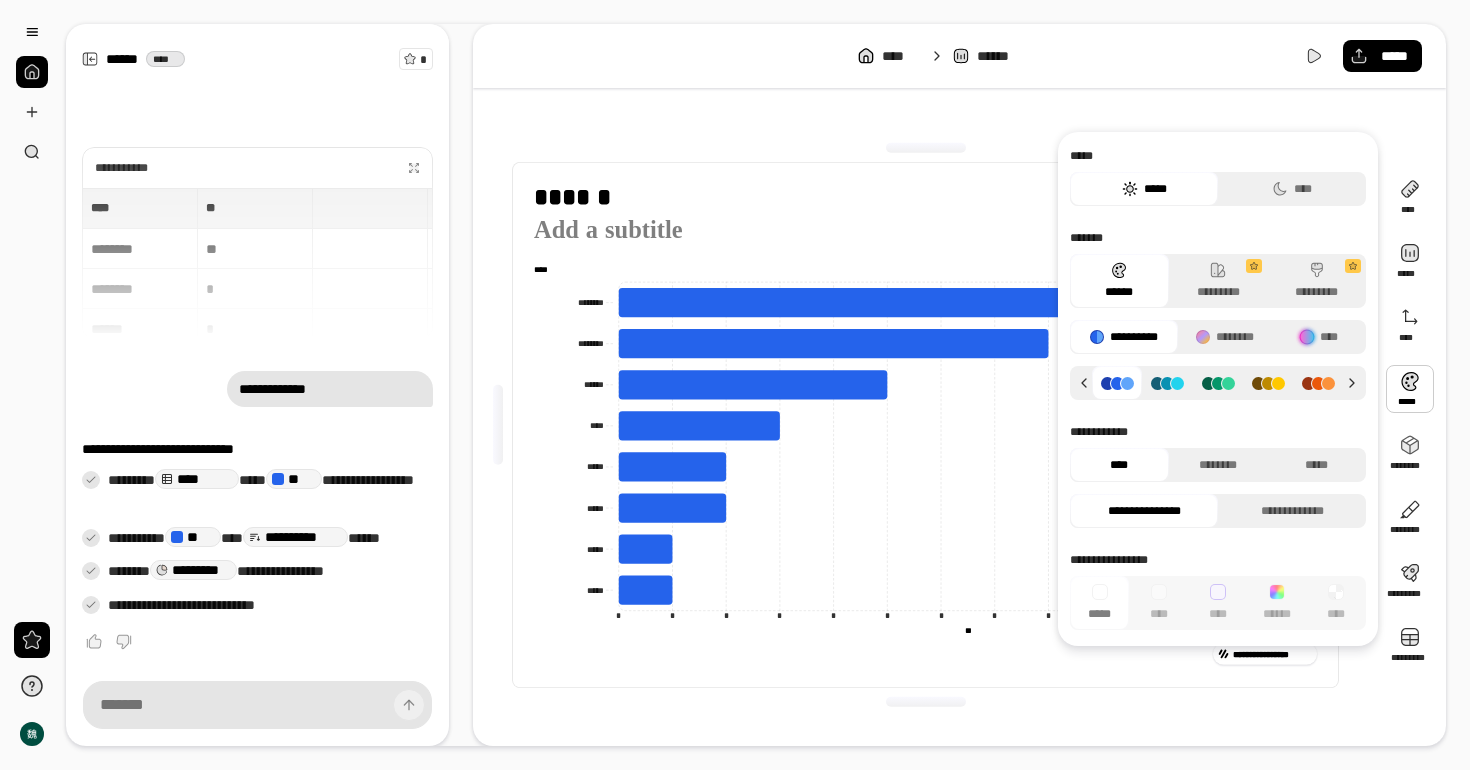 click 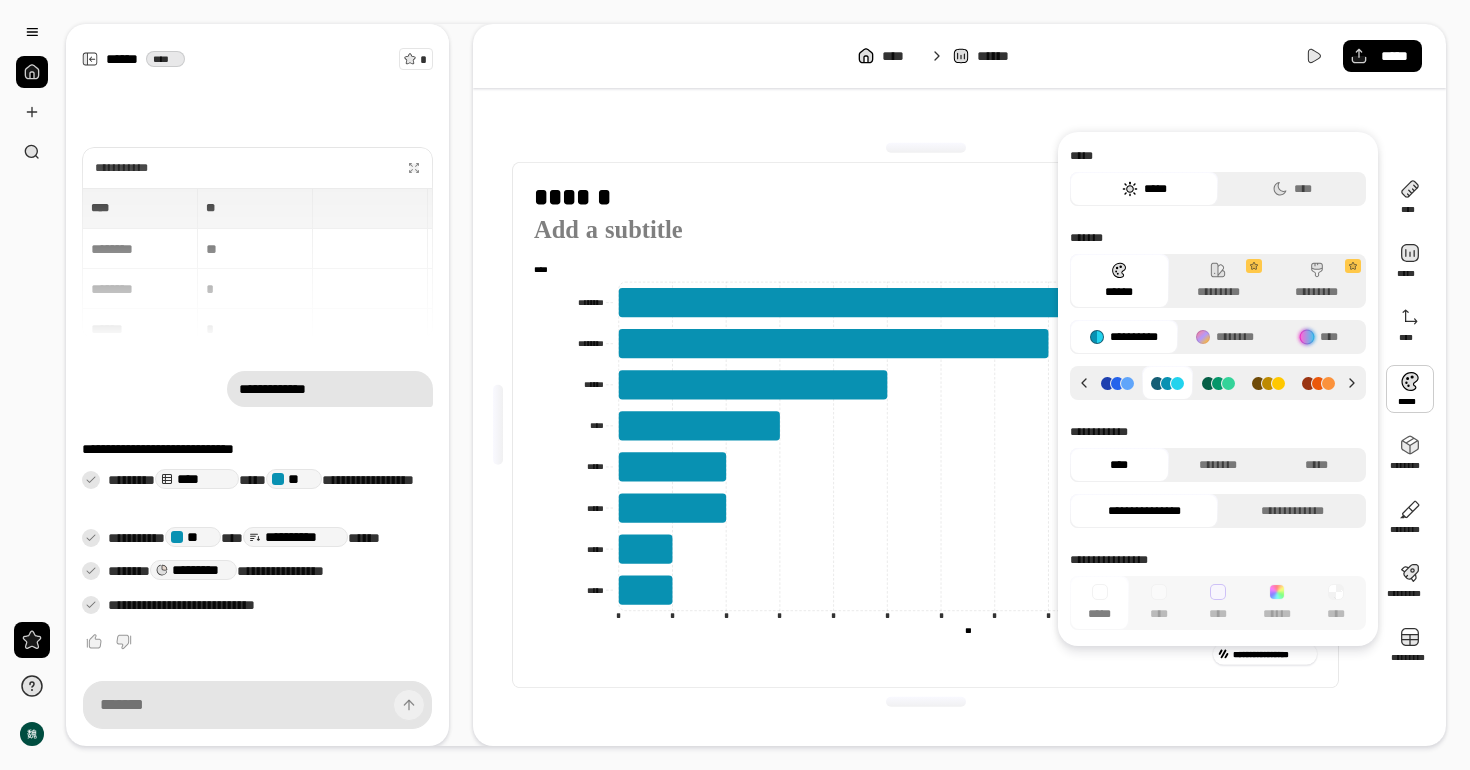 click 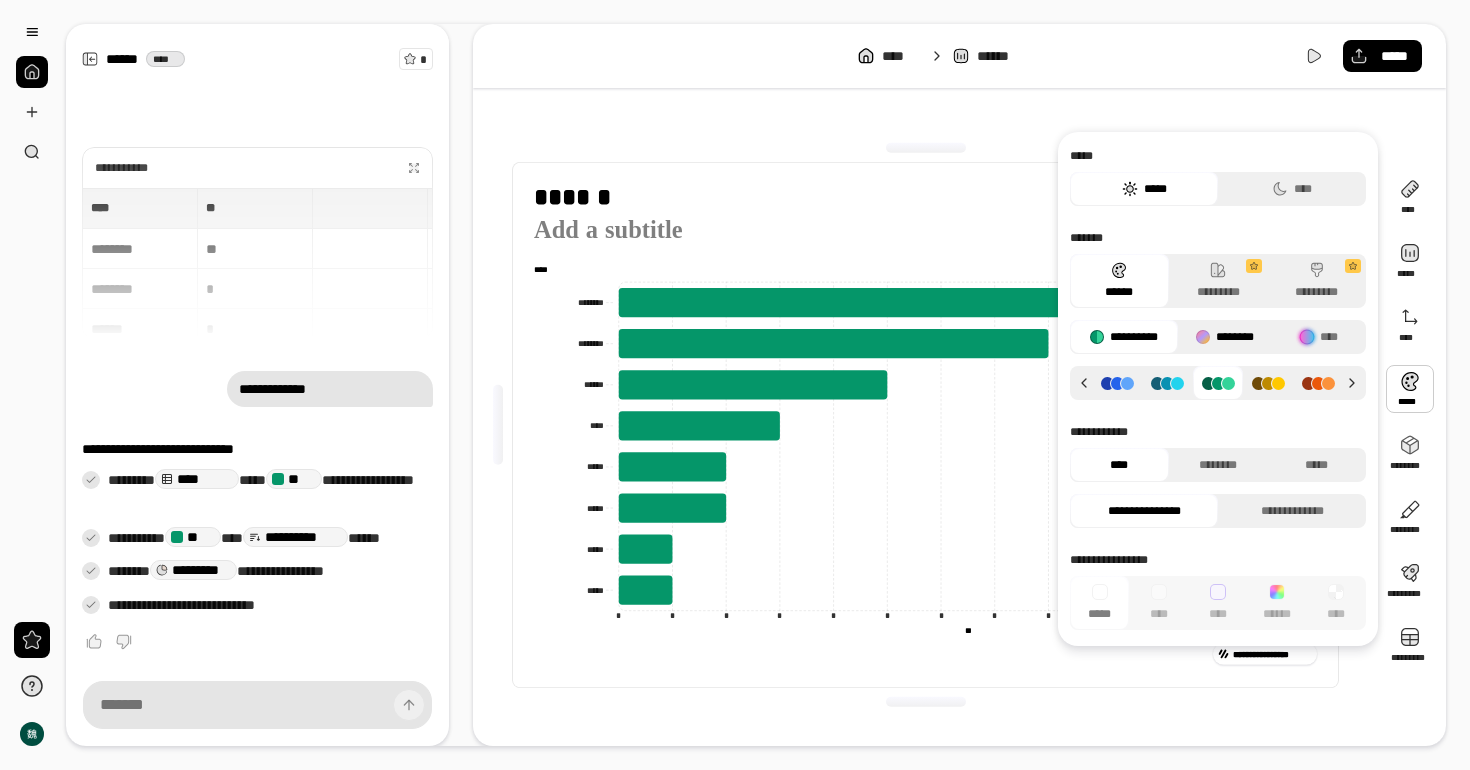 click on "********" at bounding box center (1225, 337) 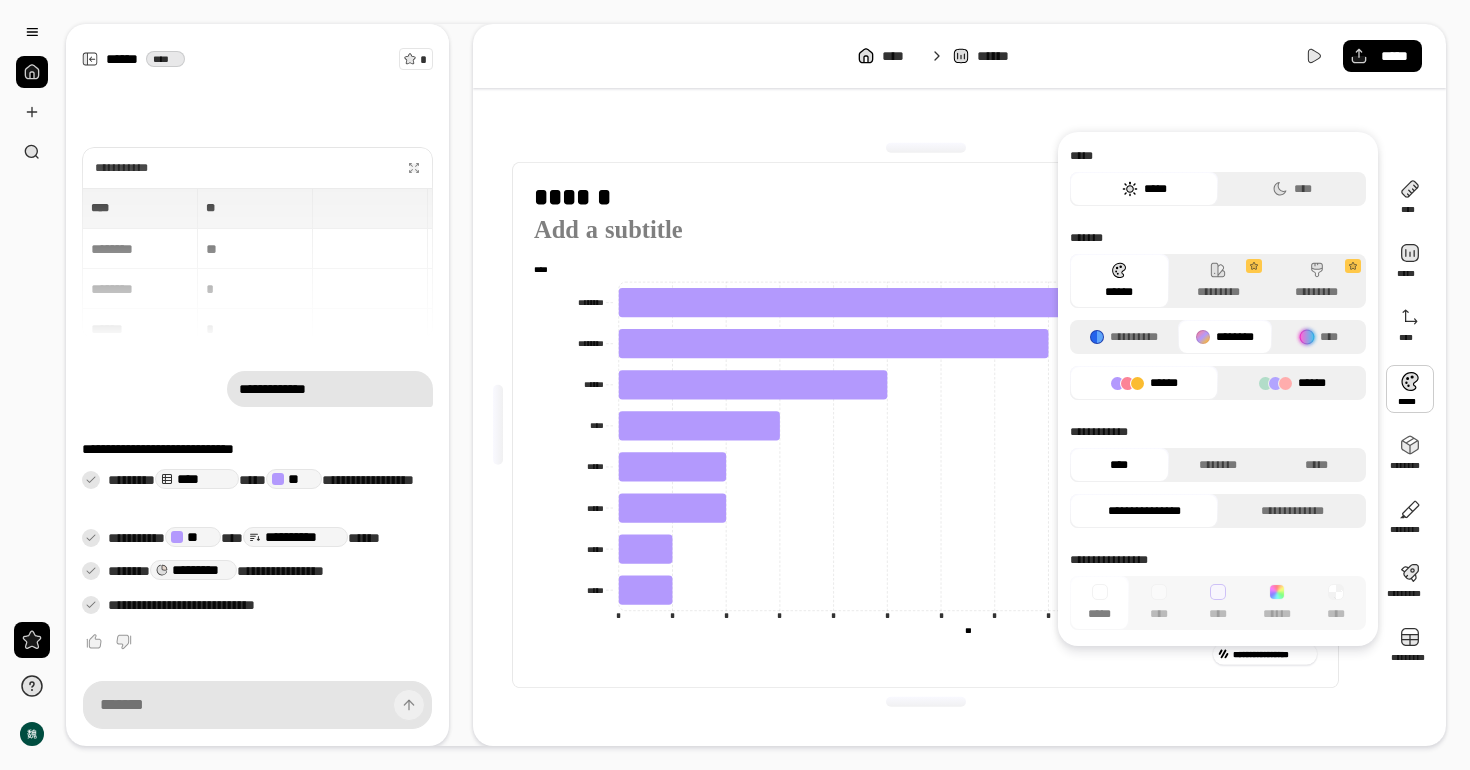 click on "******" at bounding box center [1292, 383] 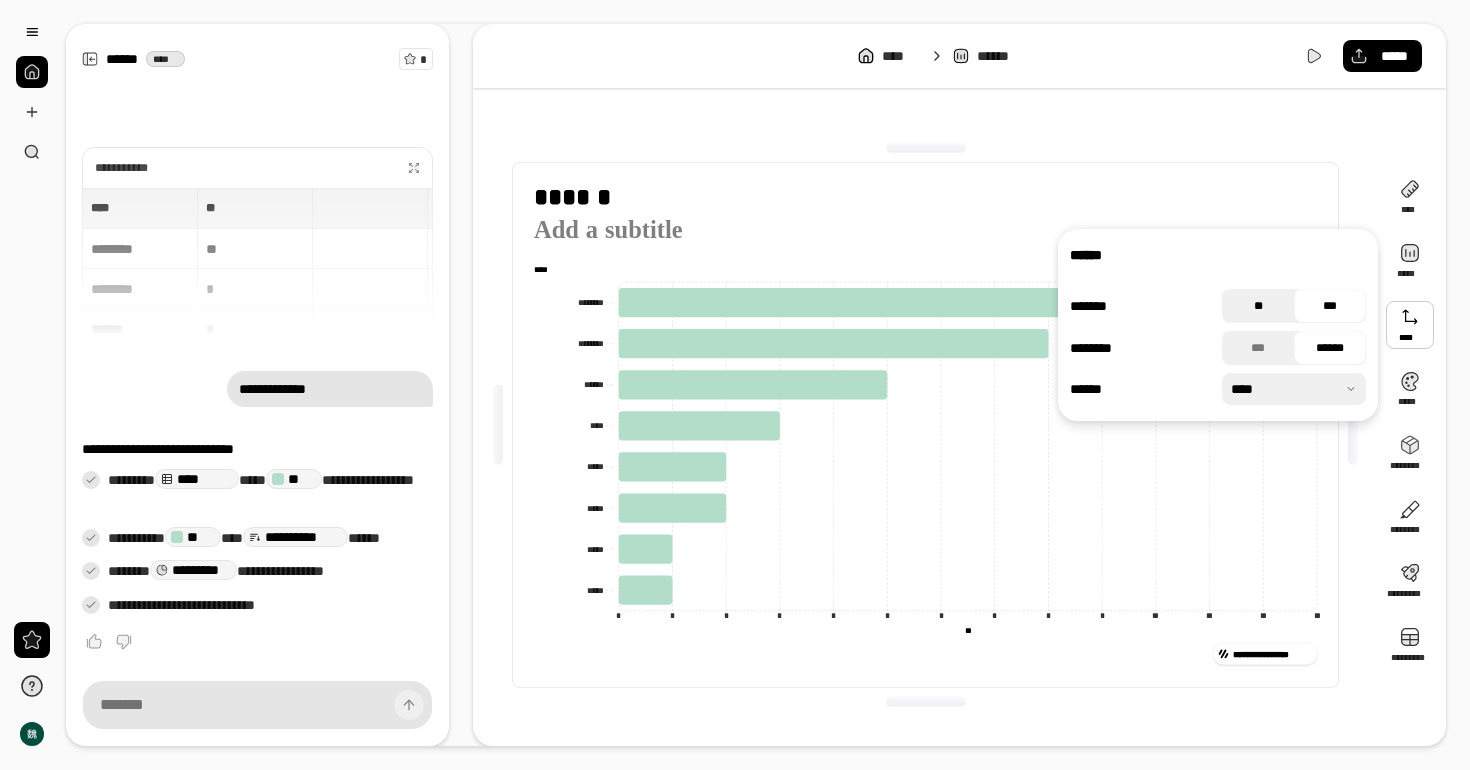 click on "**" at bounding box center [1258, 306] 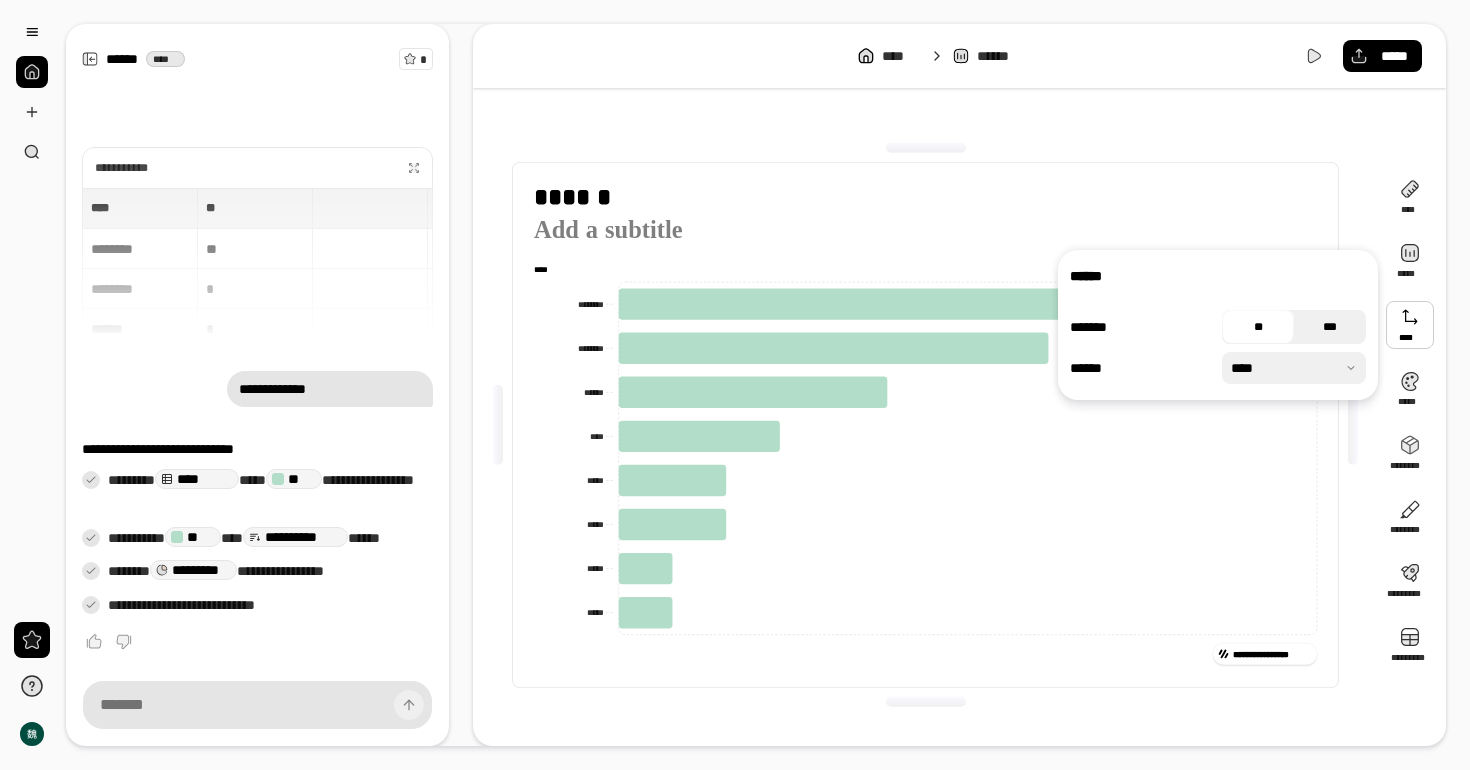 click on "***" at bounding box center [1330, 327] 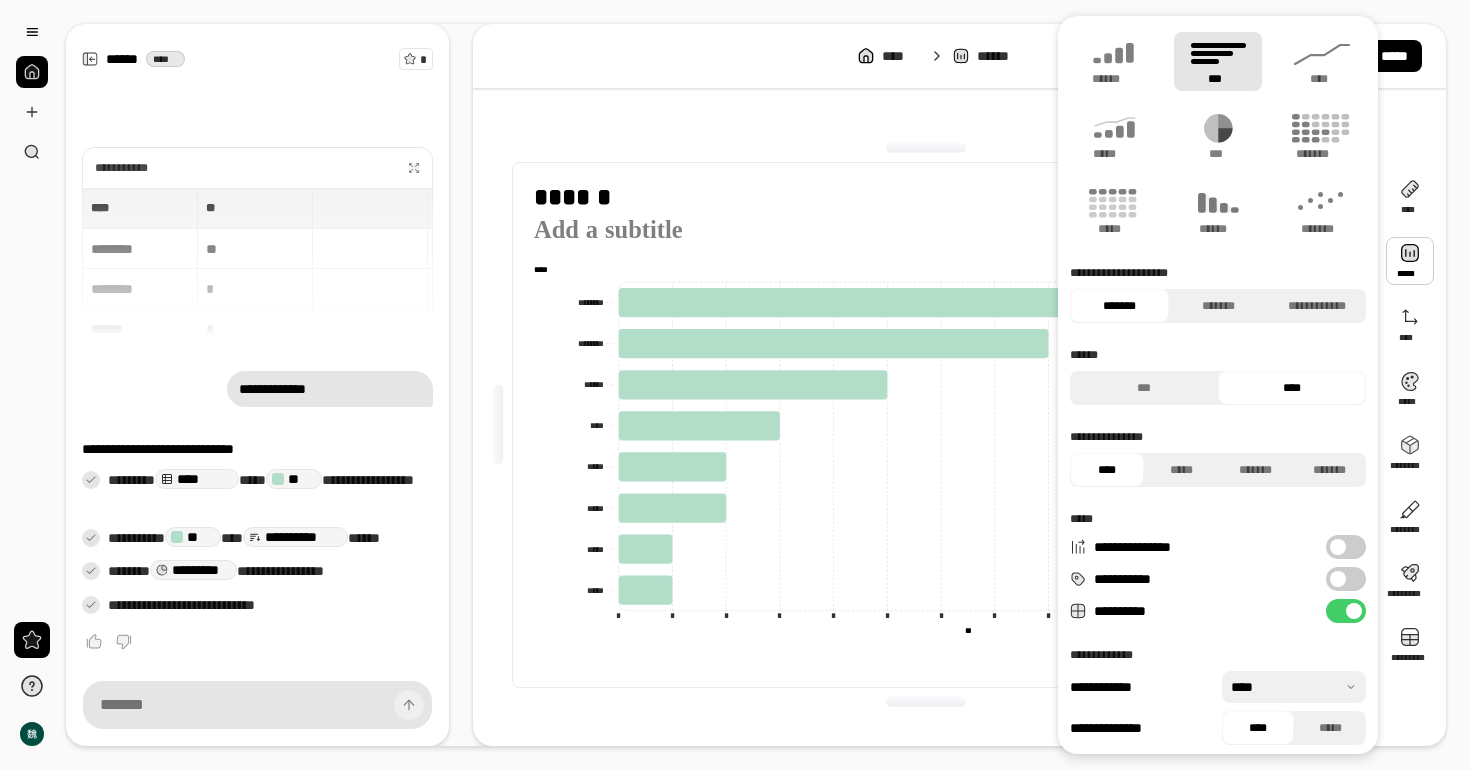 click on "**********" at bounding box center (1346, 547) 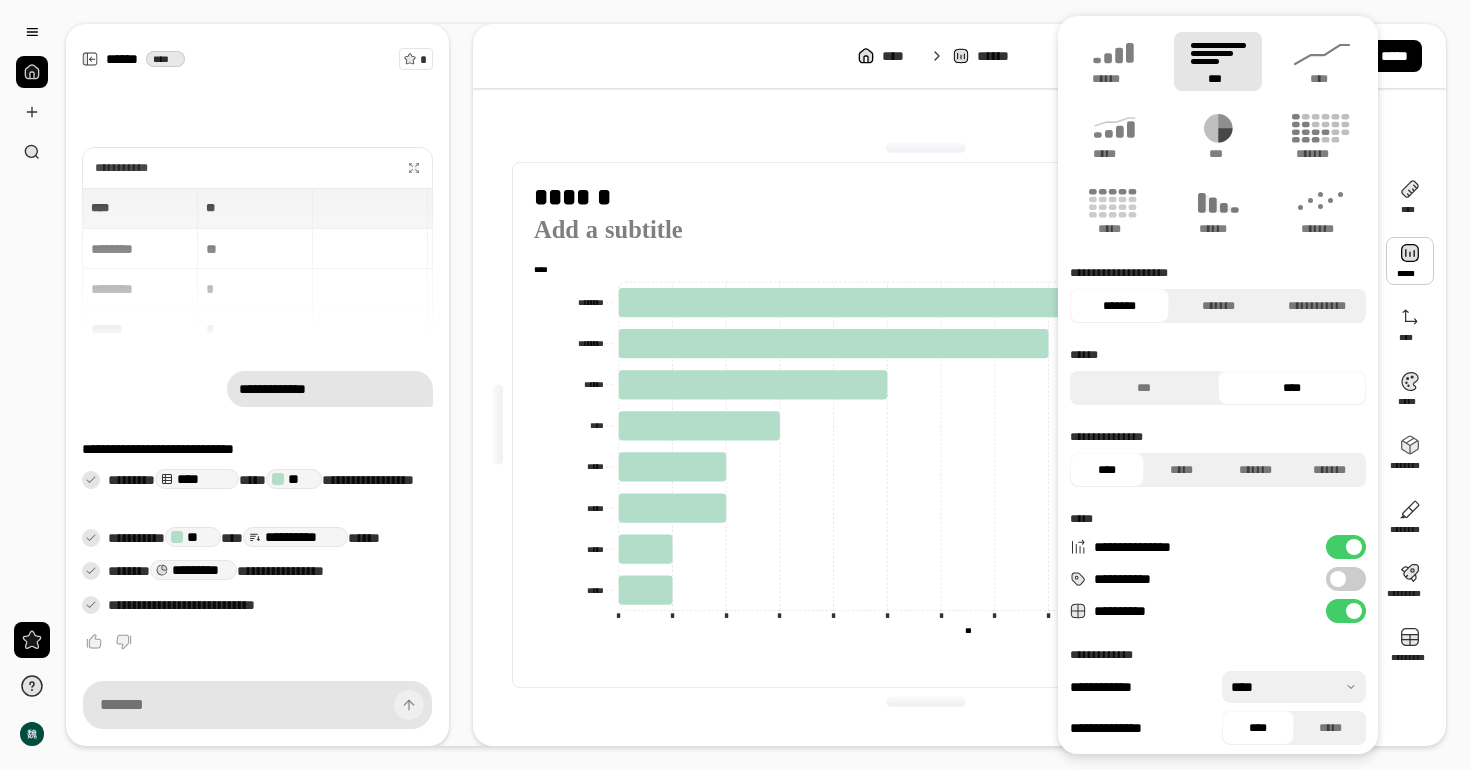 click at bounding box center [1354, 547] 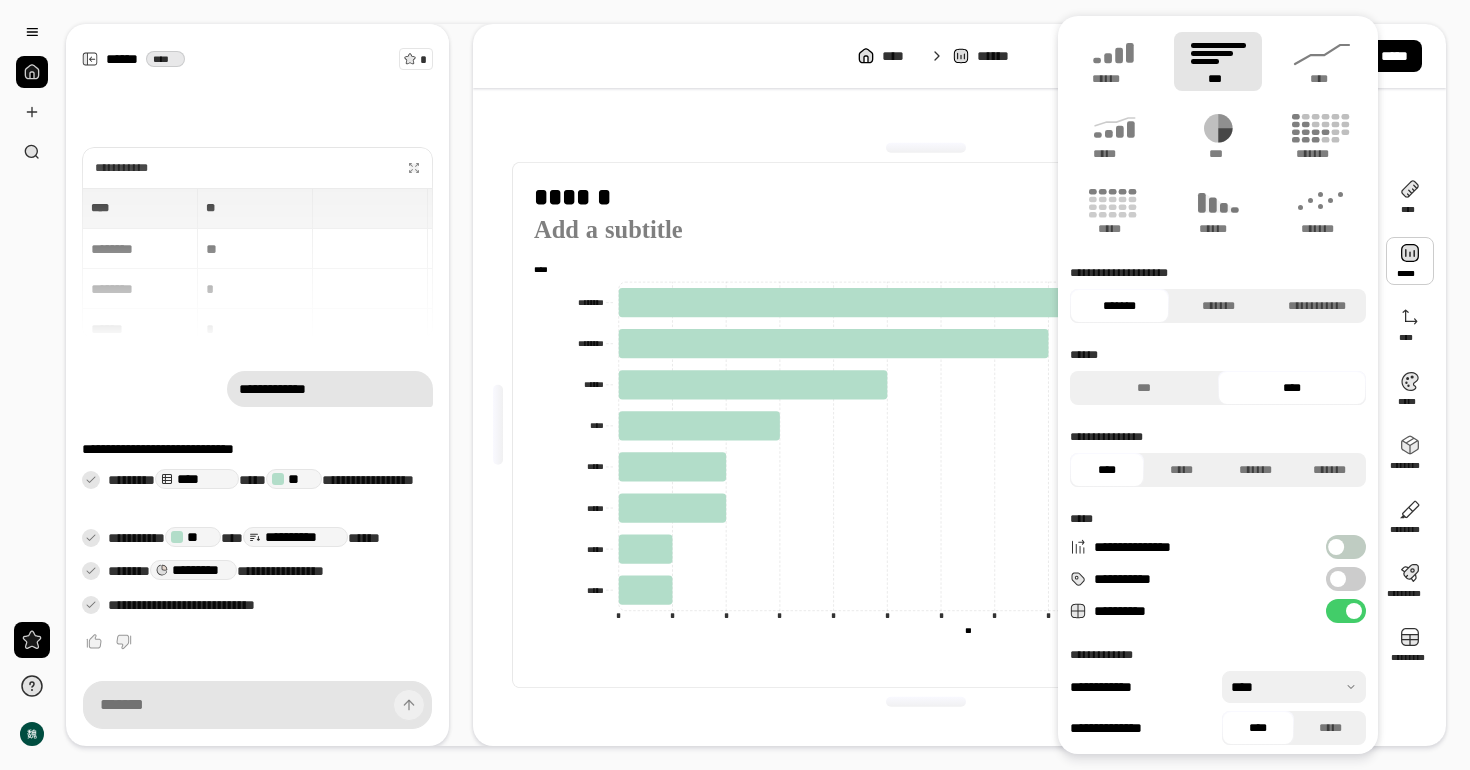click on "**********" at bounding box center (1346, 579) 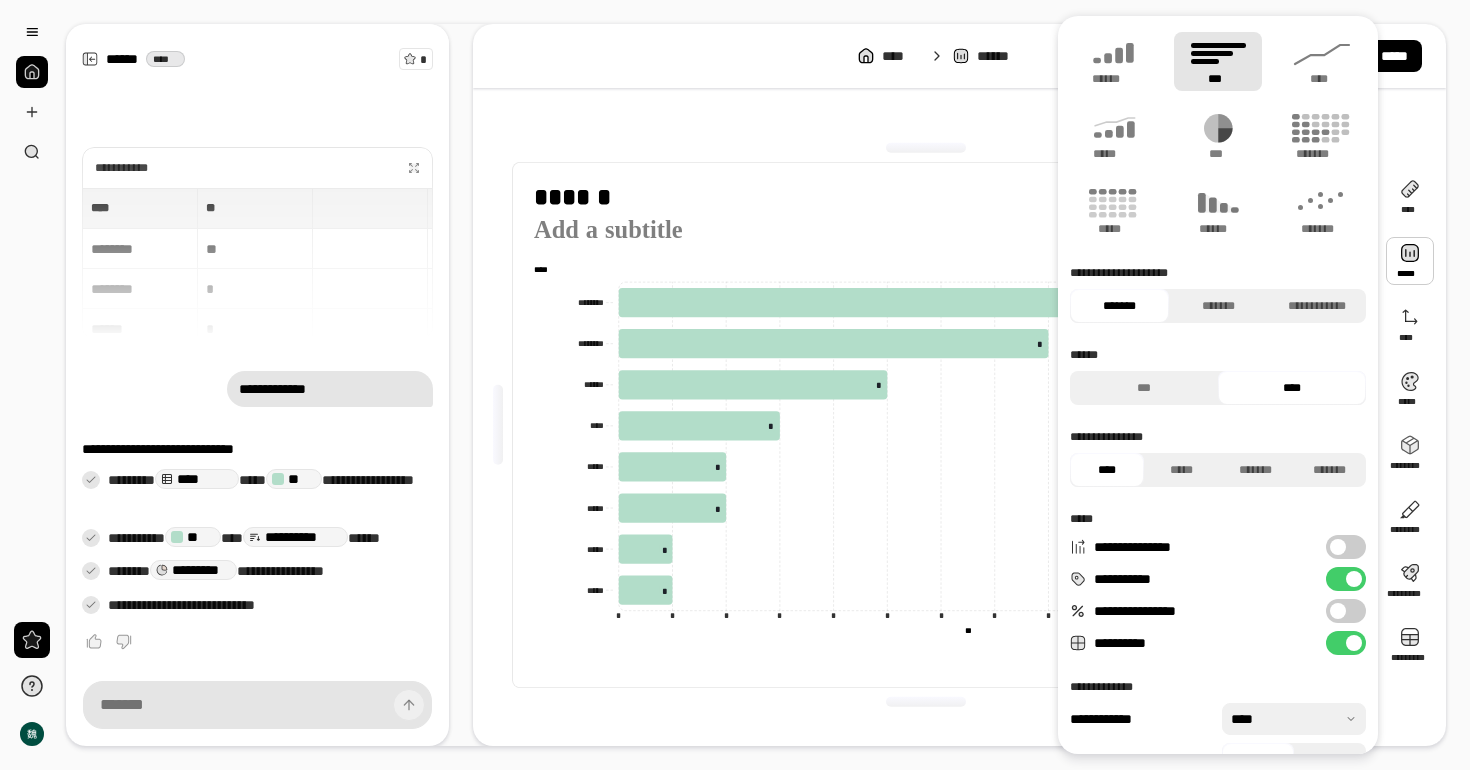 click on "**********" at bounding box center [1346, 611] 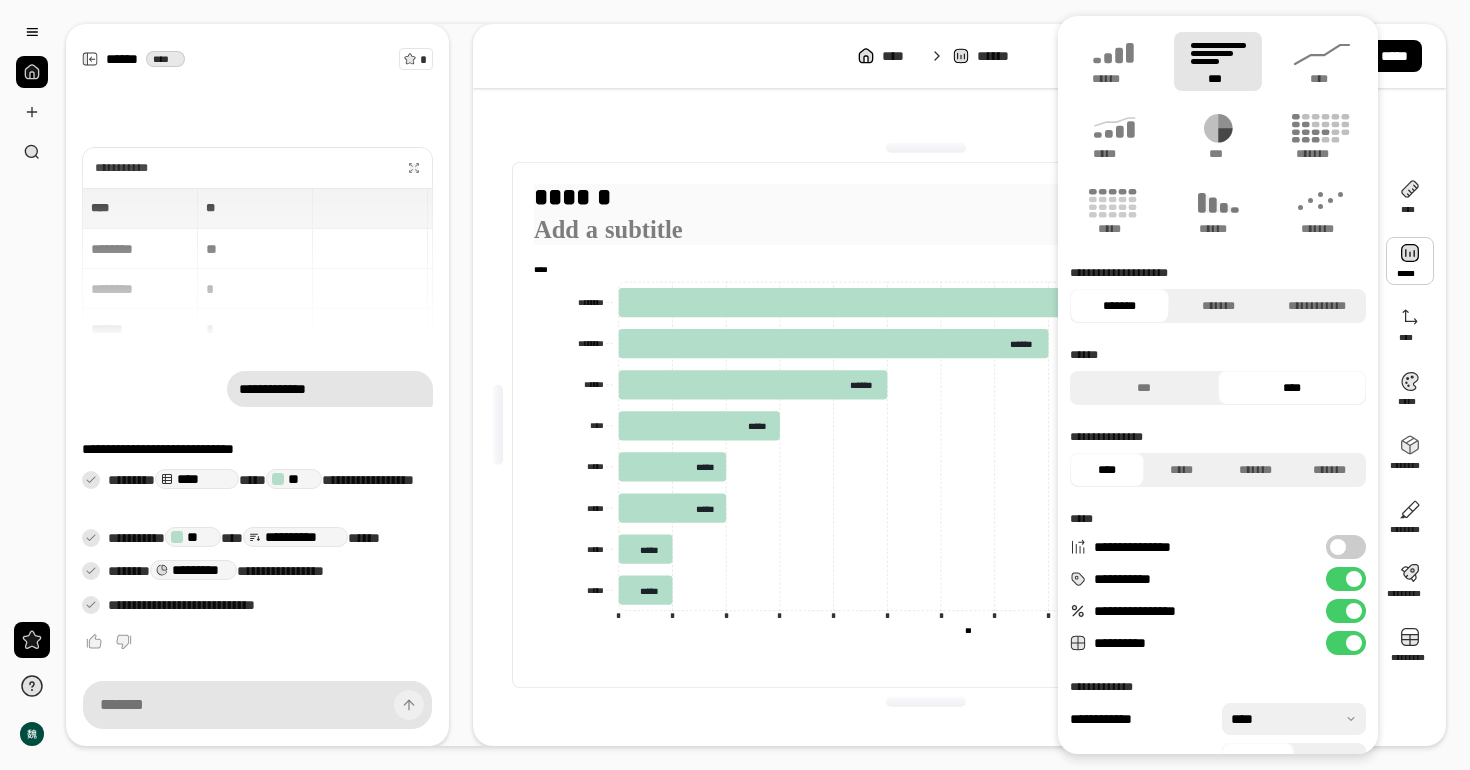 click at bounding box center [925, 231] 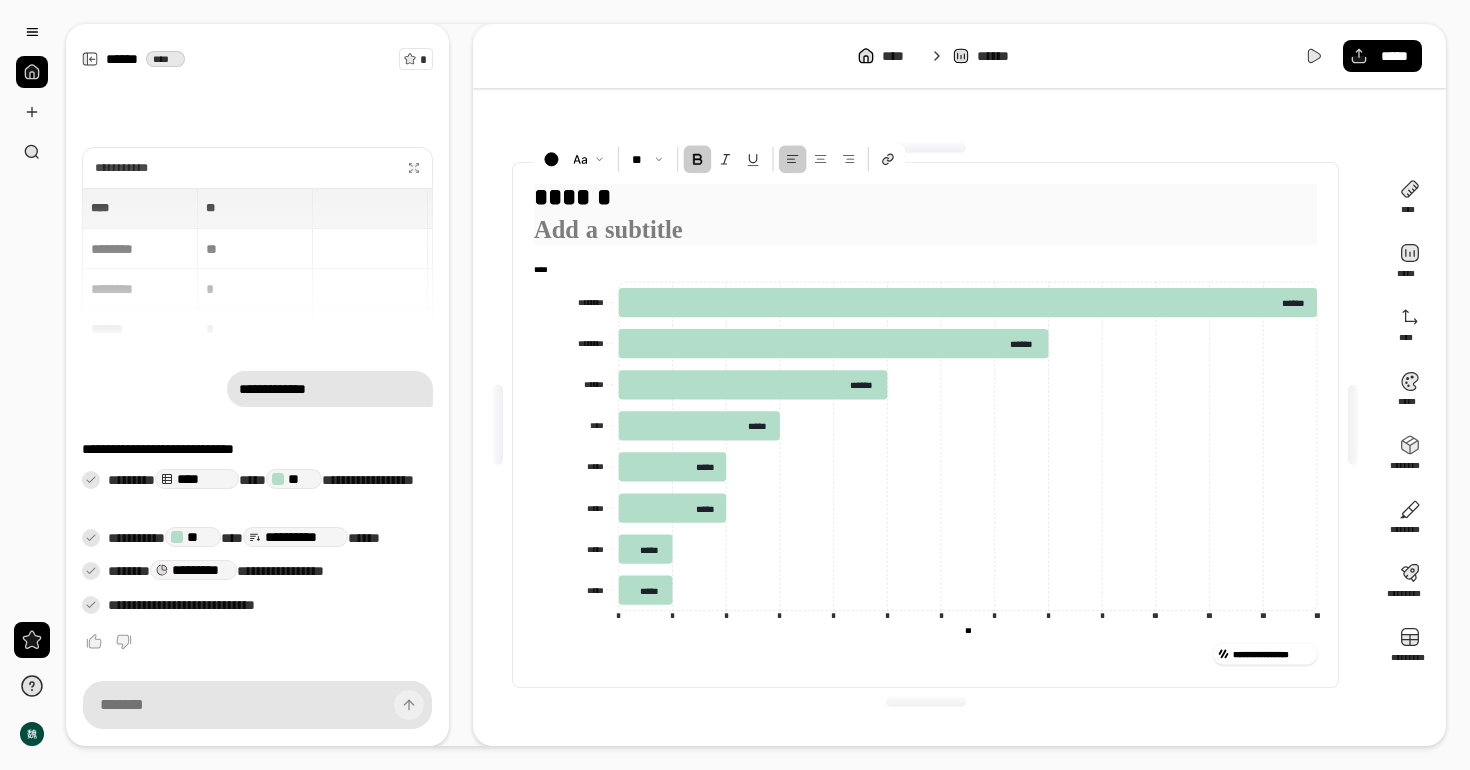 click at bounding box center (498, 425) 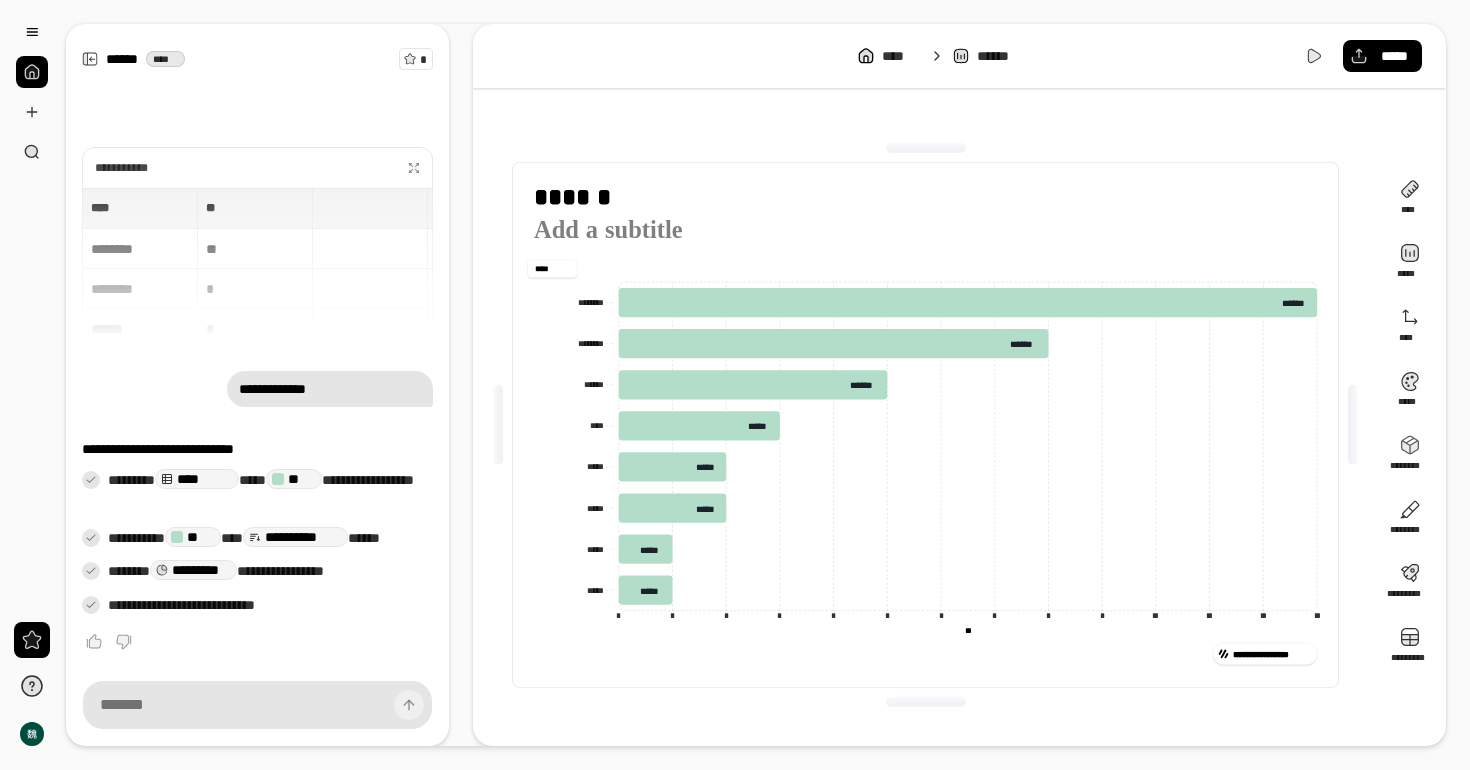 click on "****" at bounding box center [552, 268] 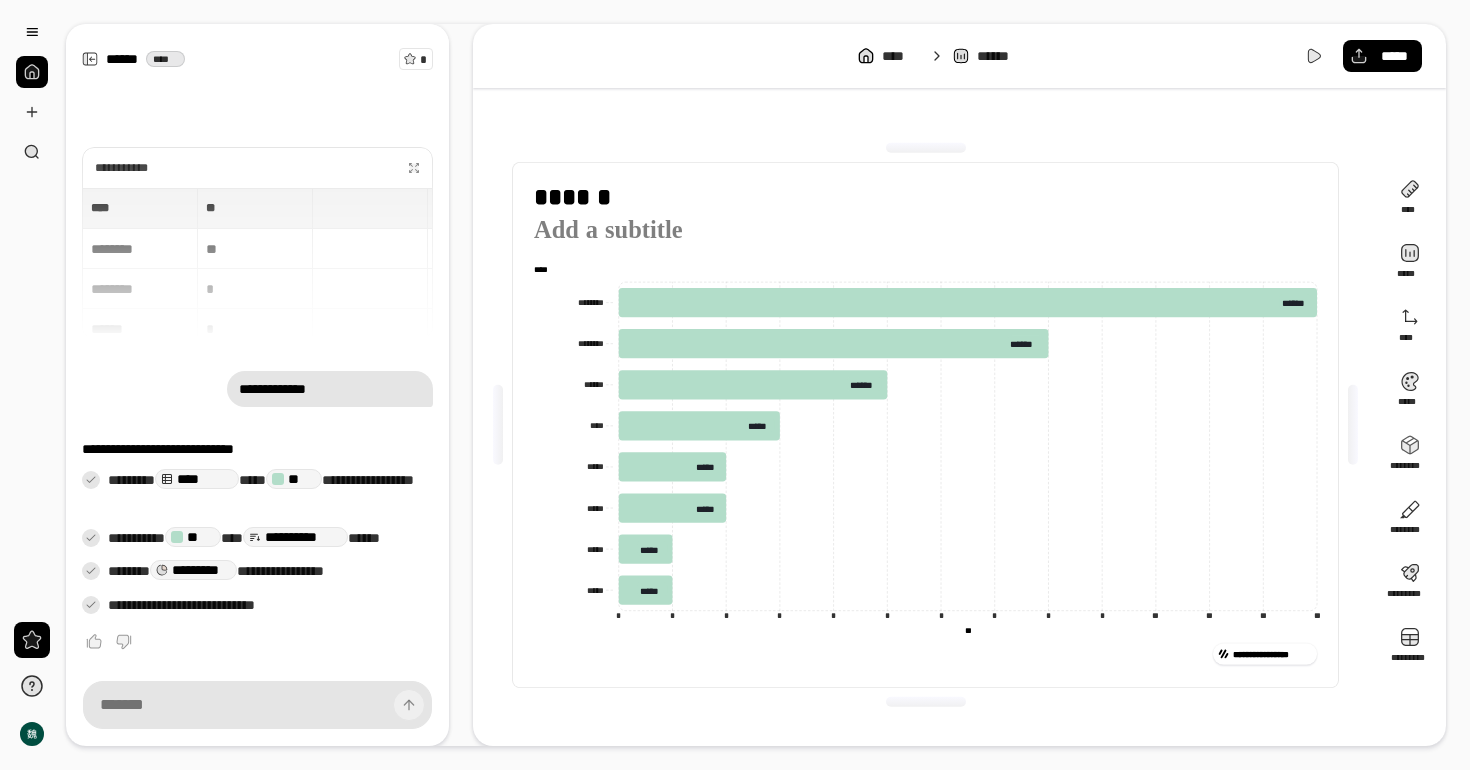 click on "******** ********" 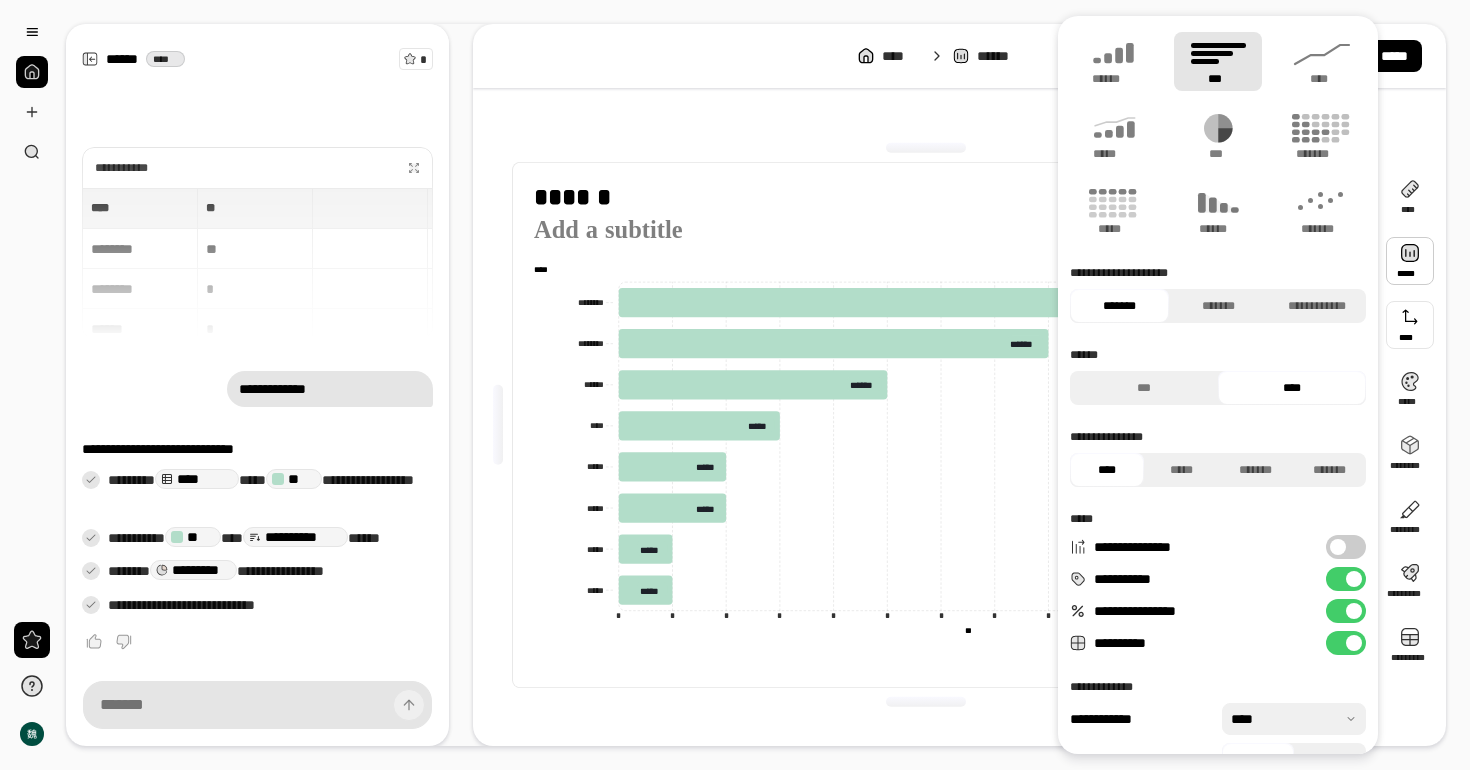 scroll, scrollTop: 39, scrollLeft: 0, axis: vertical 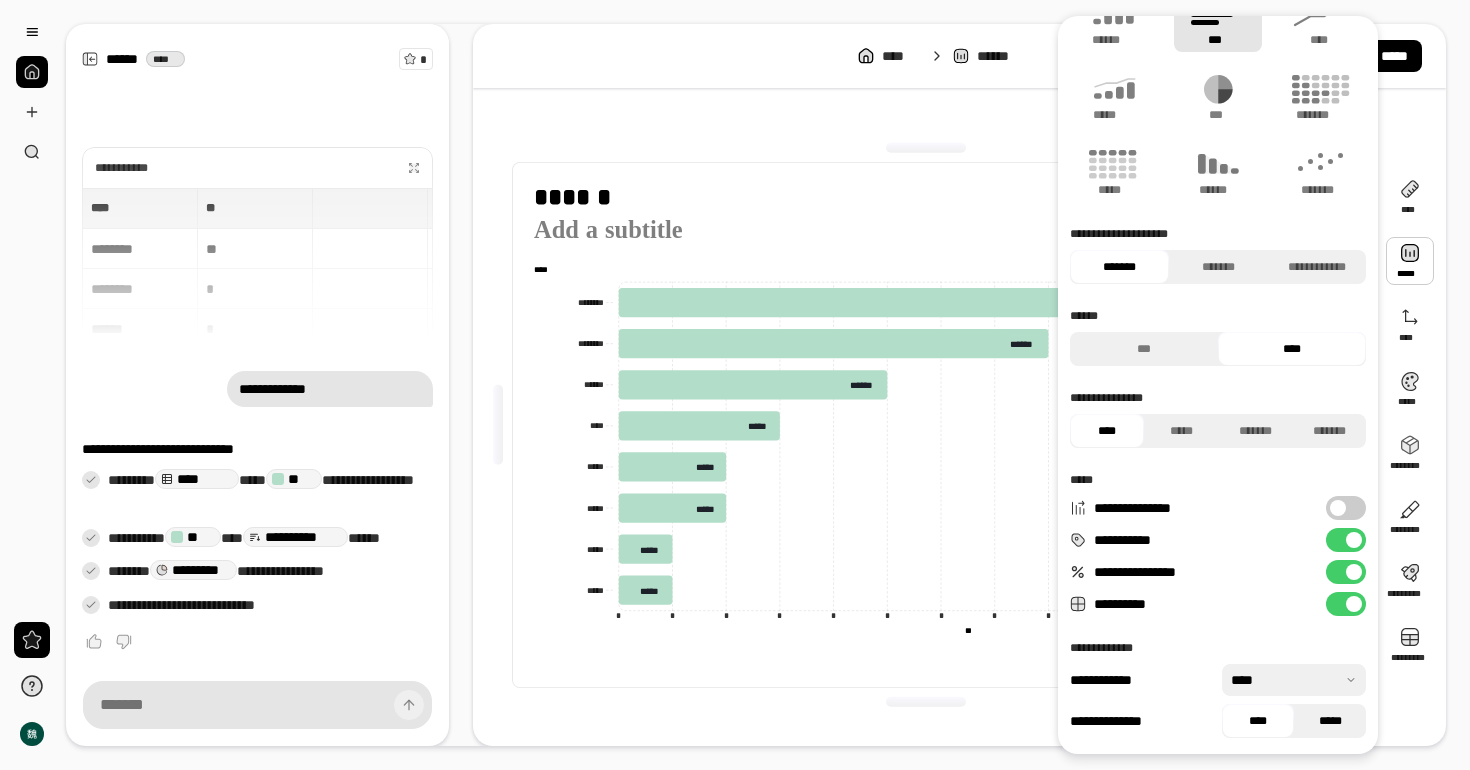click on "*****" at bounding box center (1330, 721) 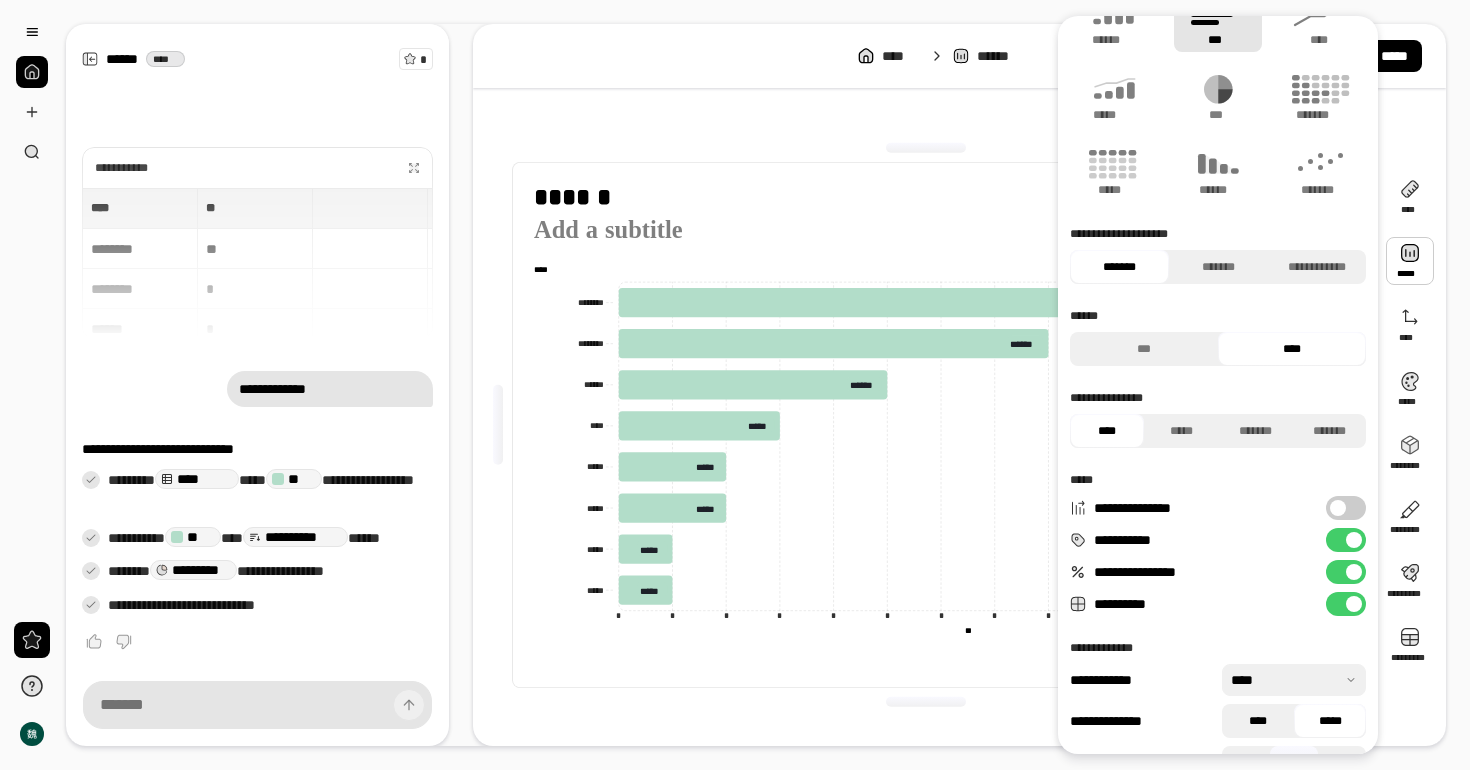 click on "****" at bounding box center [1258, 721] 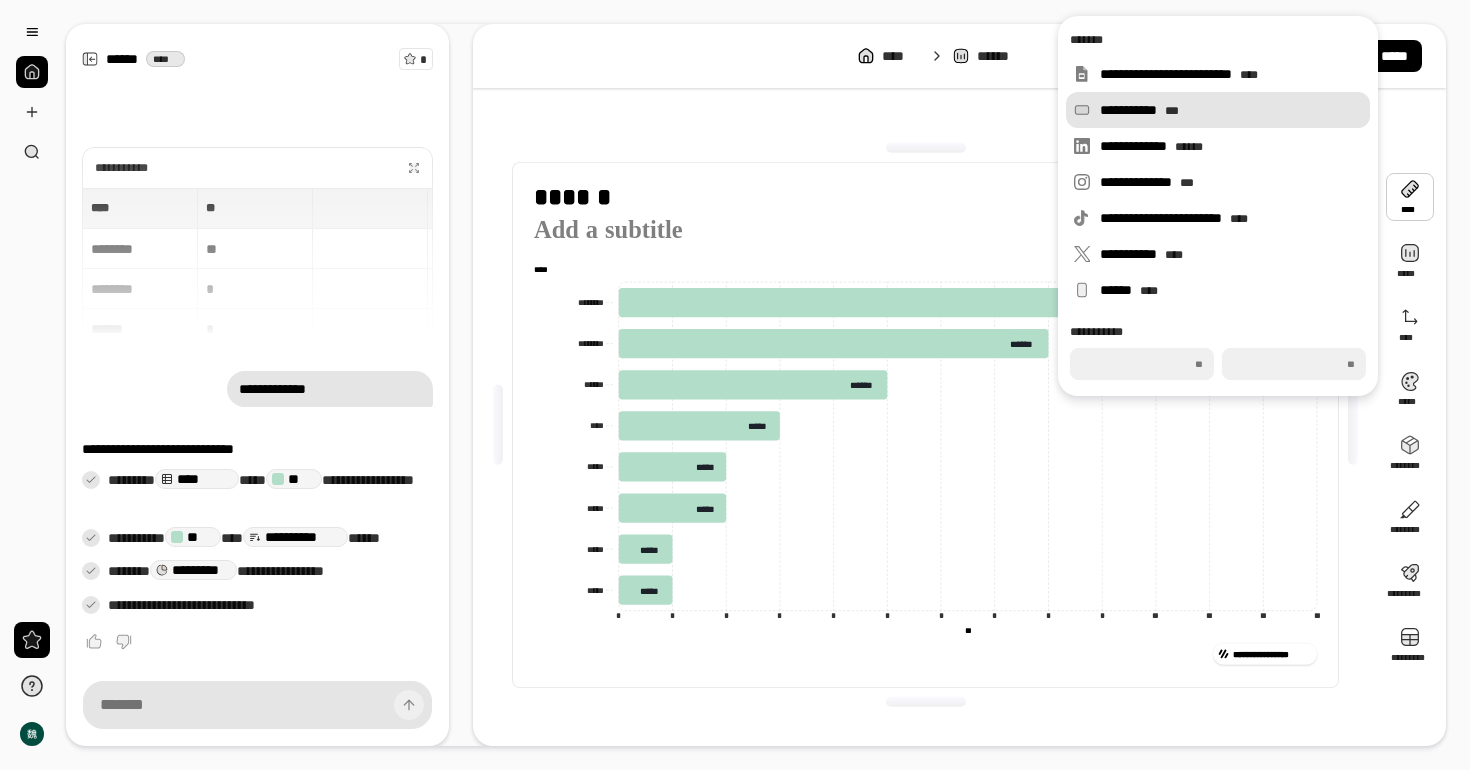 click on "***" at bounding box center (1172, 111) 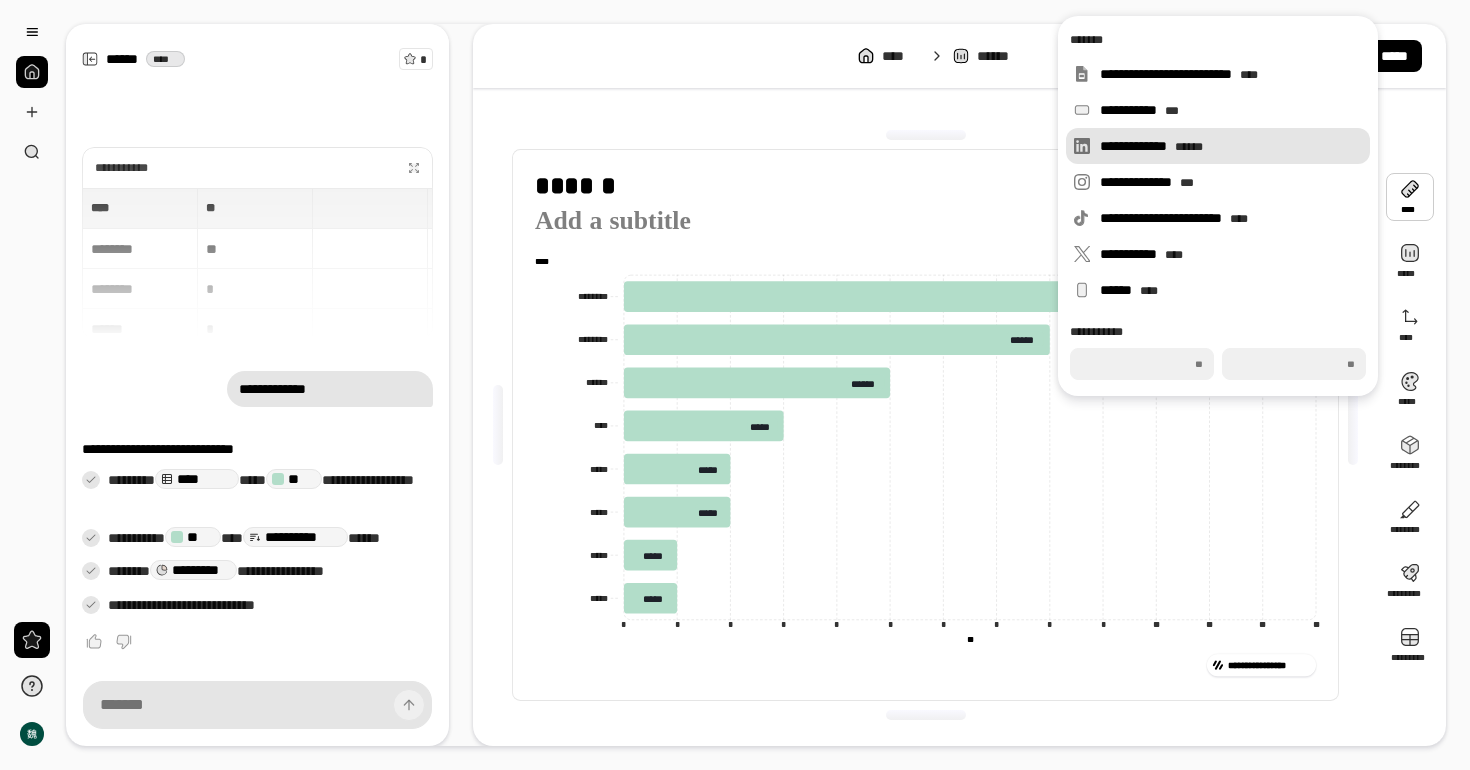 click on "**********" at bounding box center (1218, 146) 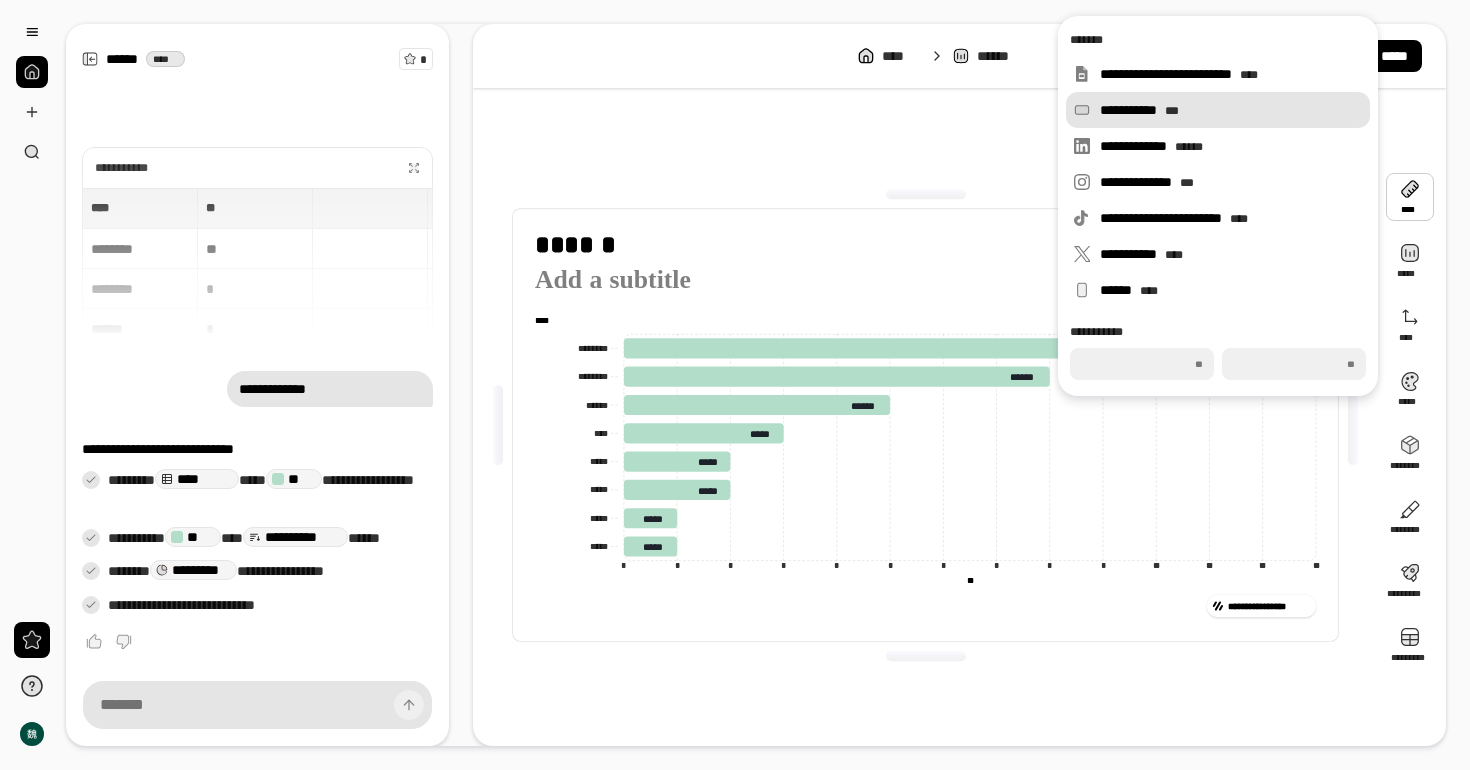 click on "**********" at bounding box center (1231, 110) 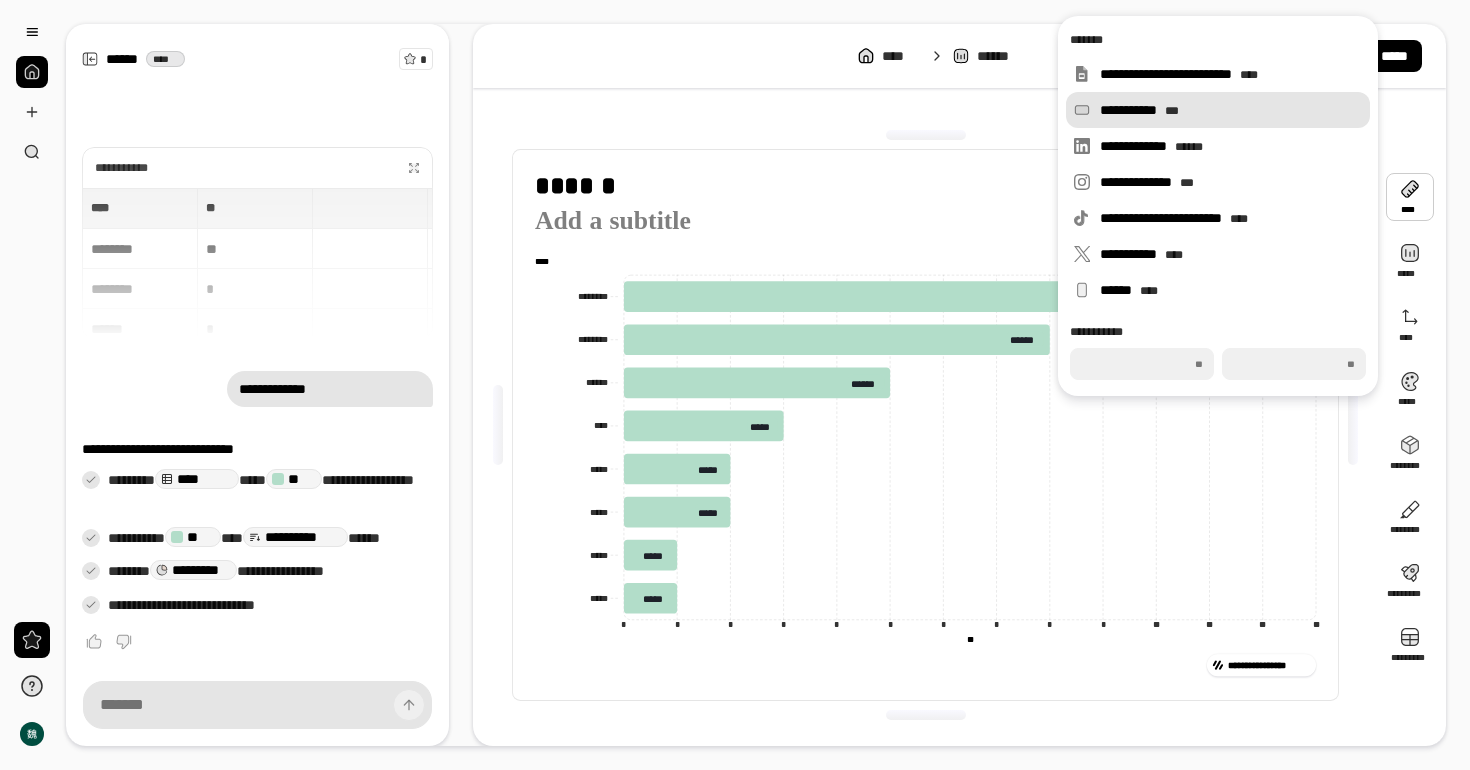 click on "**********" at bounding box center [1218, 110] 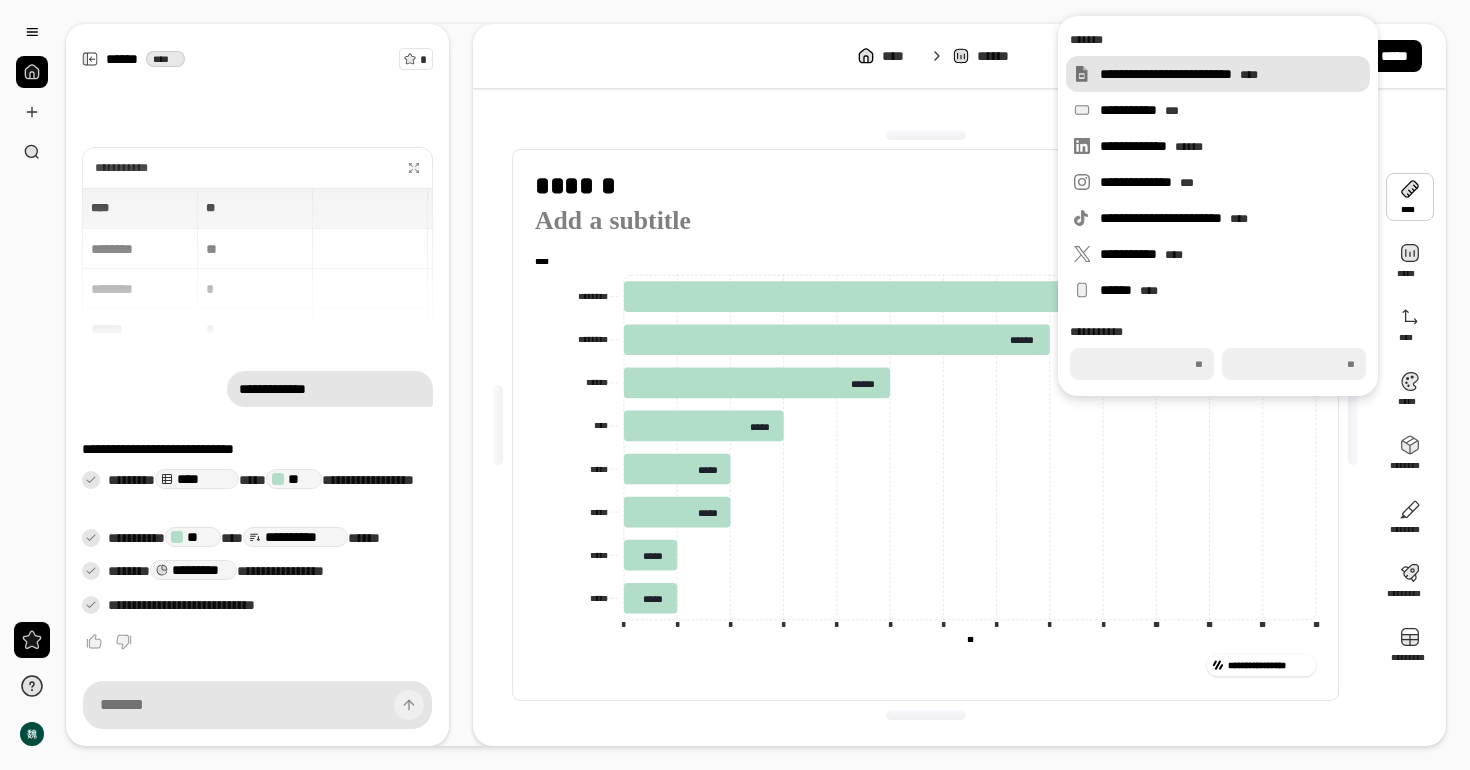 click on "**********" at bounding box center (1218, 74) 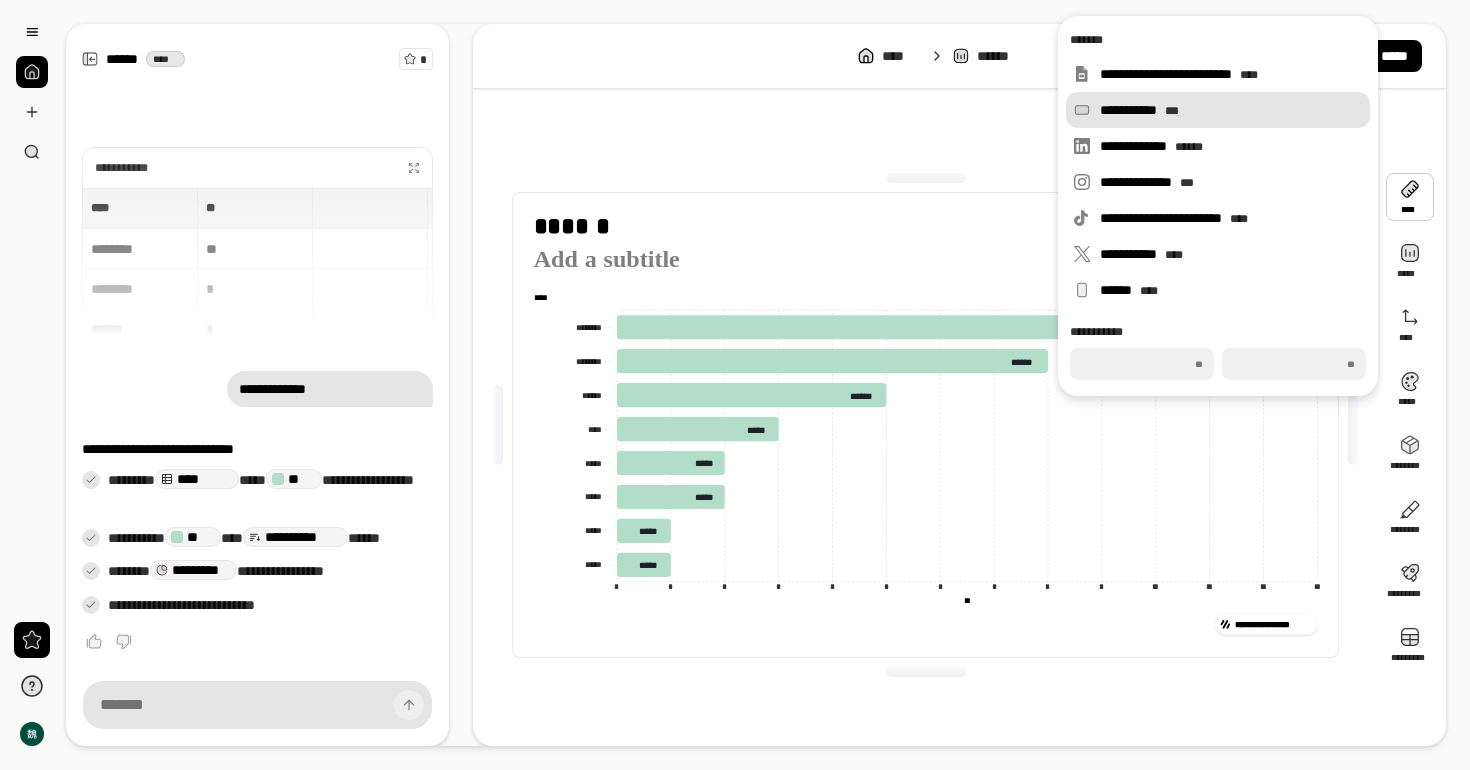 click on "***" at bounding box center (1172, 111) 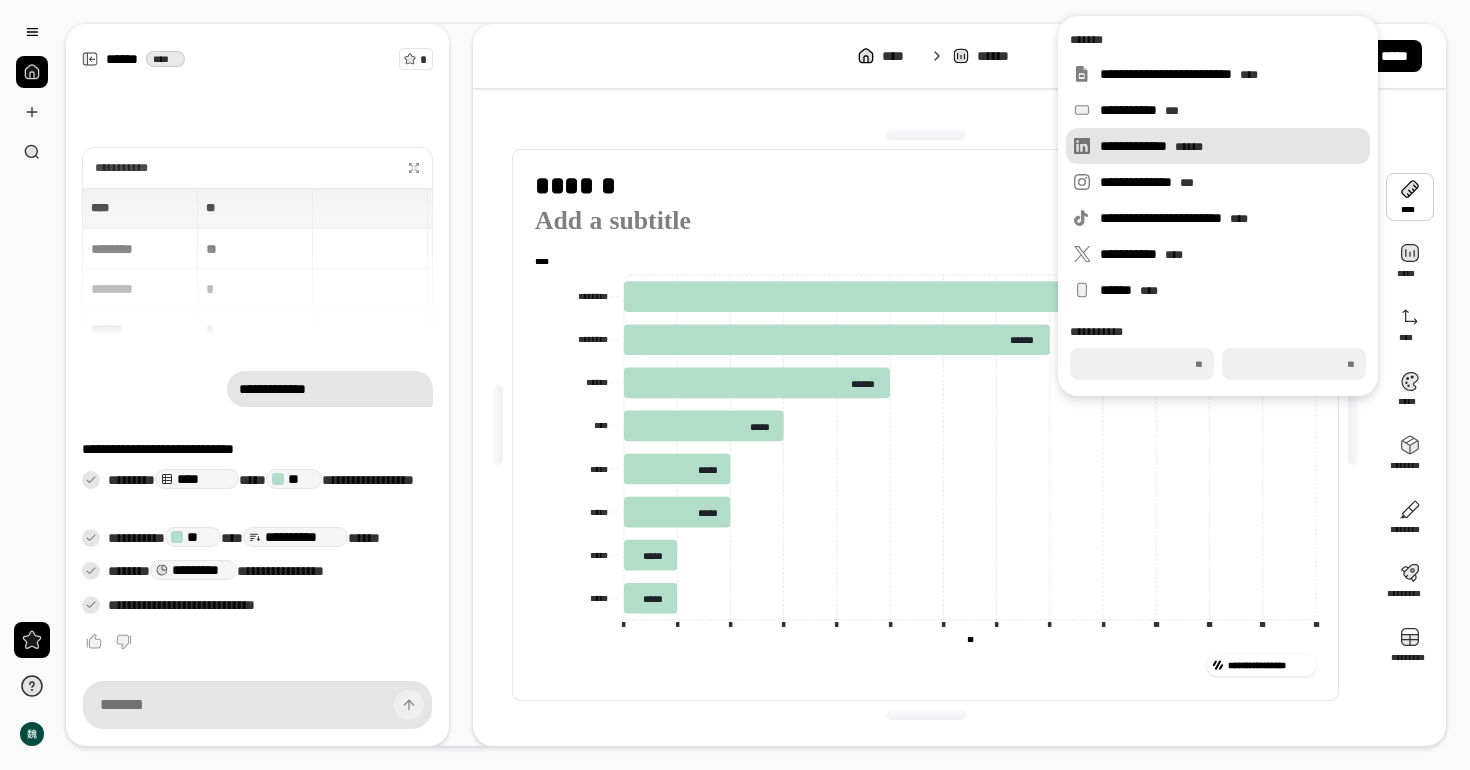 click on "**********" at bounding box center (1231, 146) 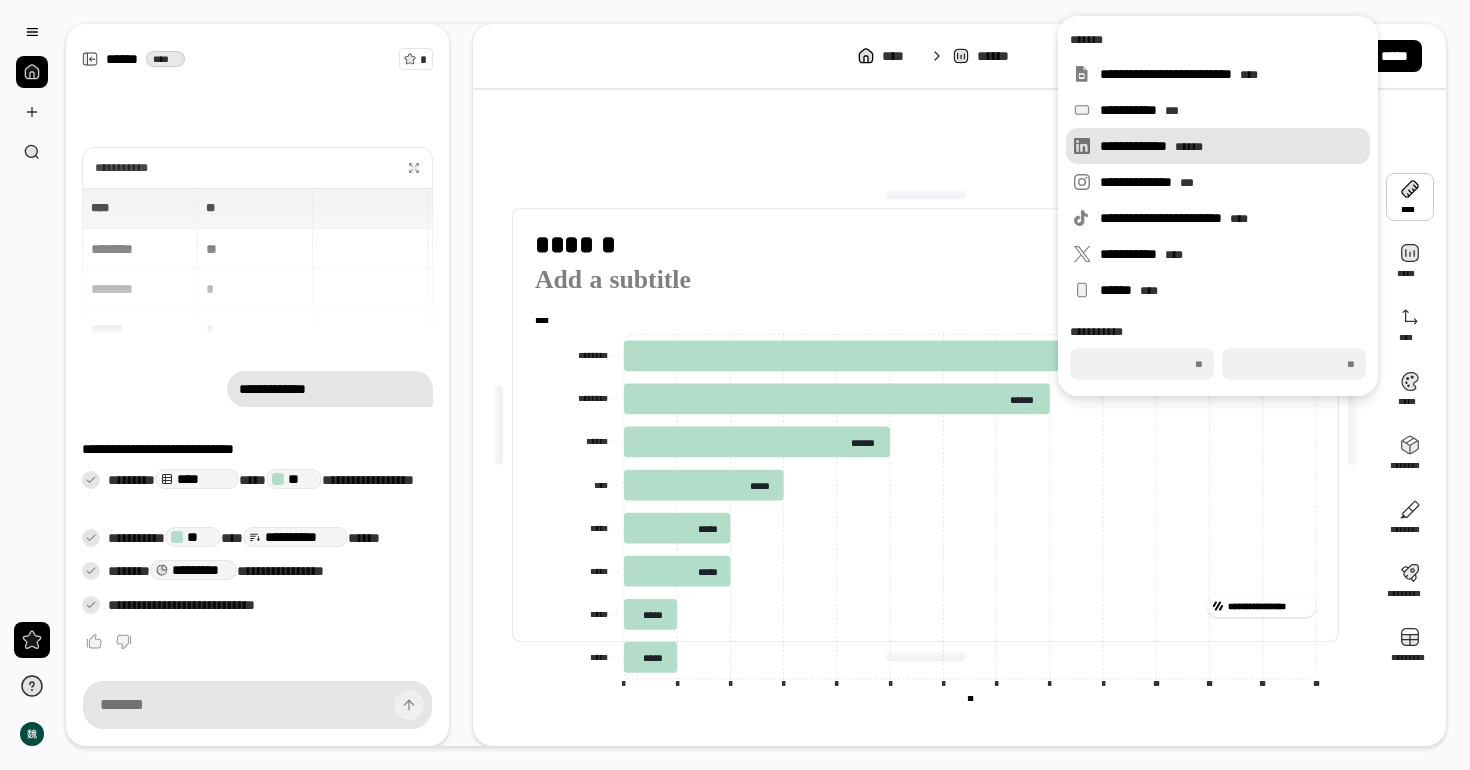type on "***" 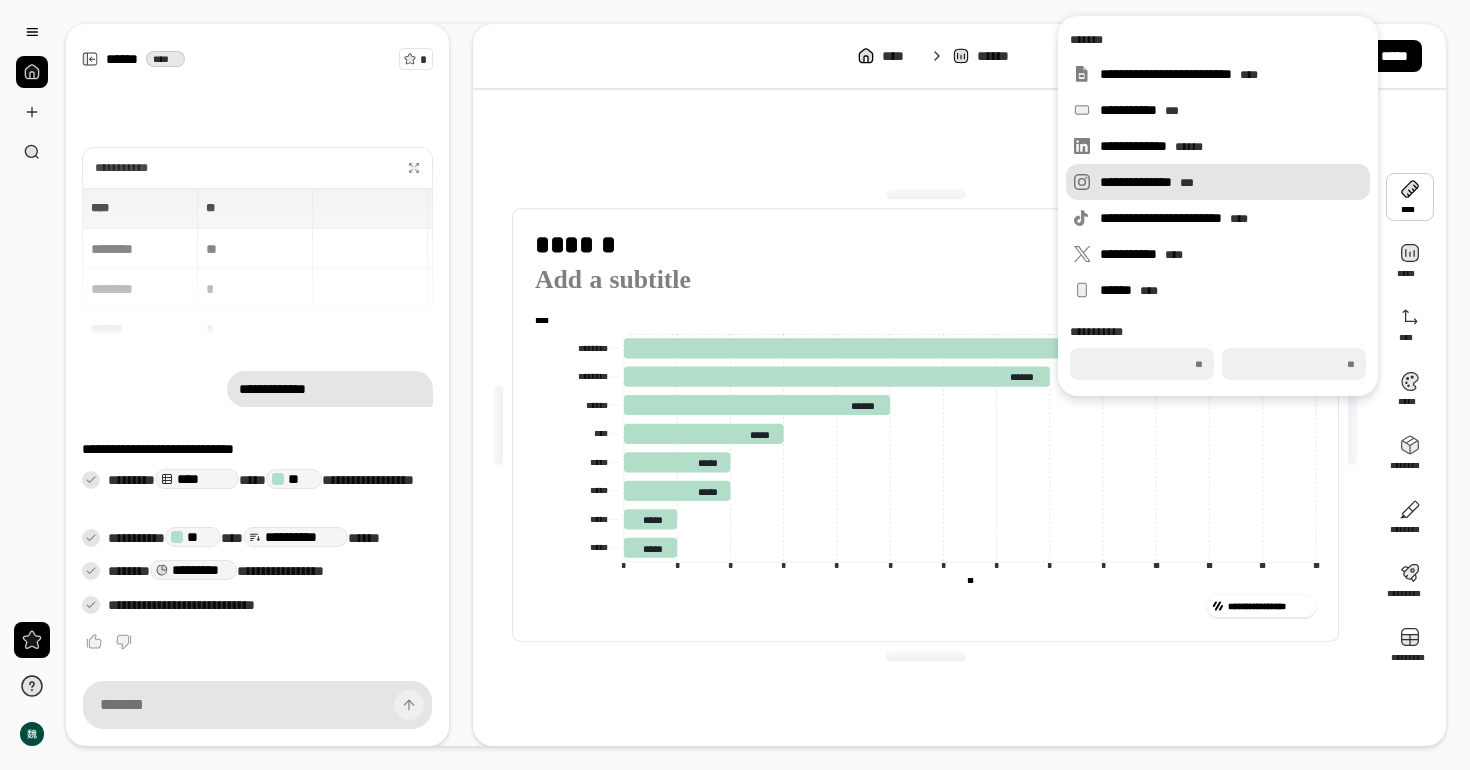click on "**********" at bounding box center (1231, 182) 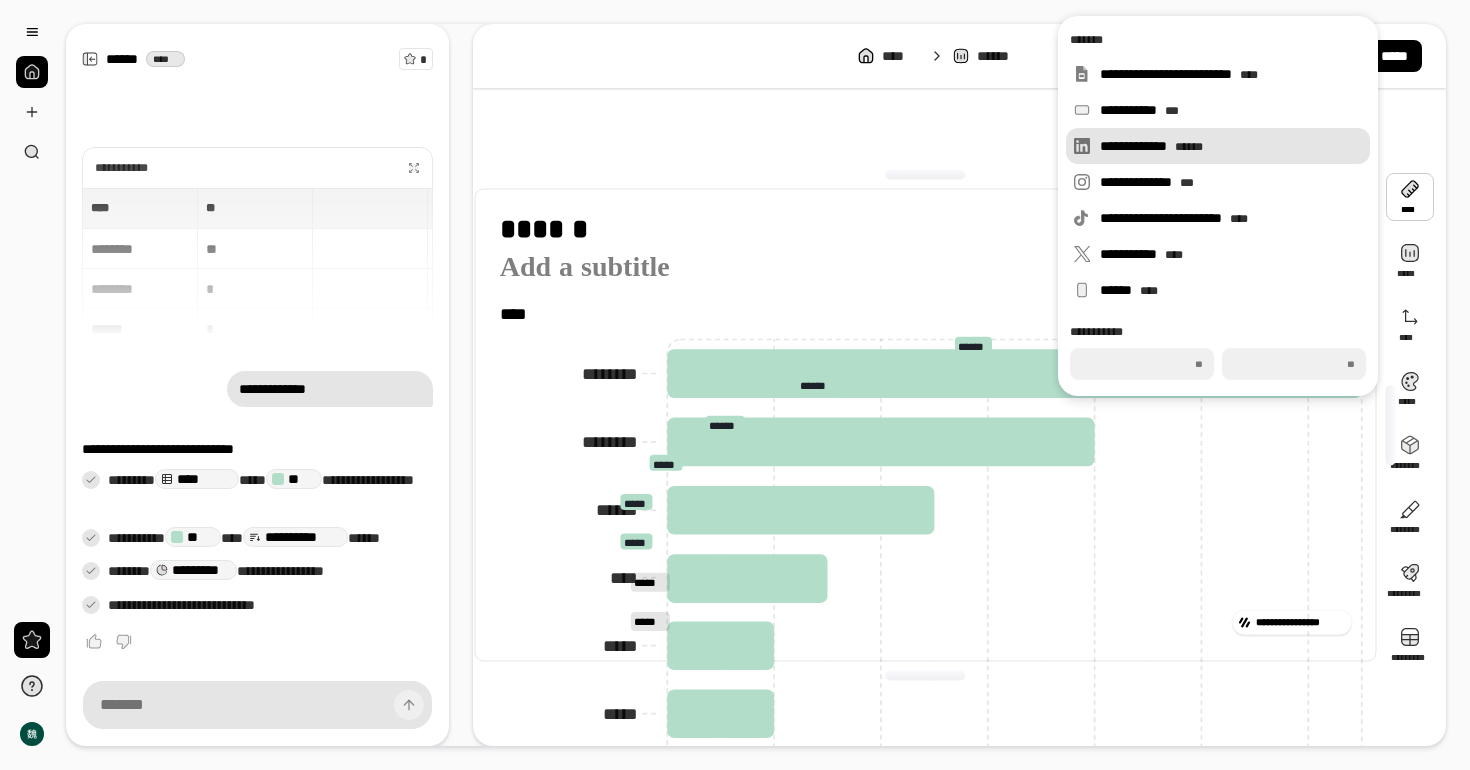 type on "***" 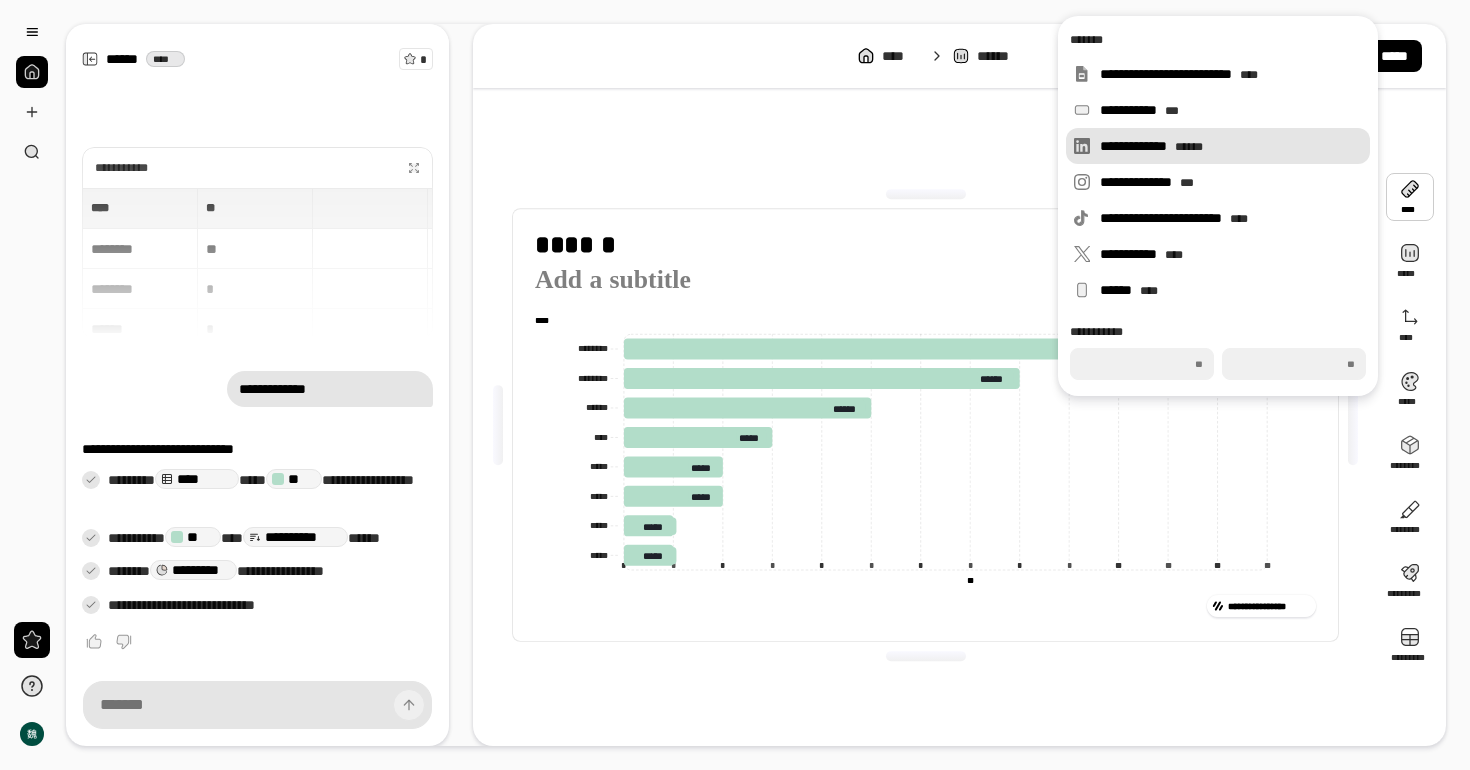 click on "**********" at bounding box center (1231, 146) 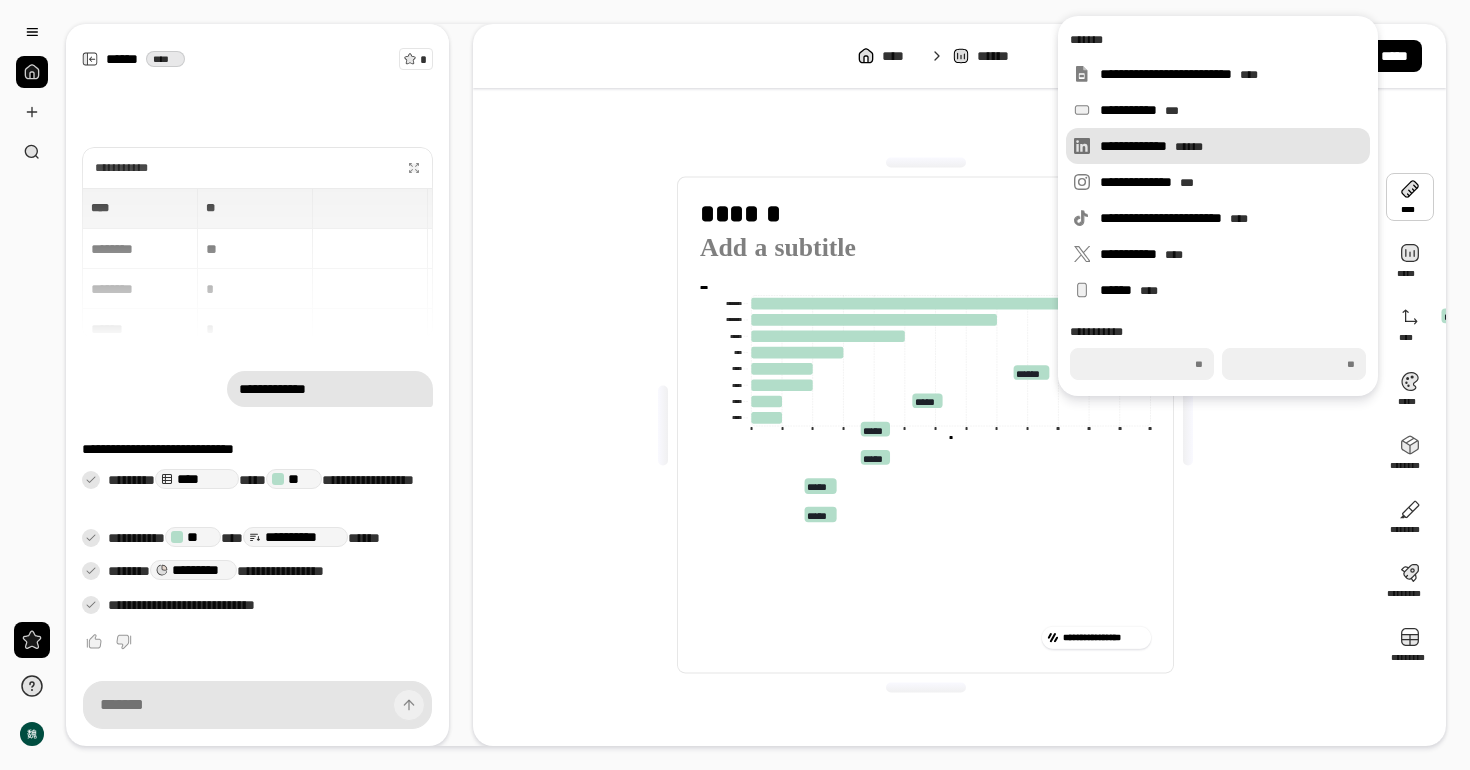 type on "***" 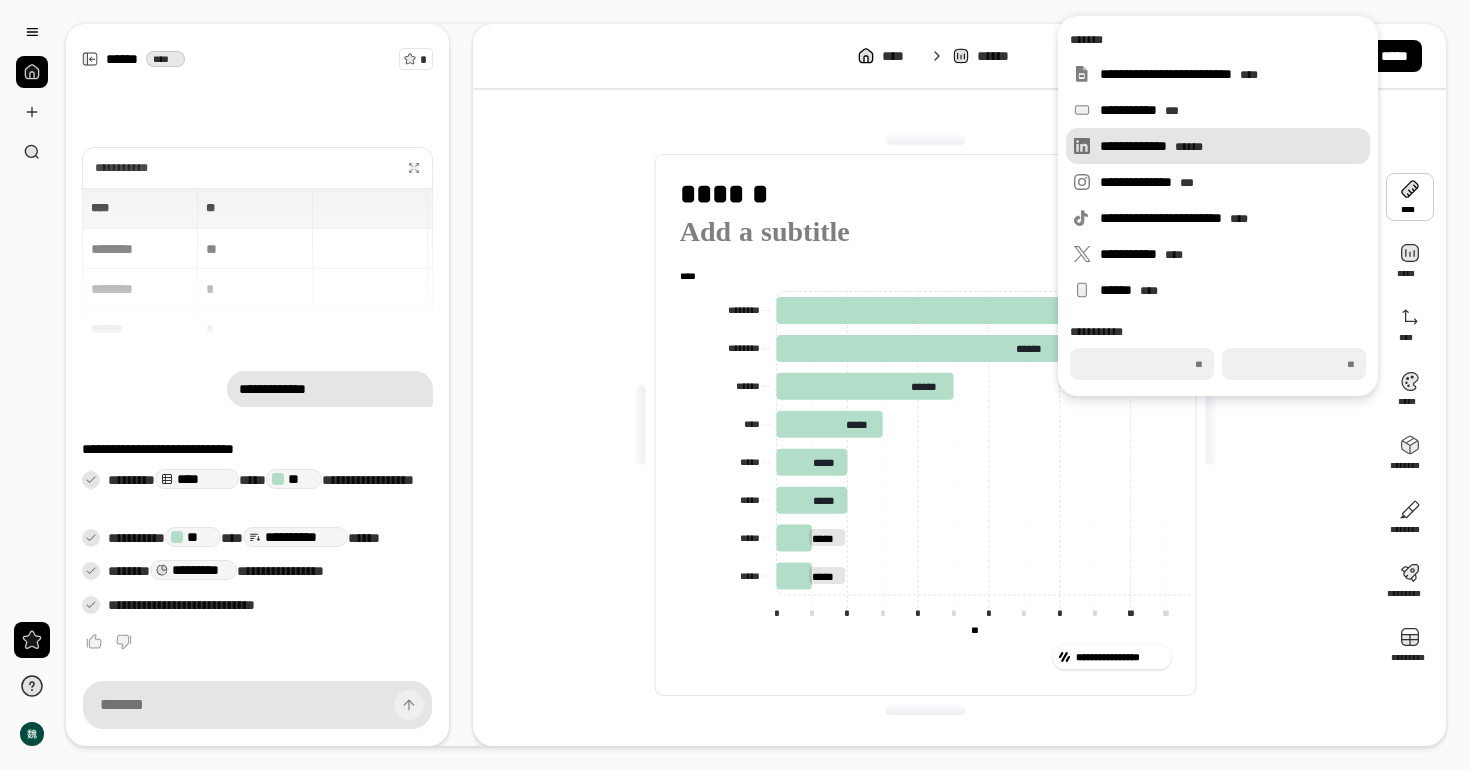 type on "***" 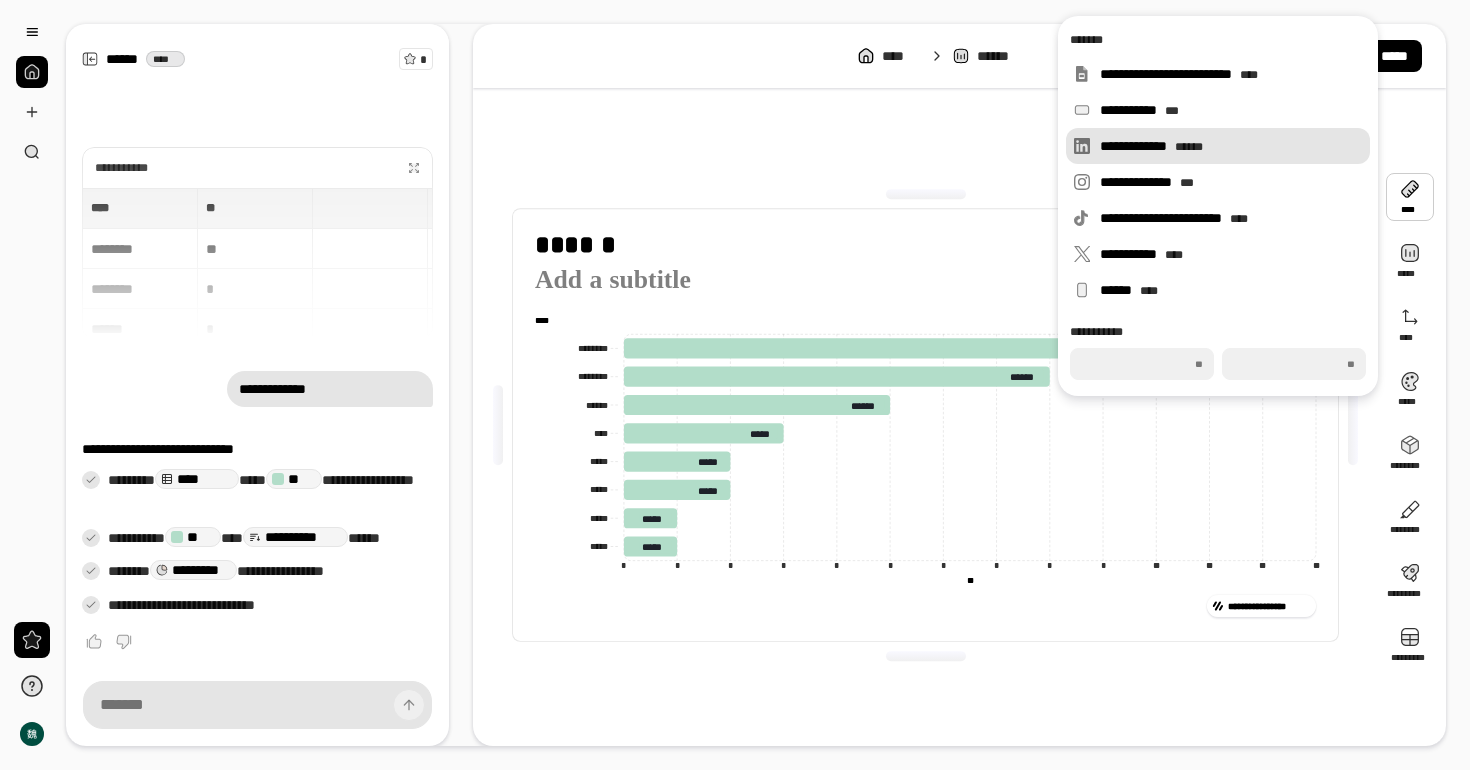 click on "**********" at bounding box center (1231, 146) 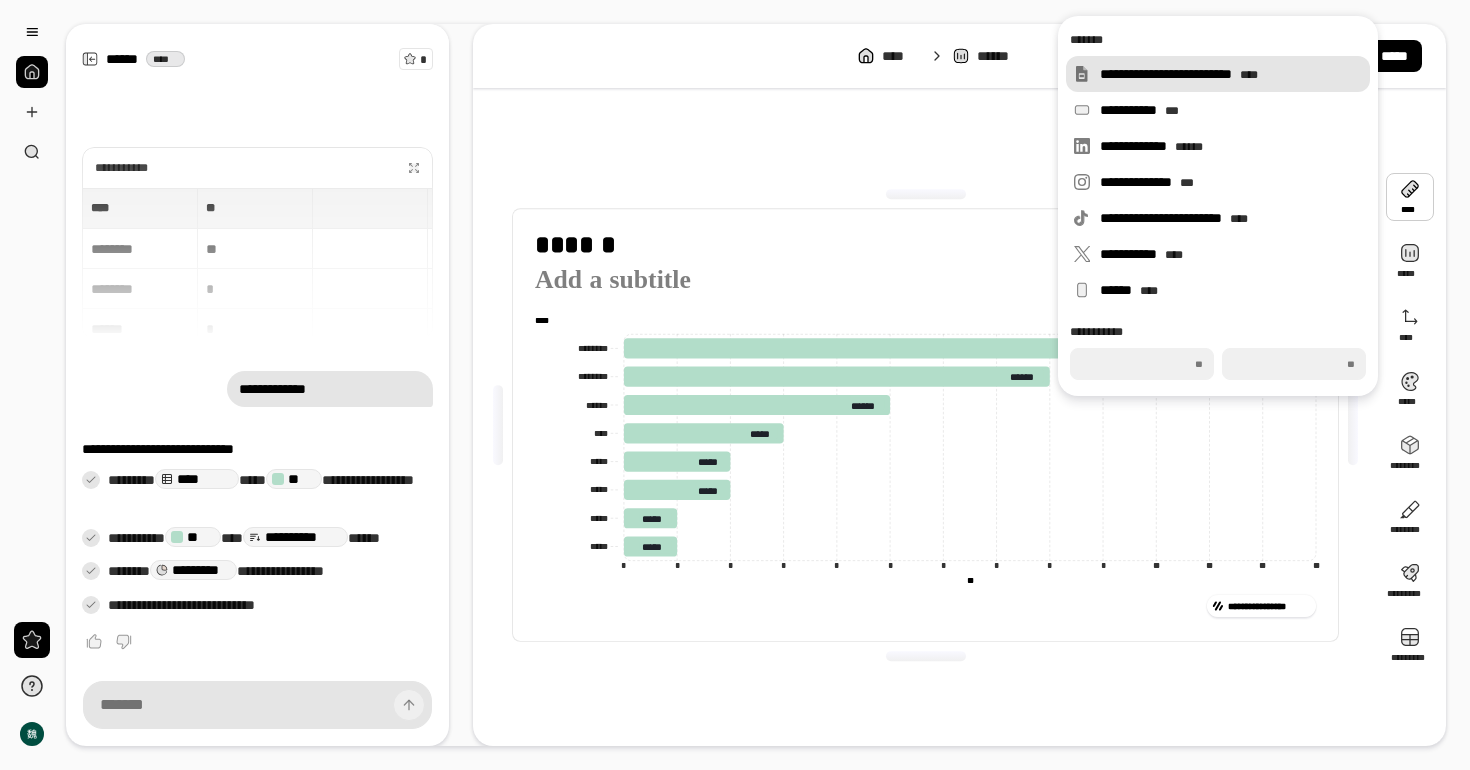 click on "**********" at bounding box center (1218, 74) 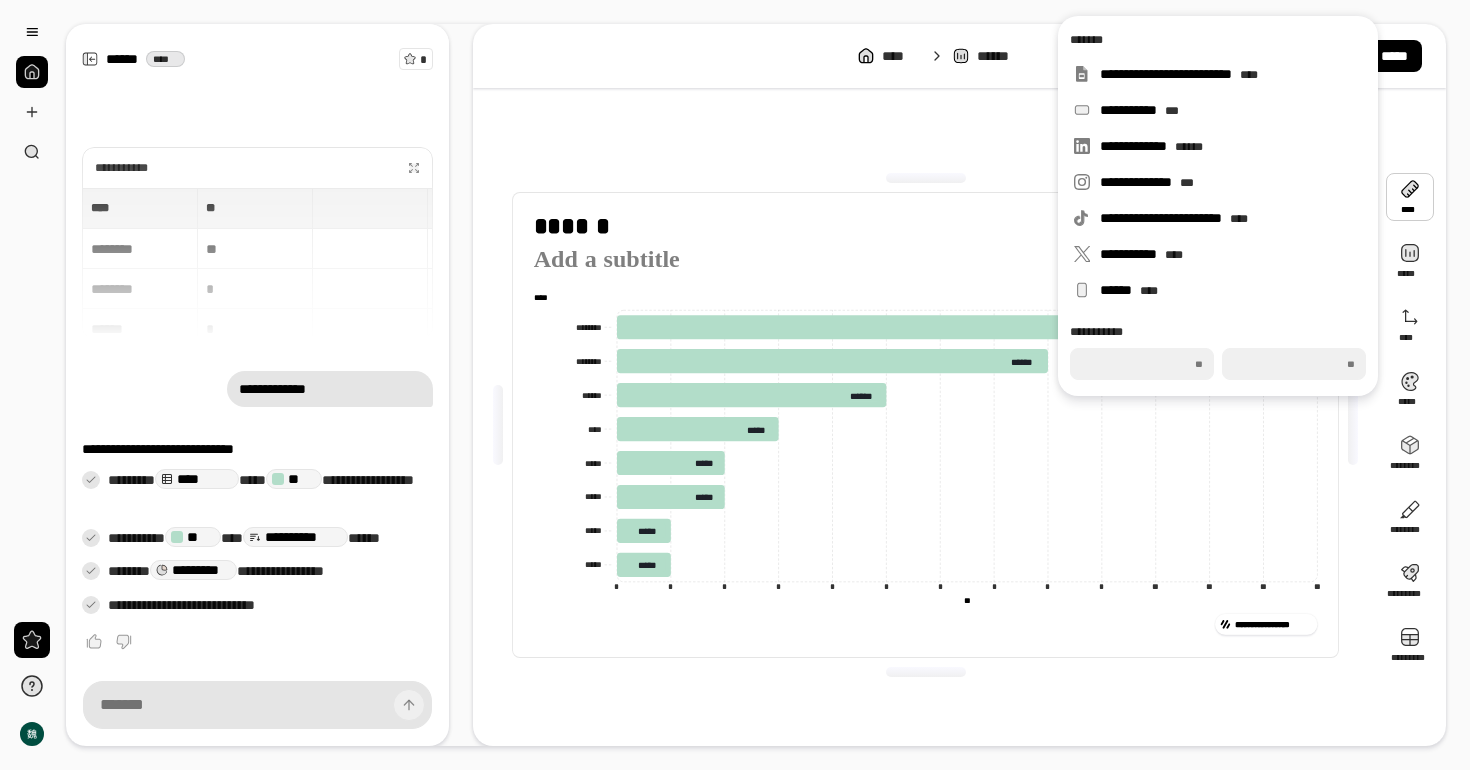 click at bounding box center (926, 178) 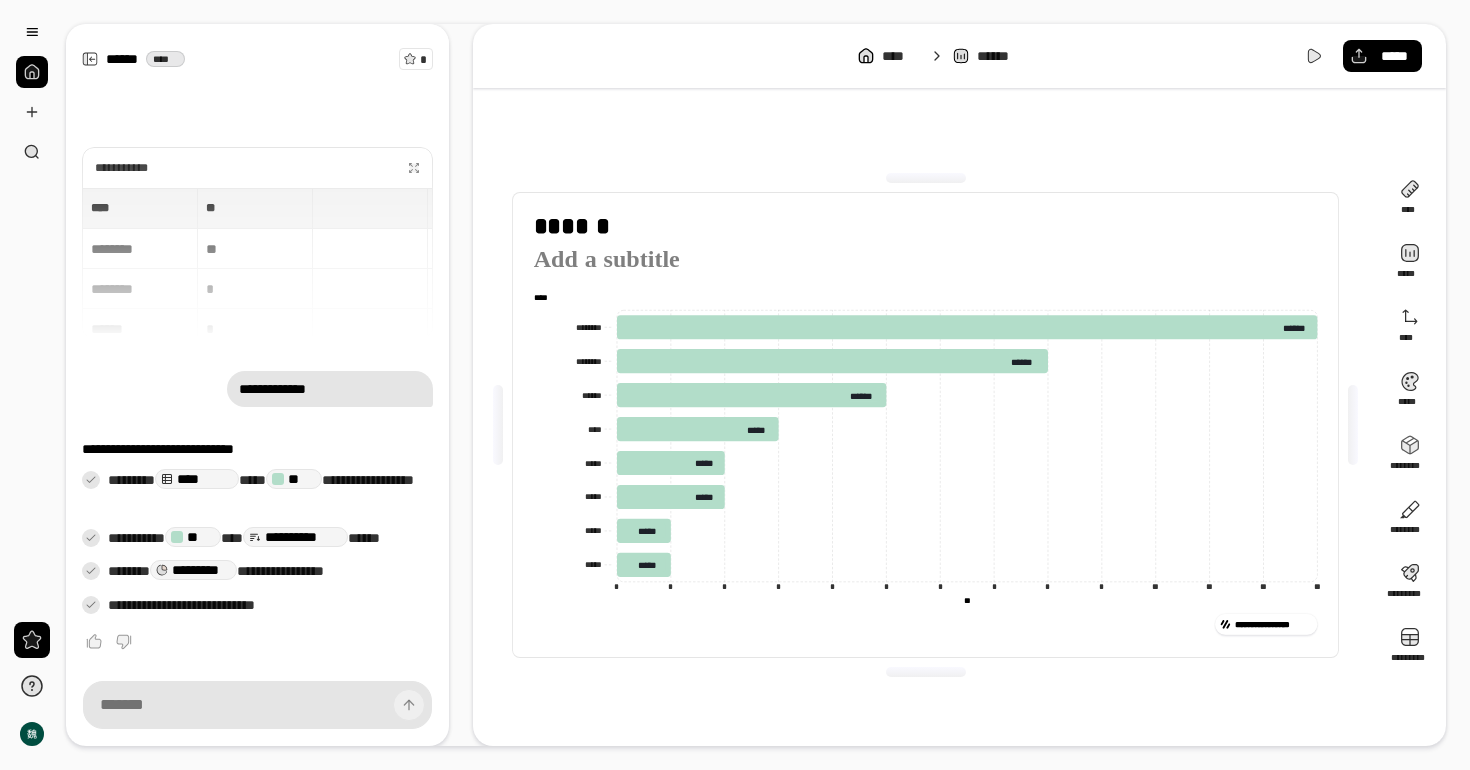 click on "******" at bounding box center [926, 247] 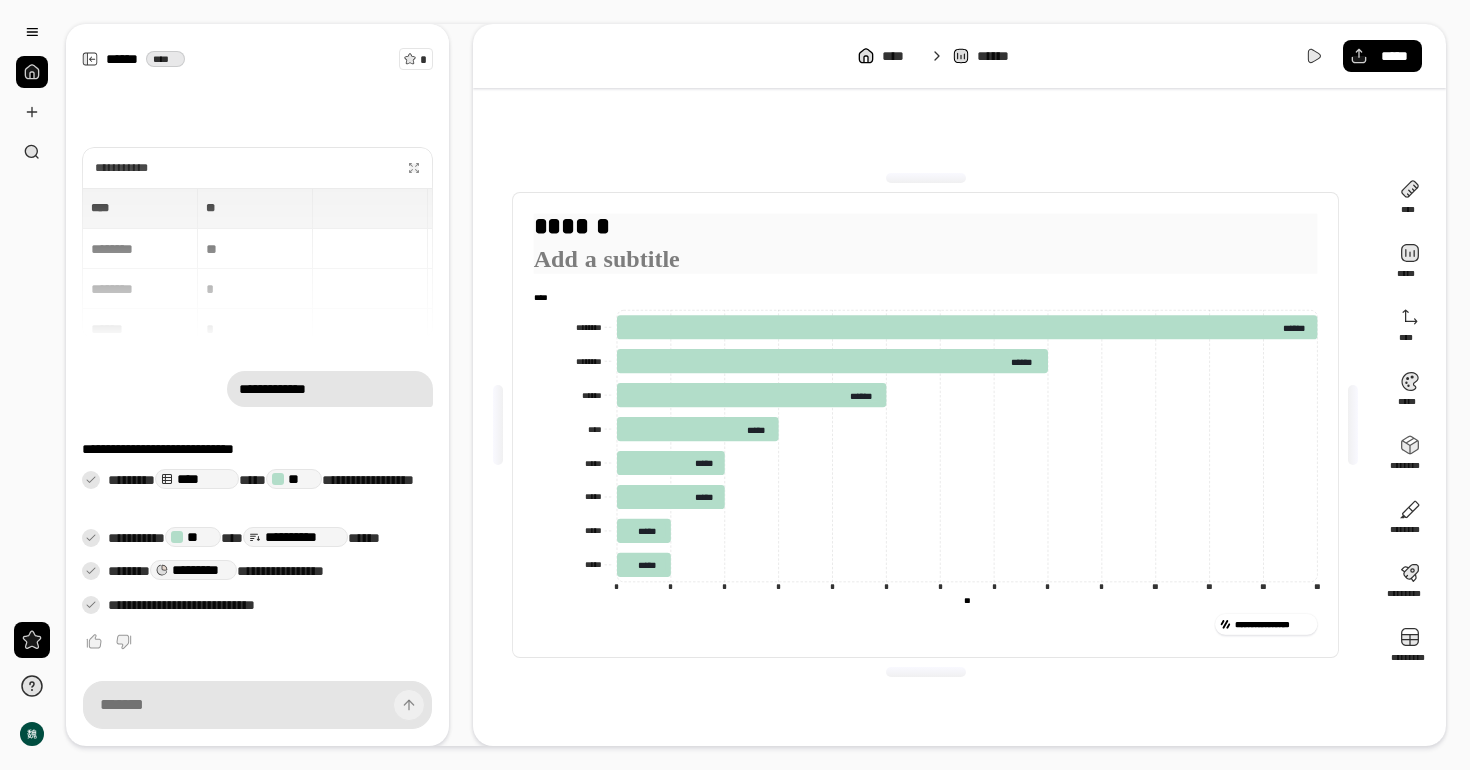click at bounding box center [926, 260] 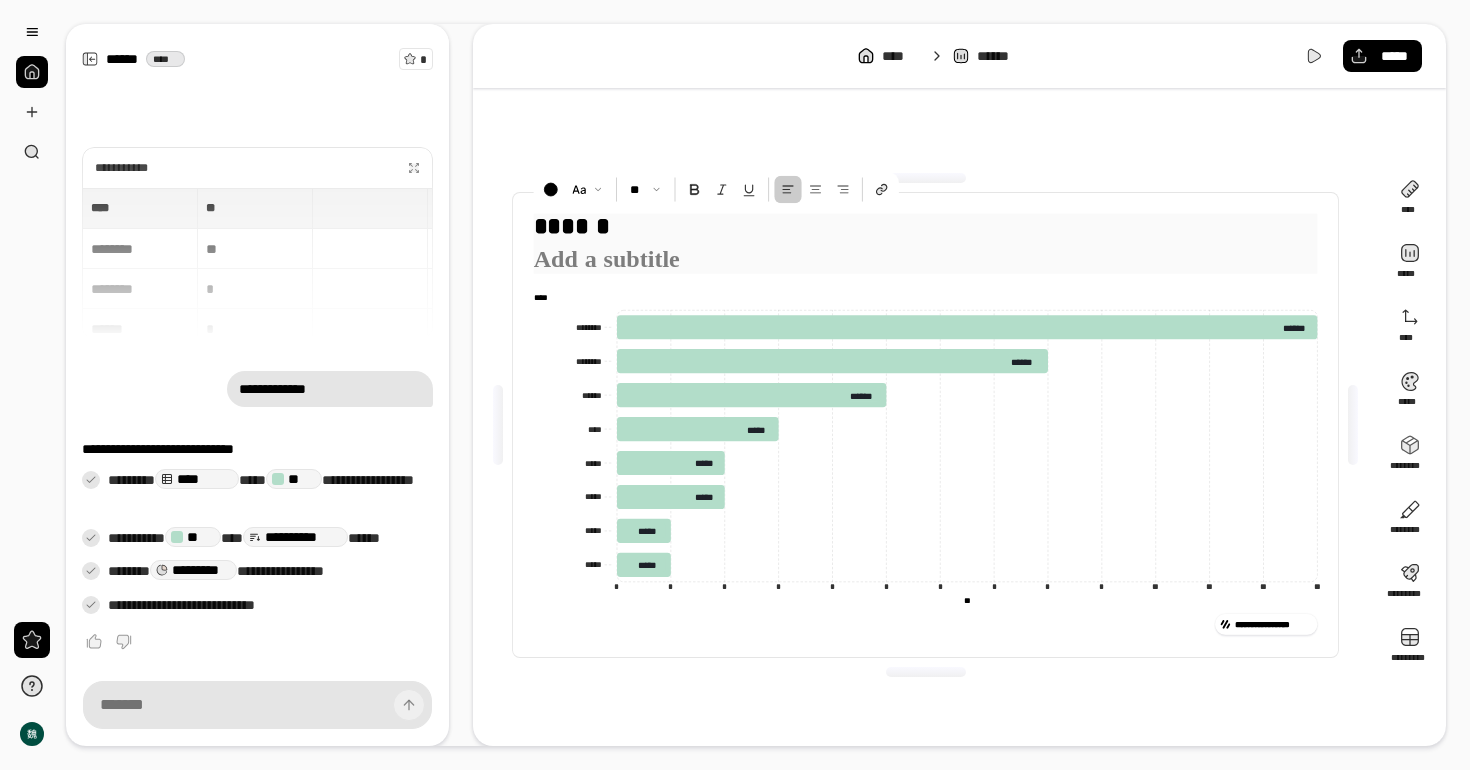 type 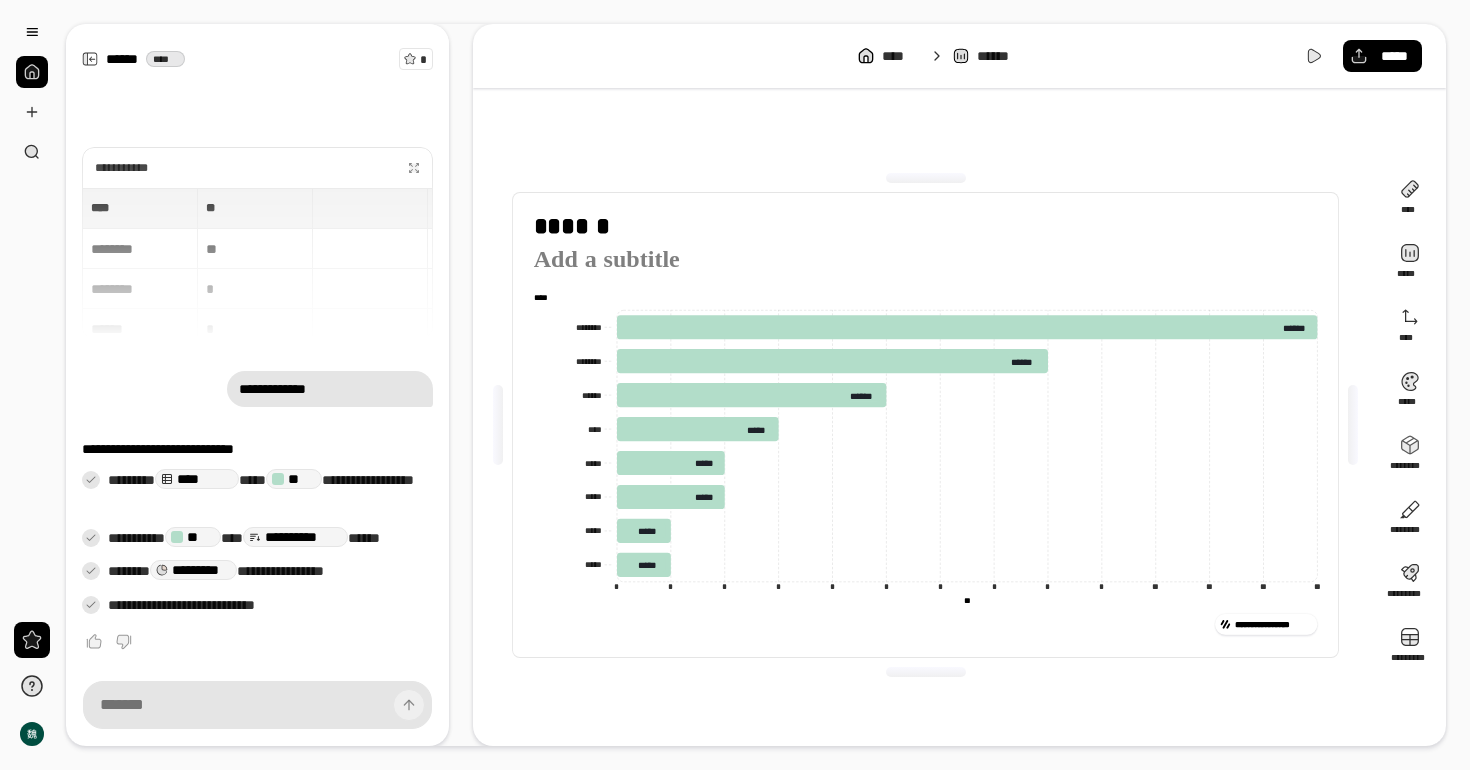 click on "**********" at bounding box center (925, 425) 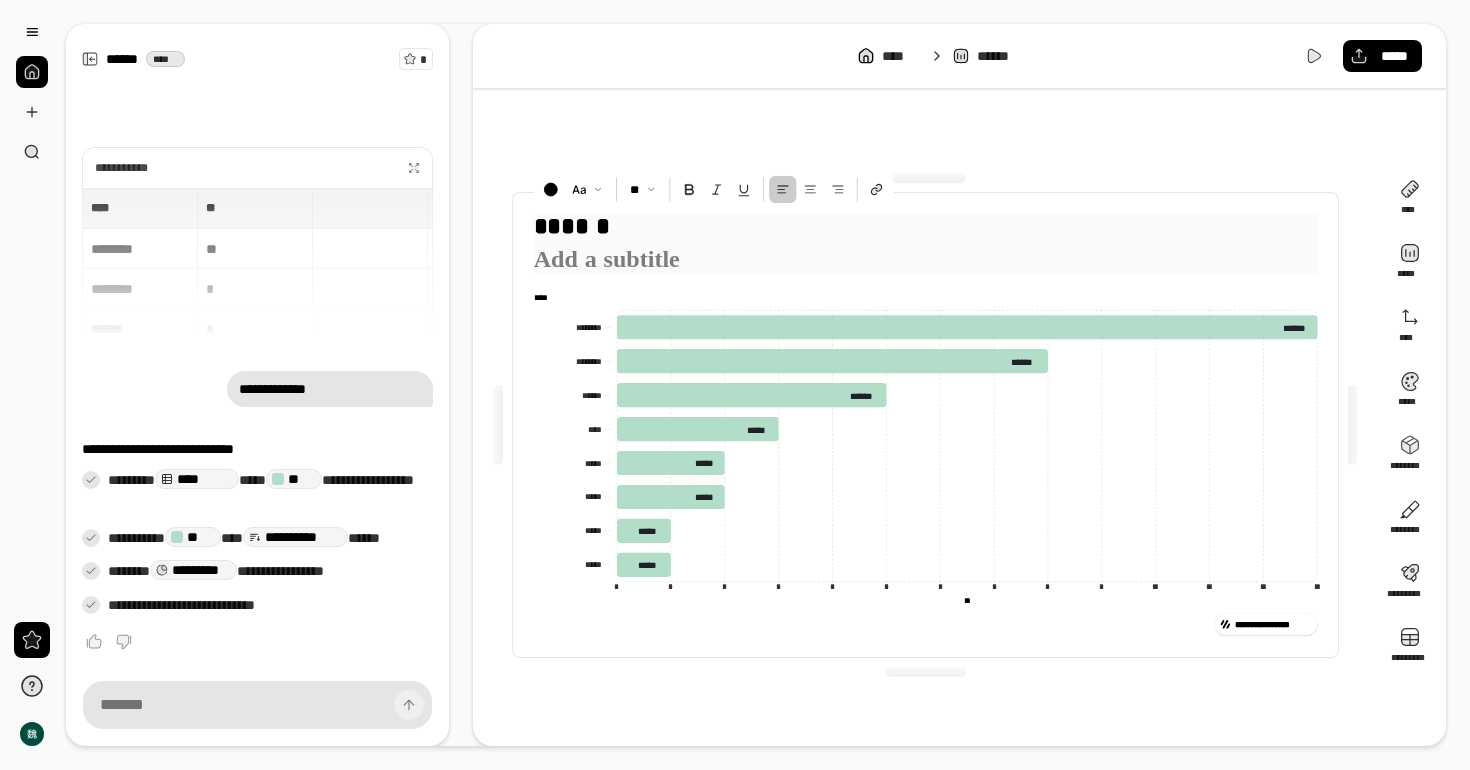 click on "******" at bounding box center [926, 244] 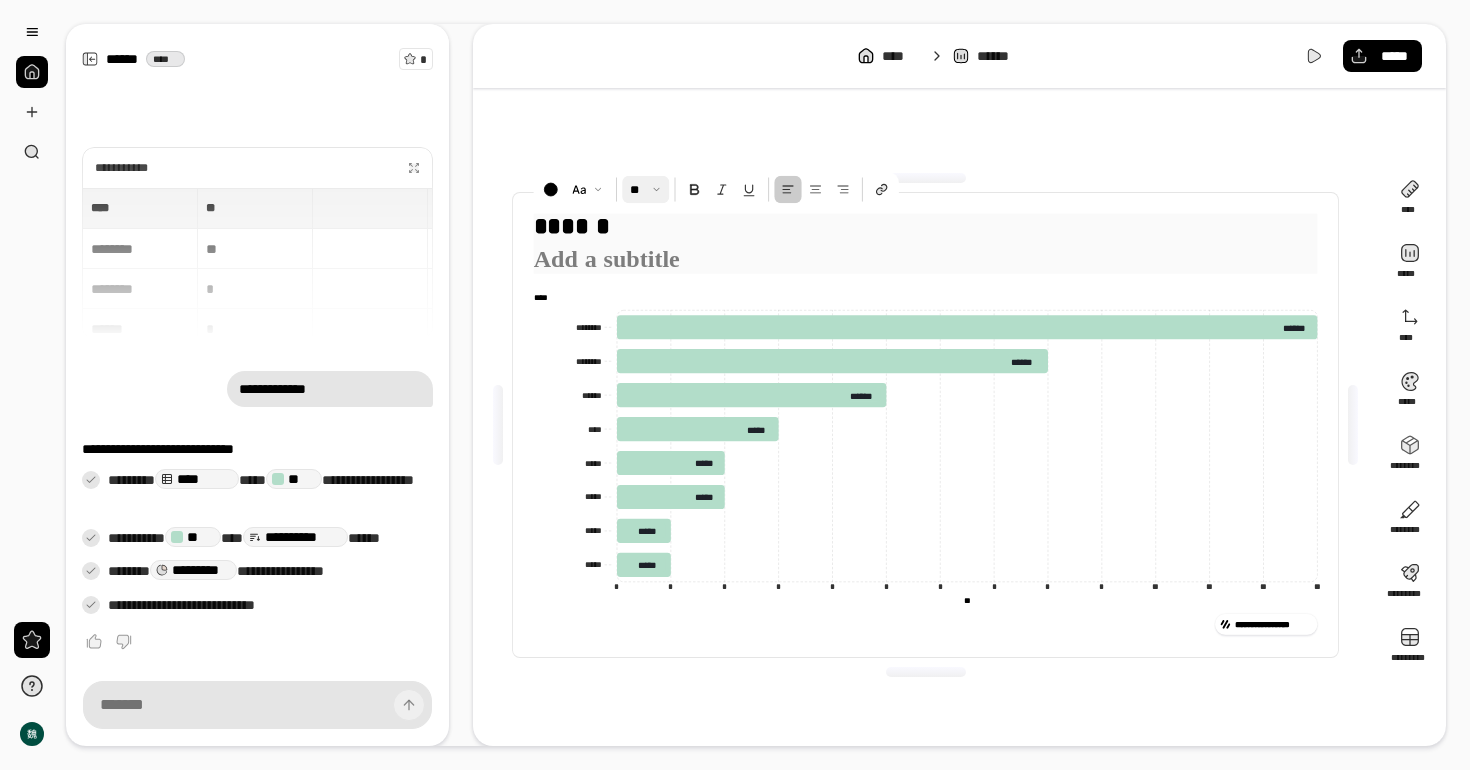 click at bounding box center (646, 190) 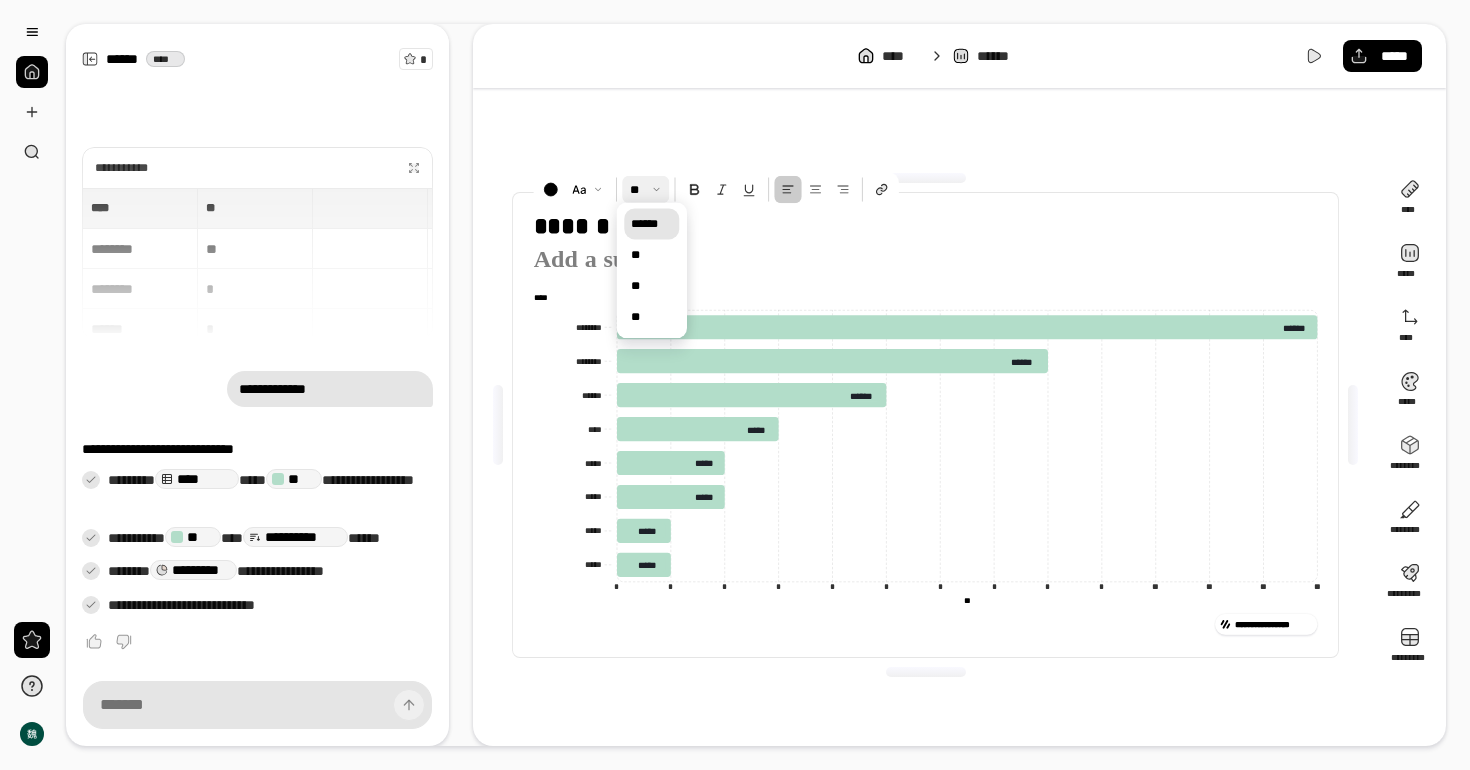 click on "******" at bounding box center [651, 223] 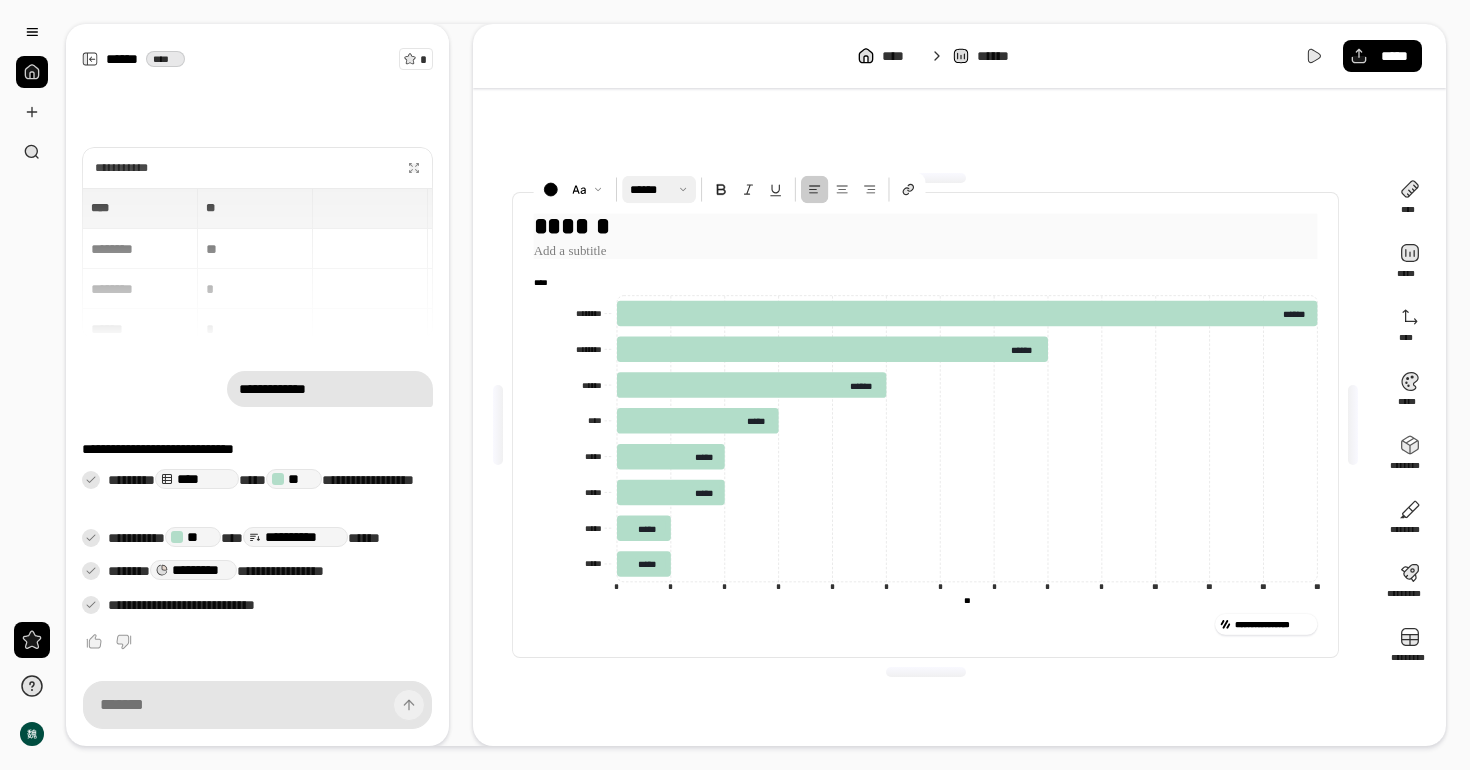 click at bounding box center (926, 250) 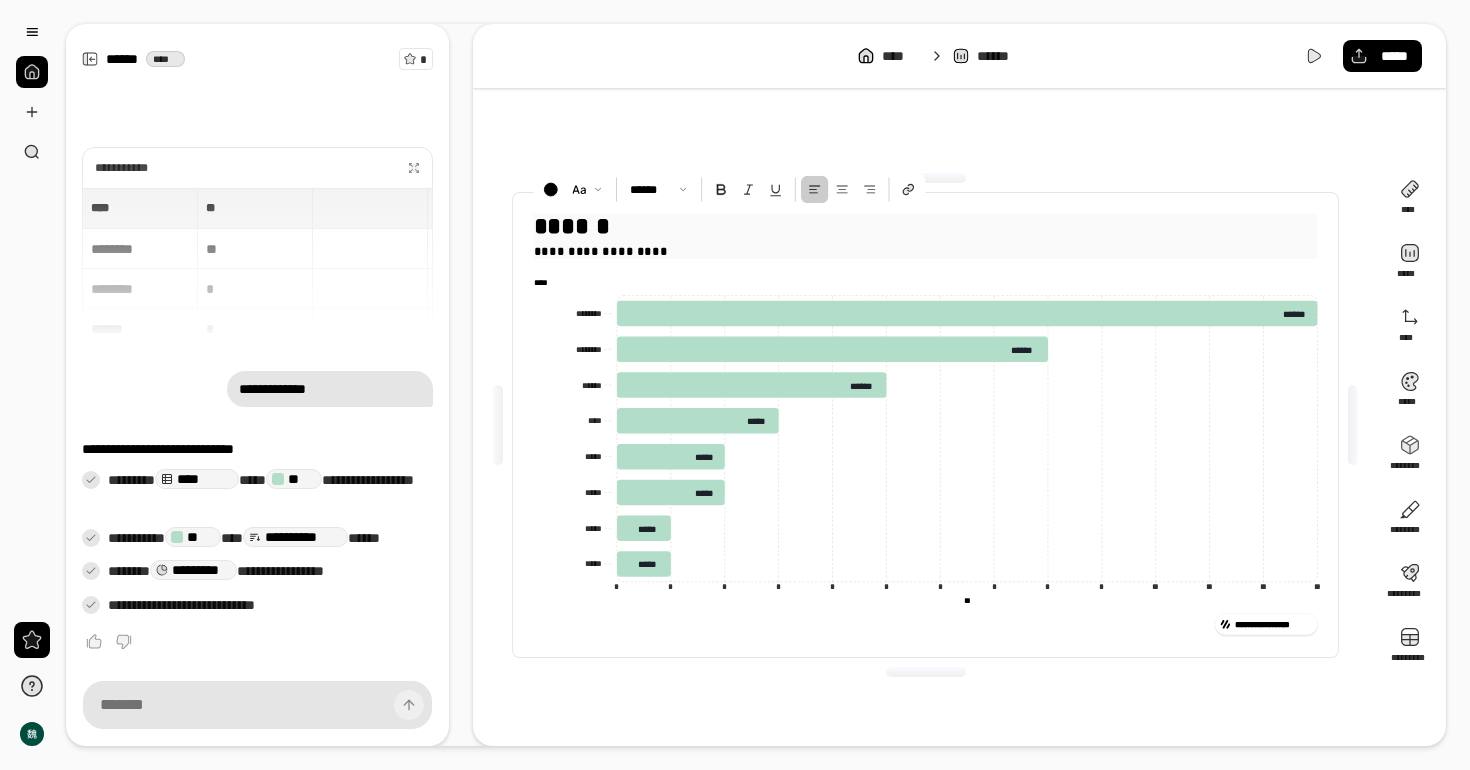 click on "**********" at bounding box center (926, 250) 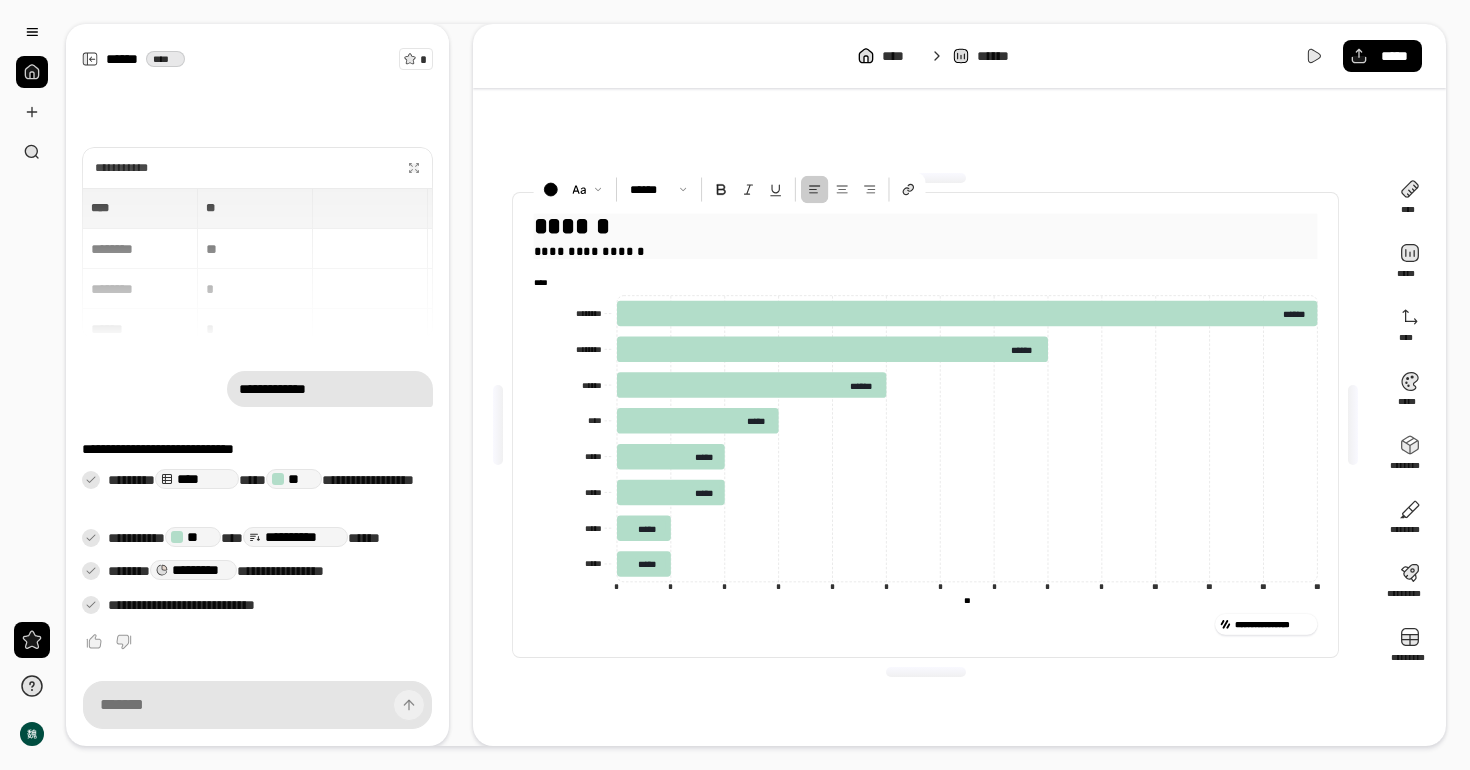 click on "**********" at bounding box center (926, 250) 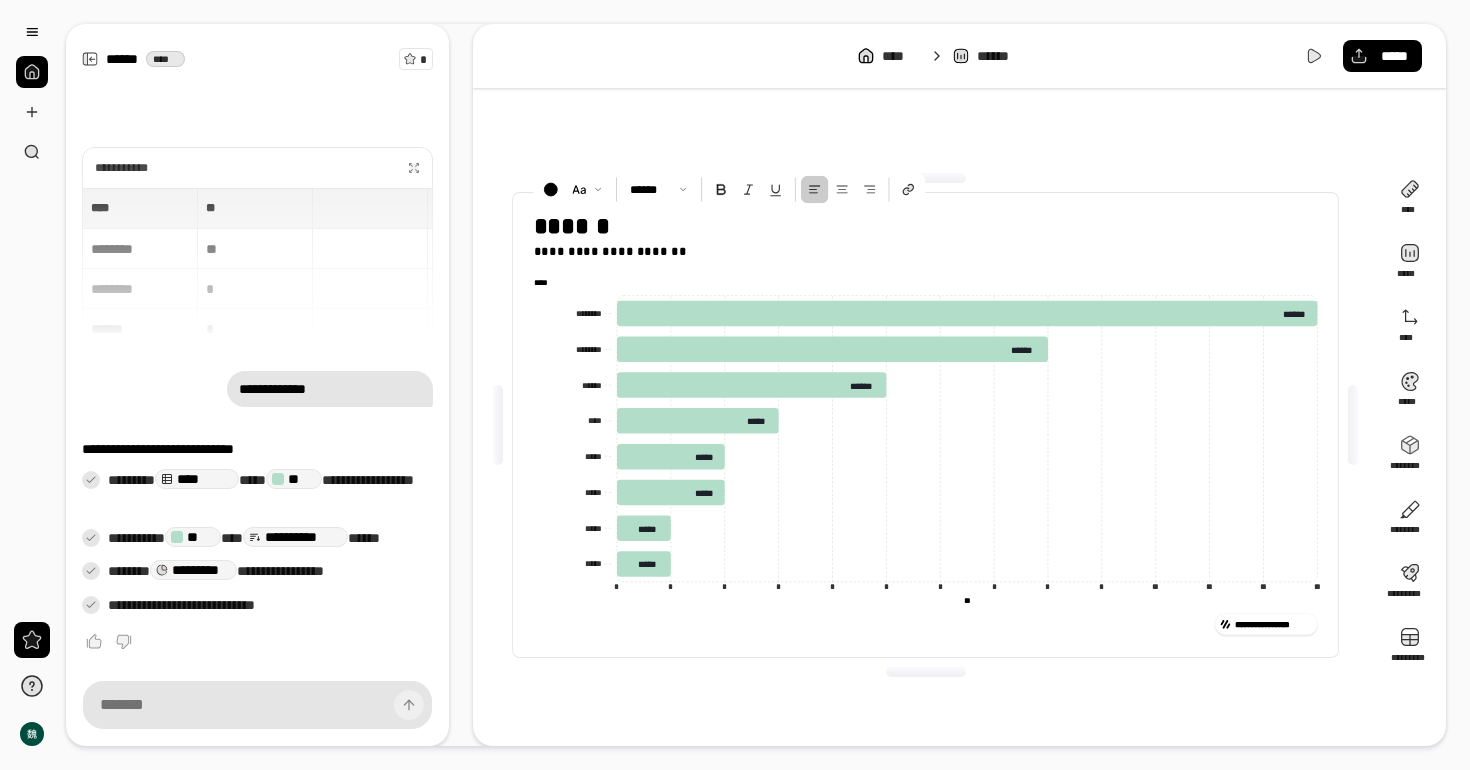 click on "**********" at bounding box center (925, 425) 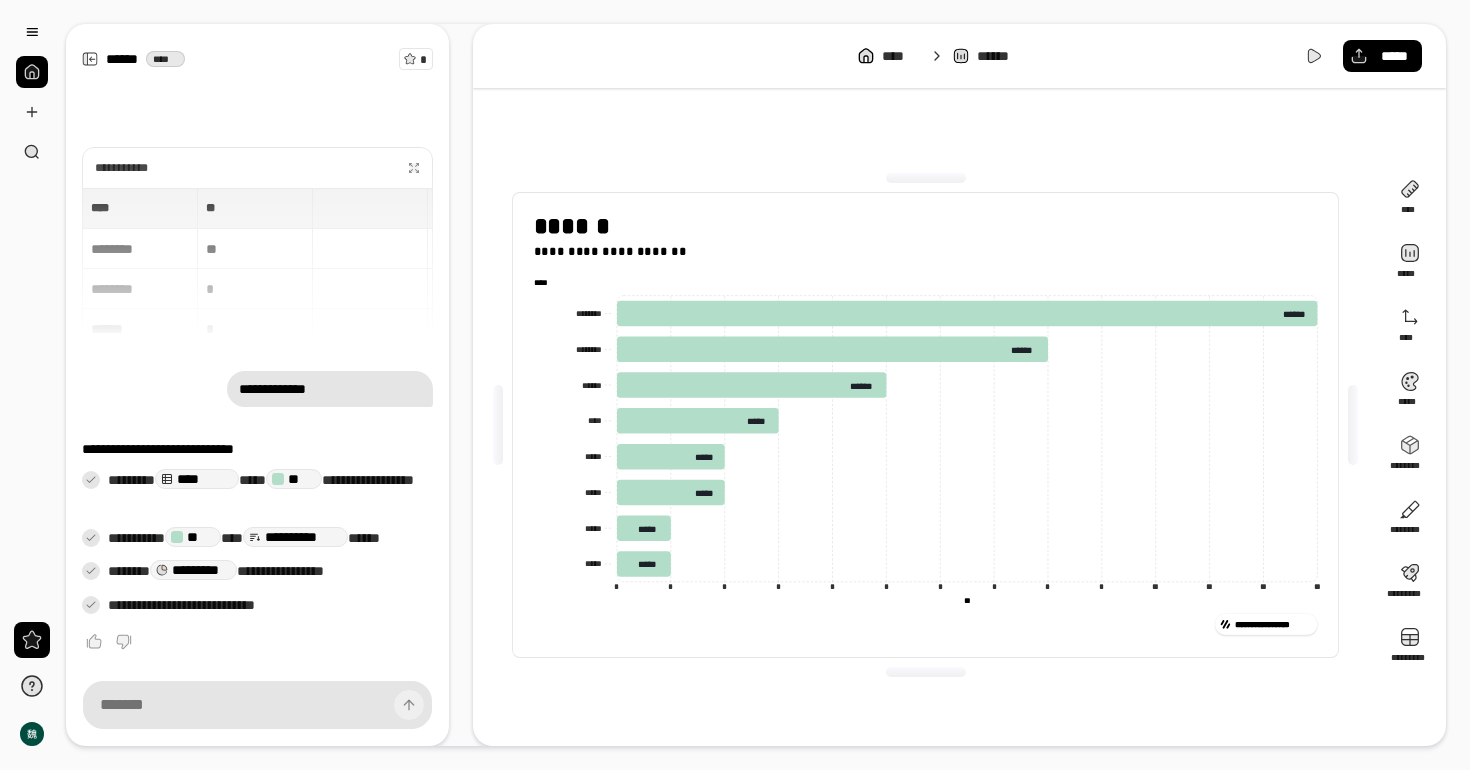 click on "**********" at bounding box center [925, 425] 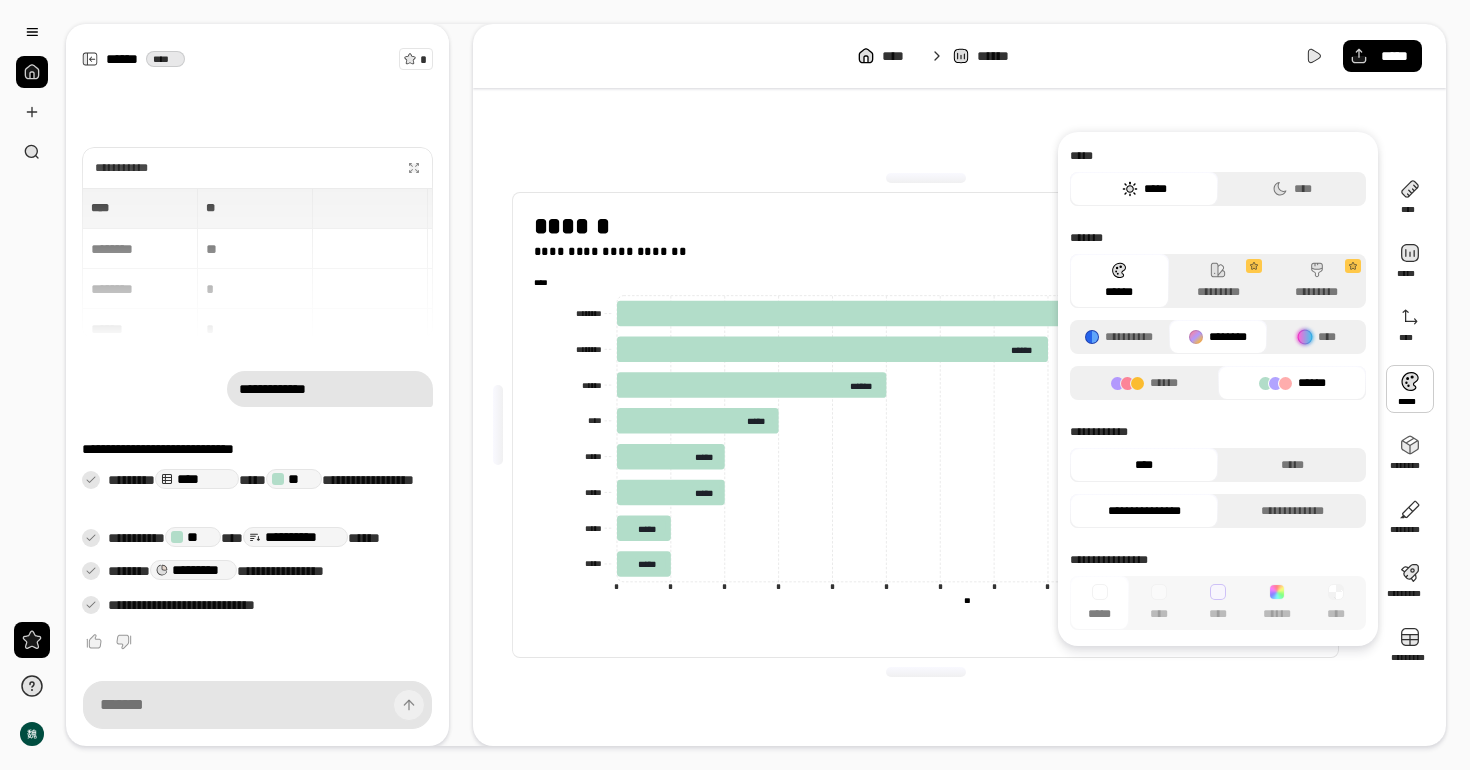 click at bounding box center [1410, 389] 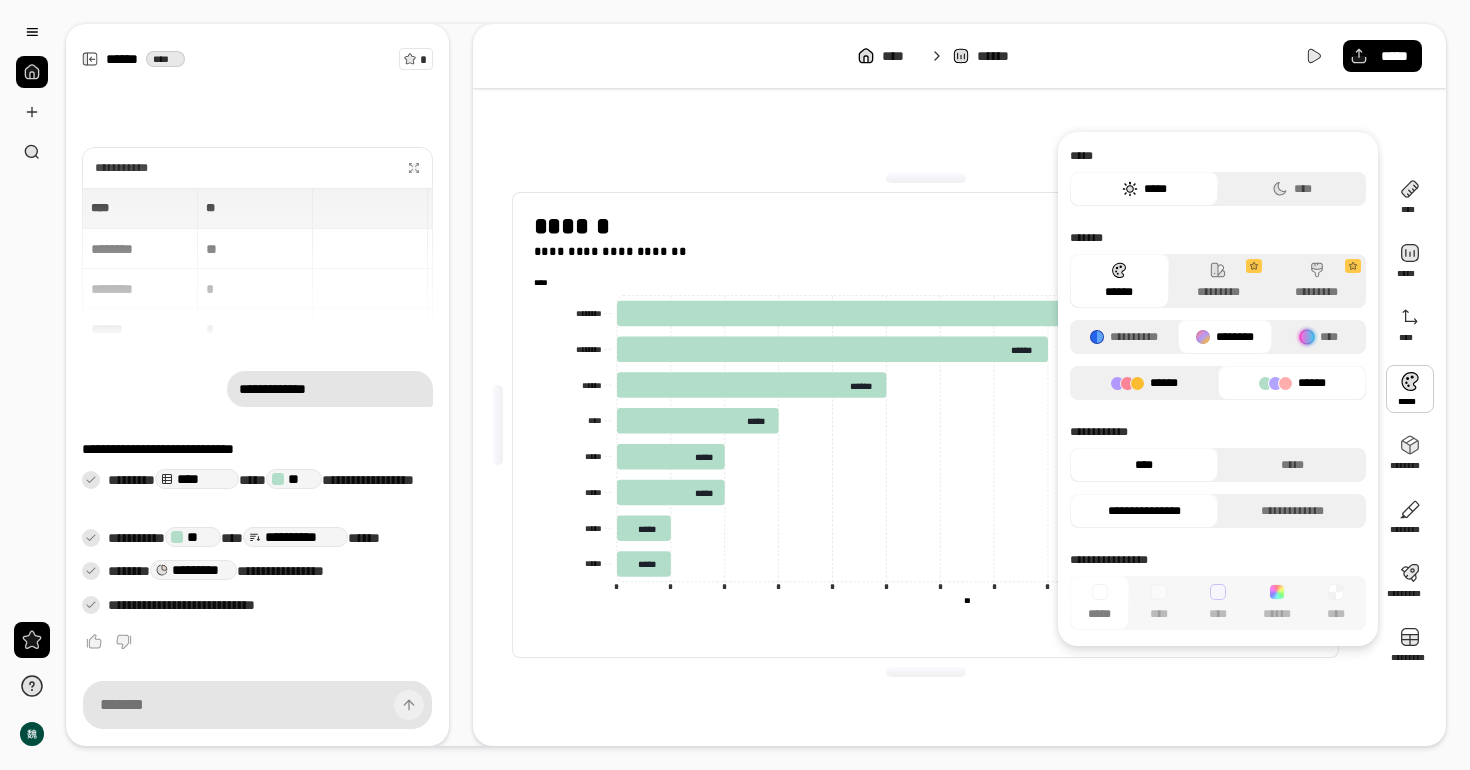 click on "******" at bounding box center (1144, 383) 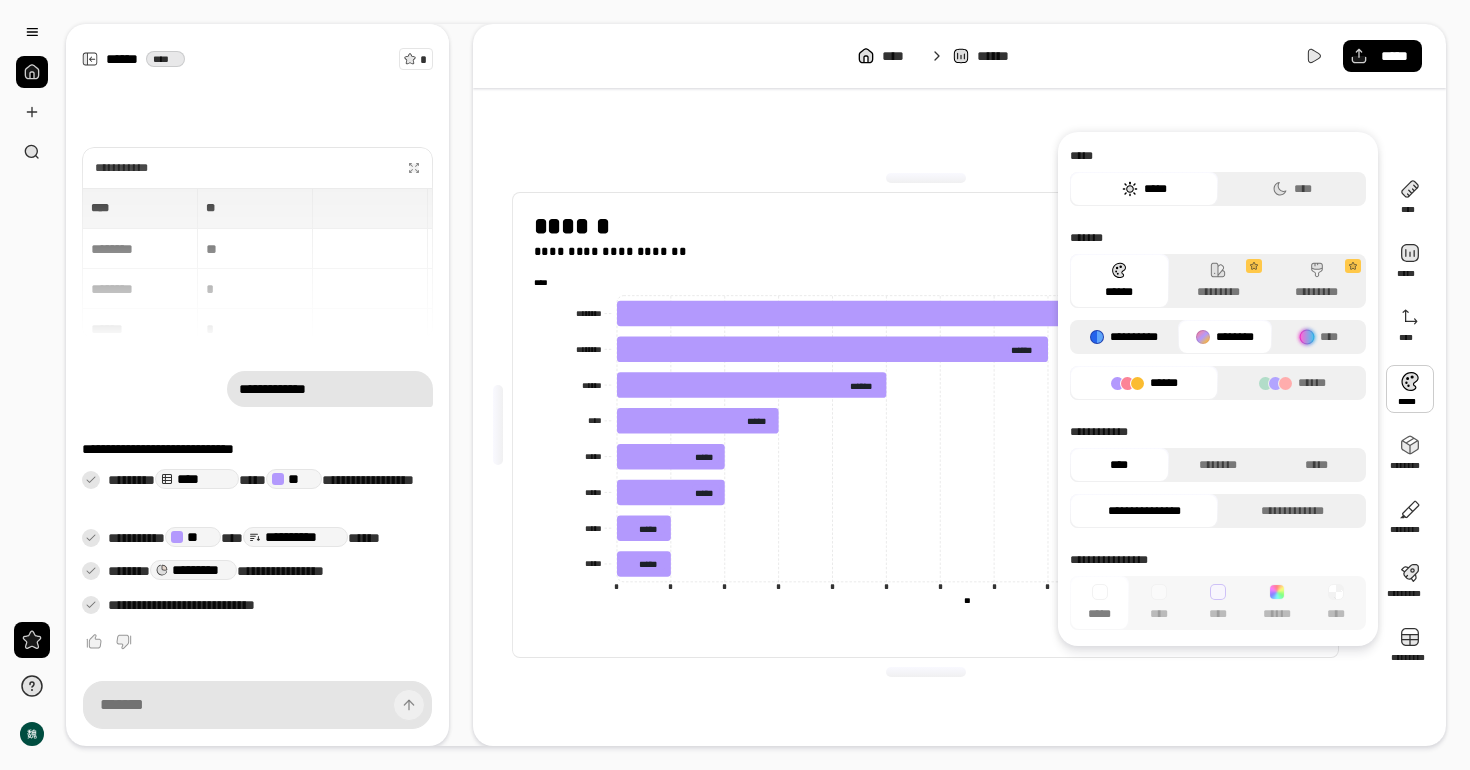 click on "**********" at bounding box center (1124, 337) 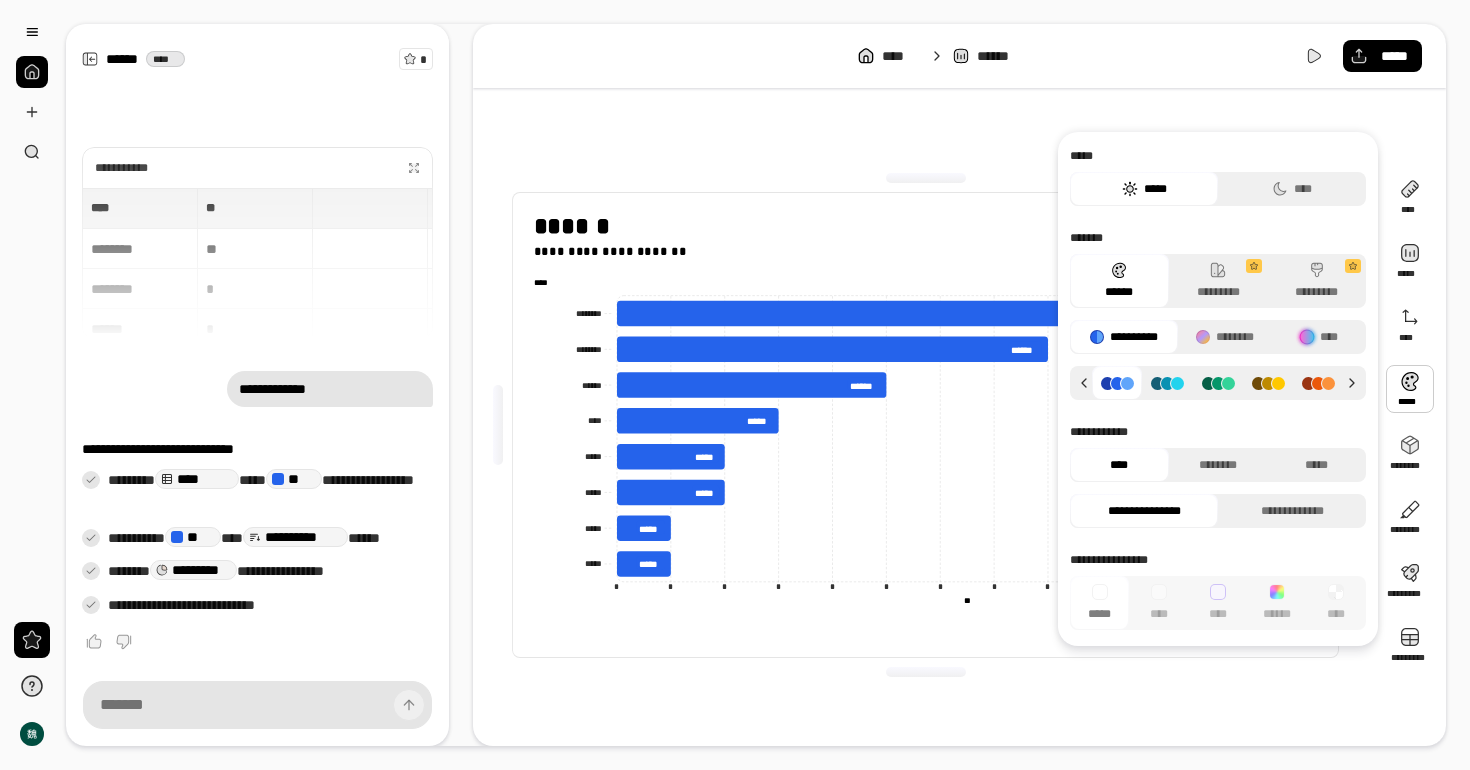 click 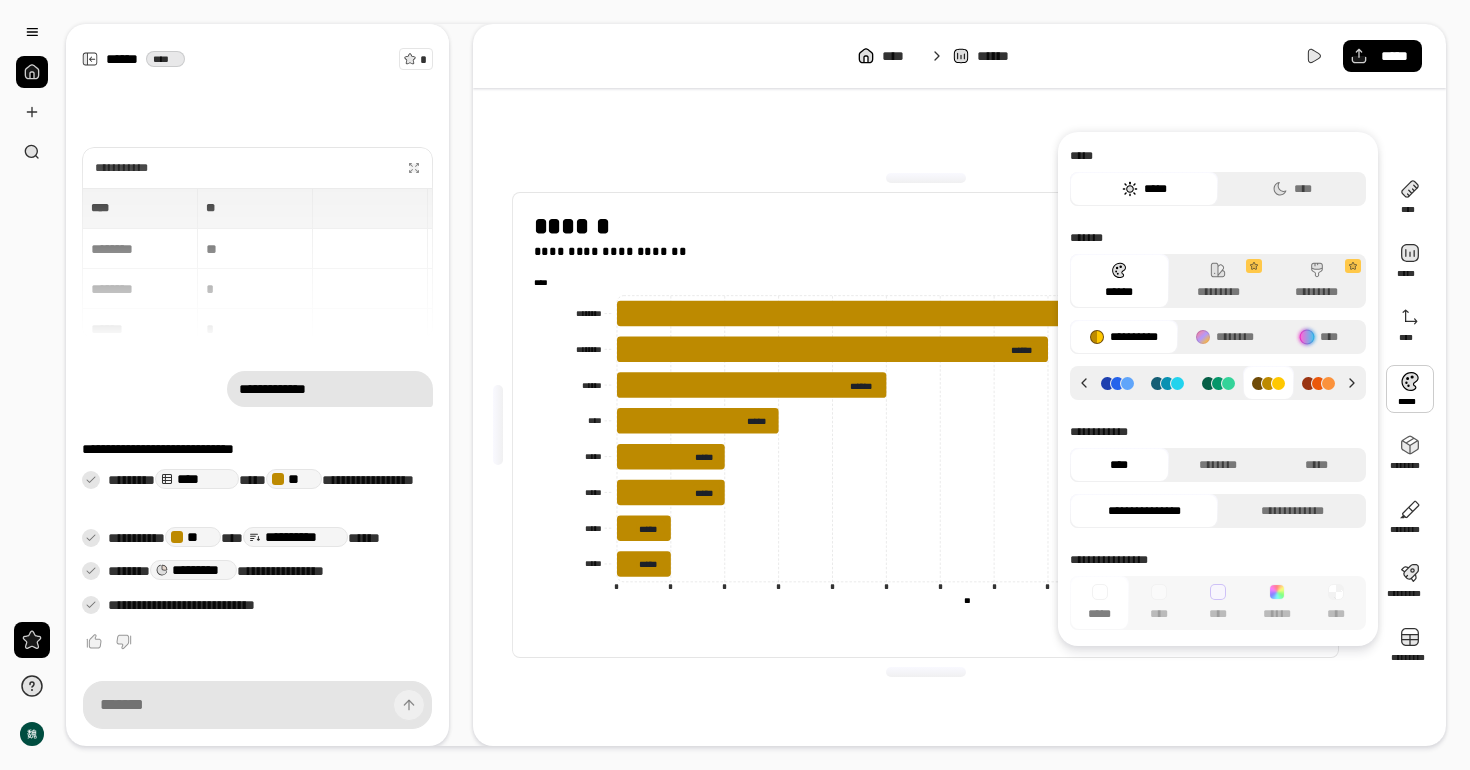 click 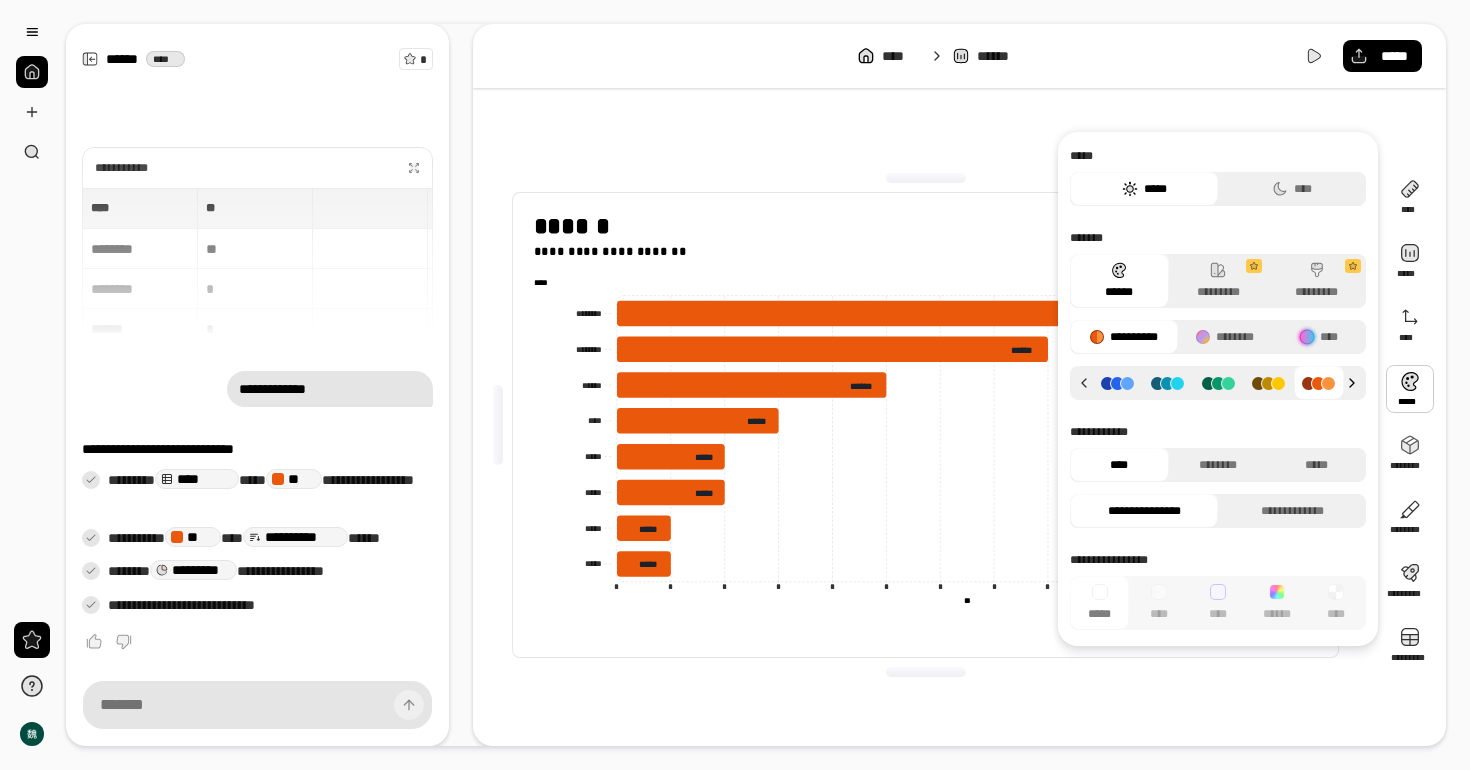 click 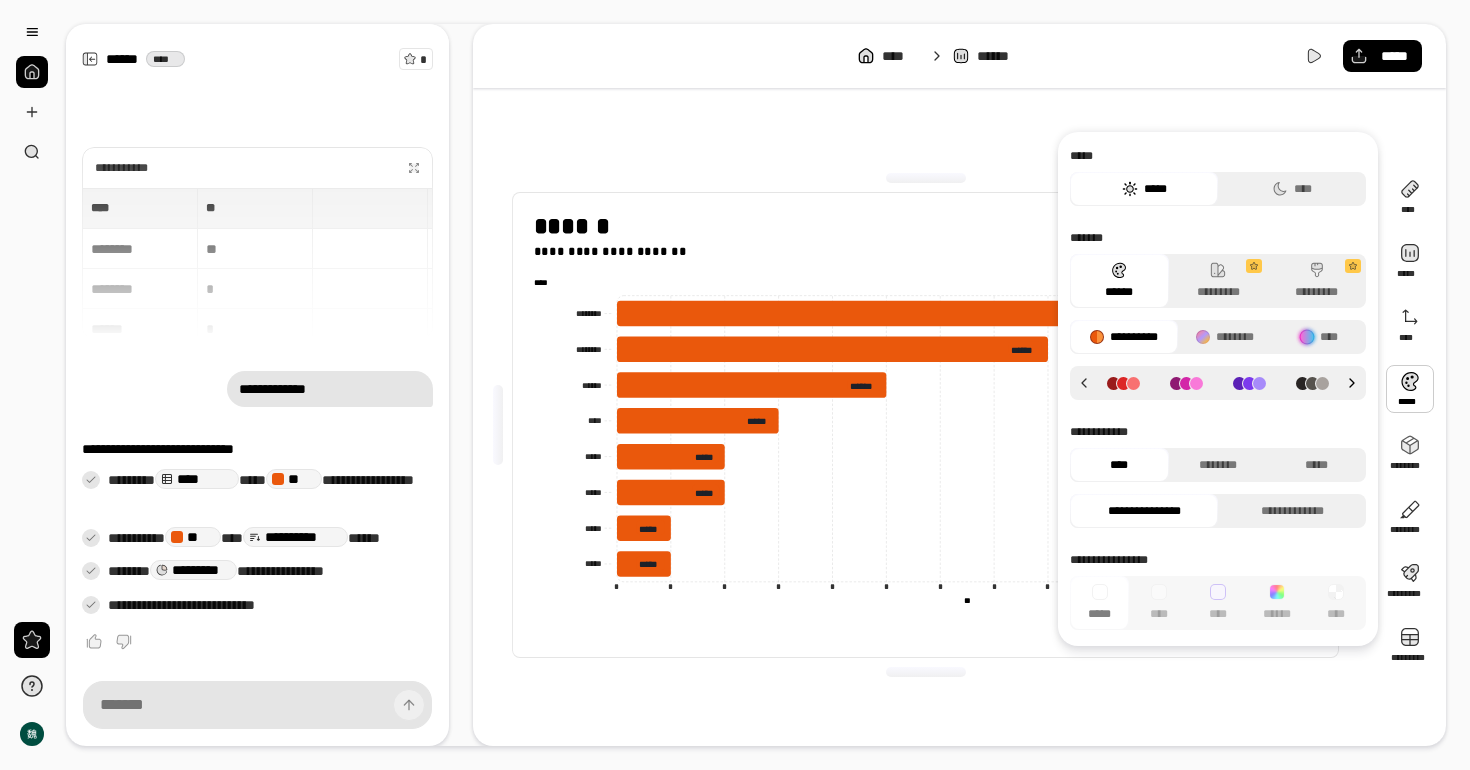 click 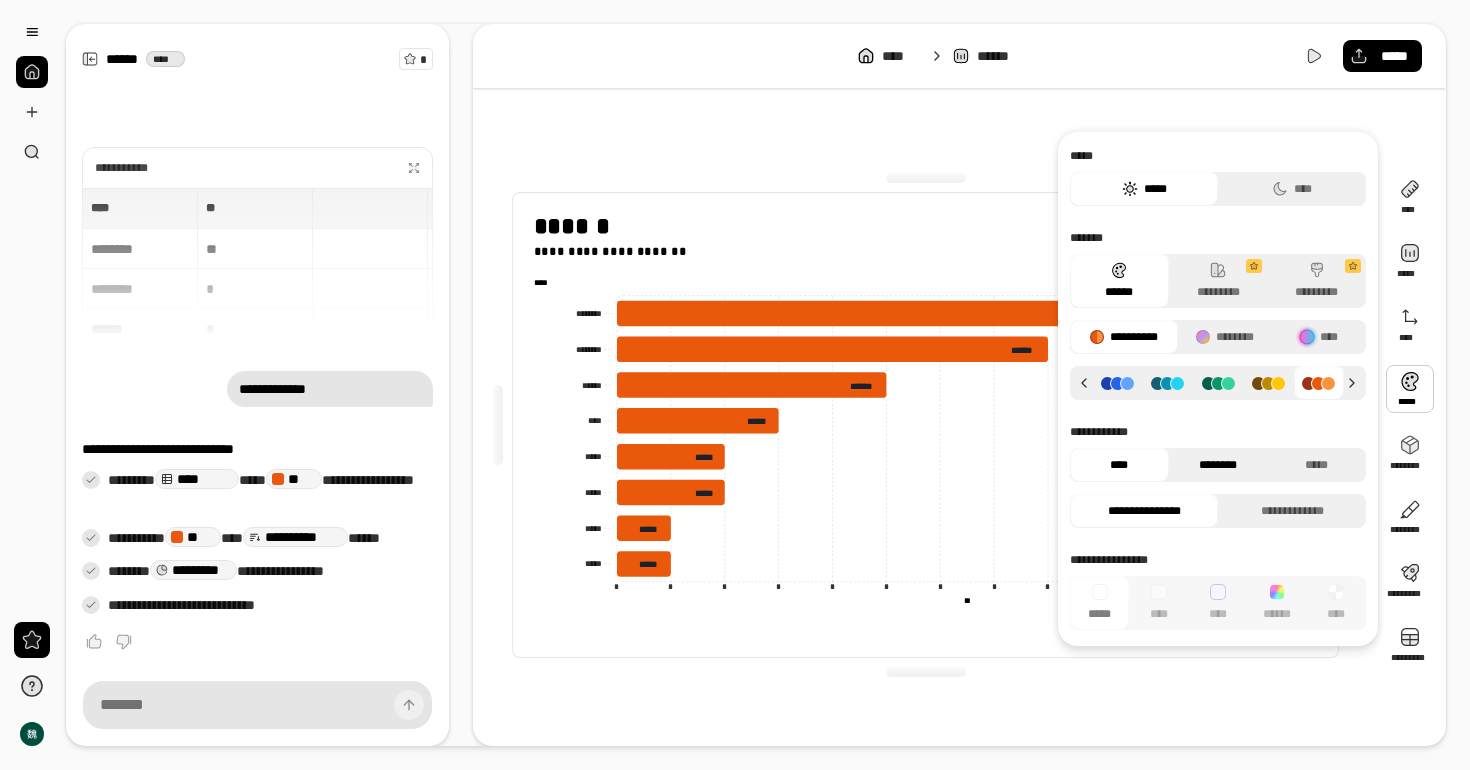 click on "********" at bounding box center (1218, 465) 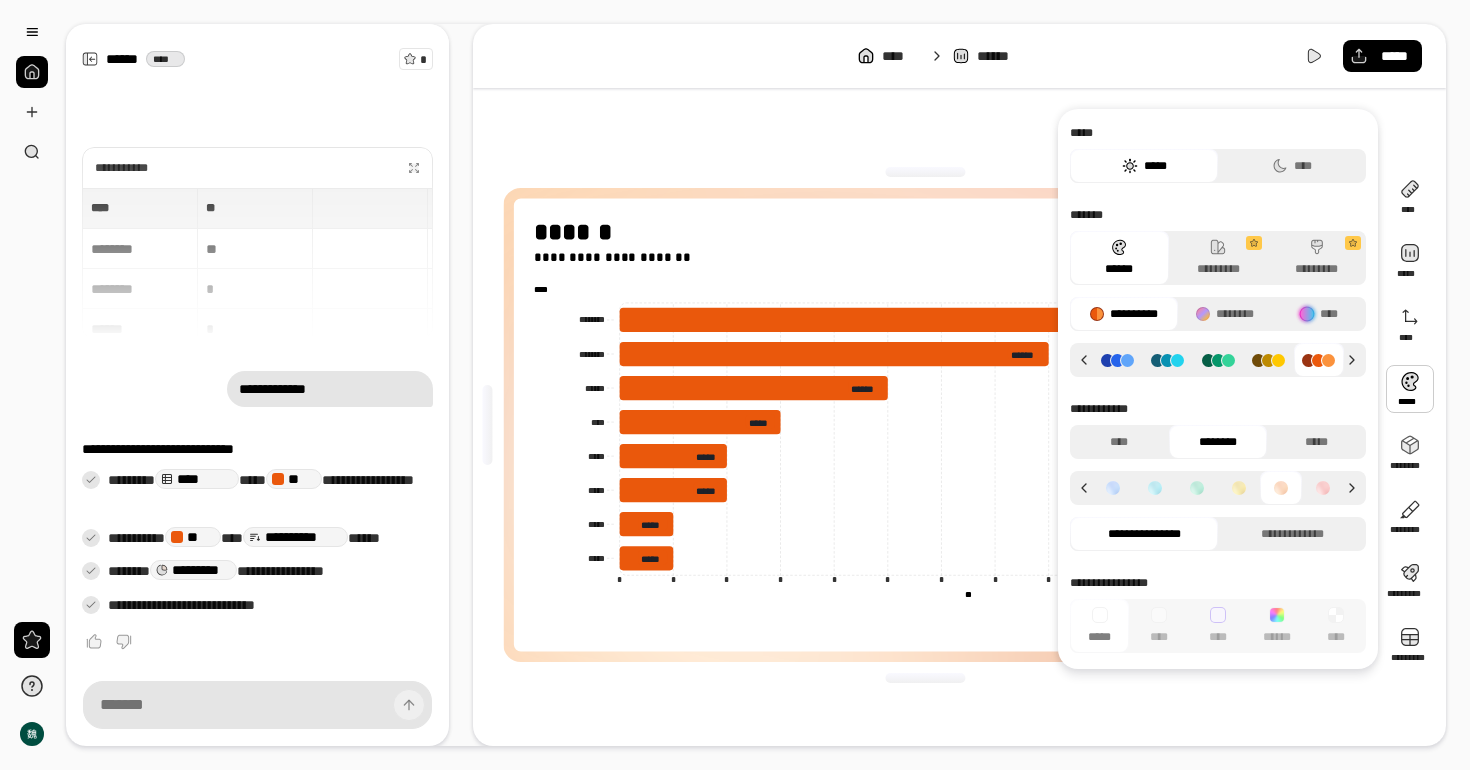 click on "**********" at bounding box center (1218, 476) 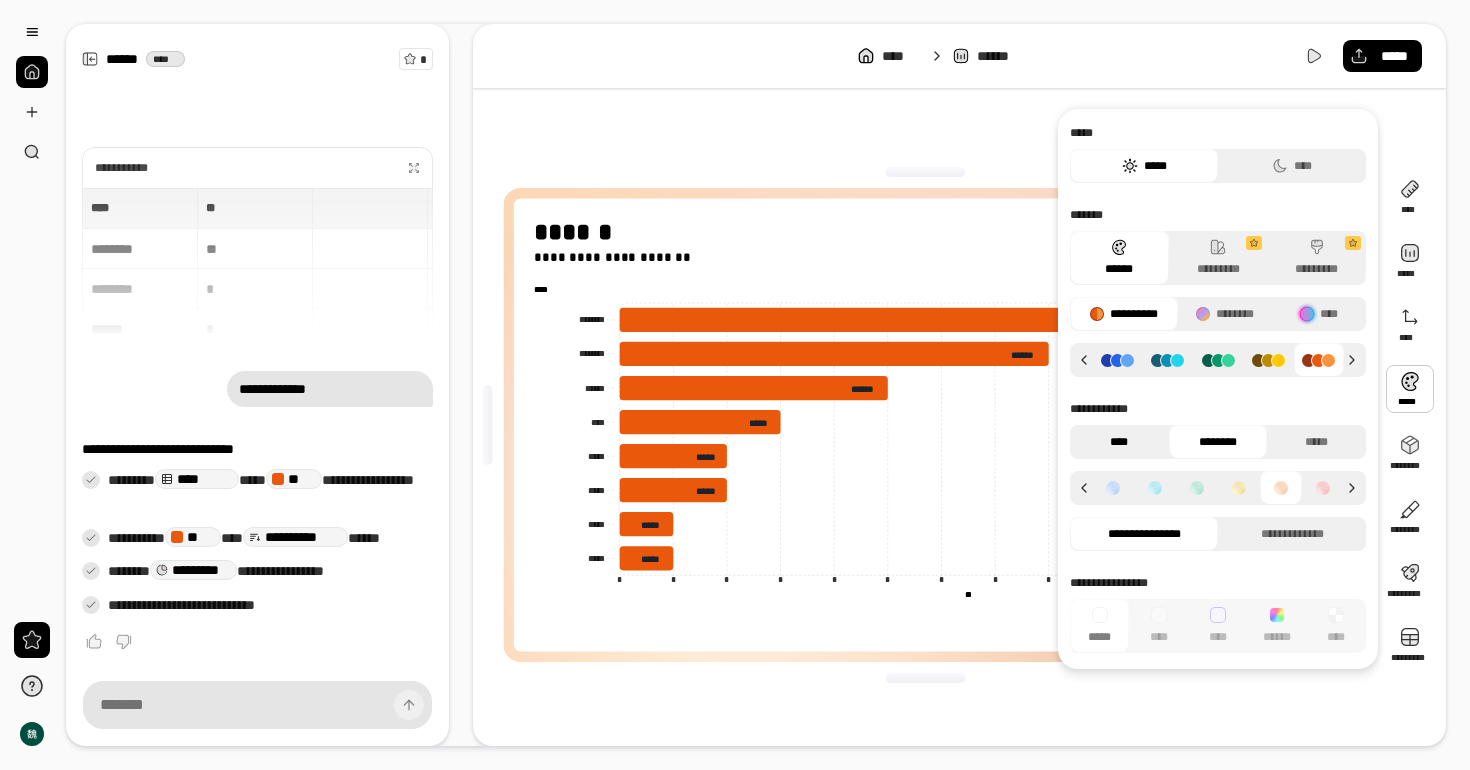click on "****" at bounding box center (1119, 442) 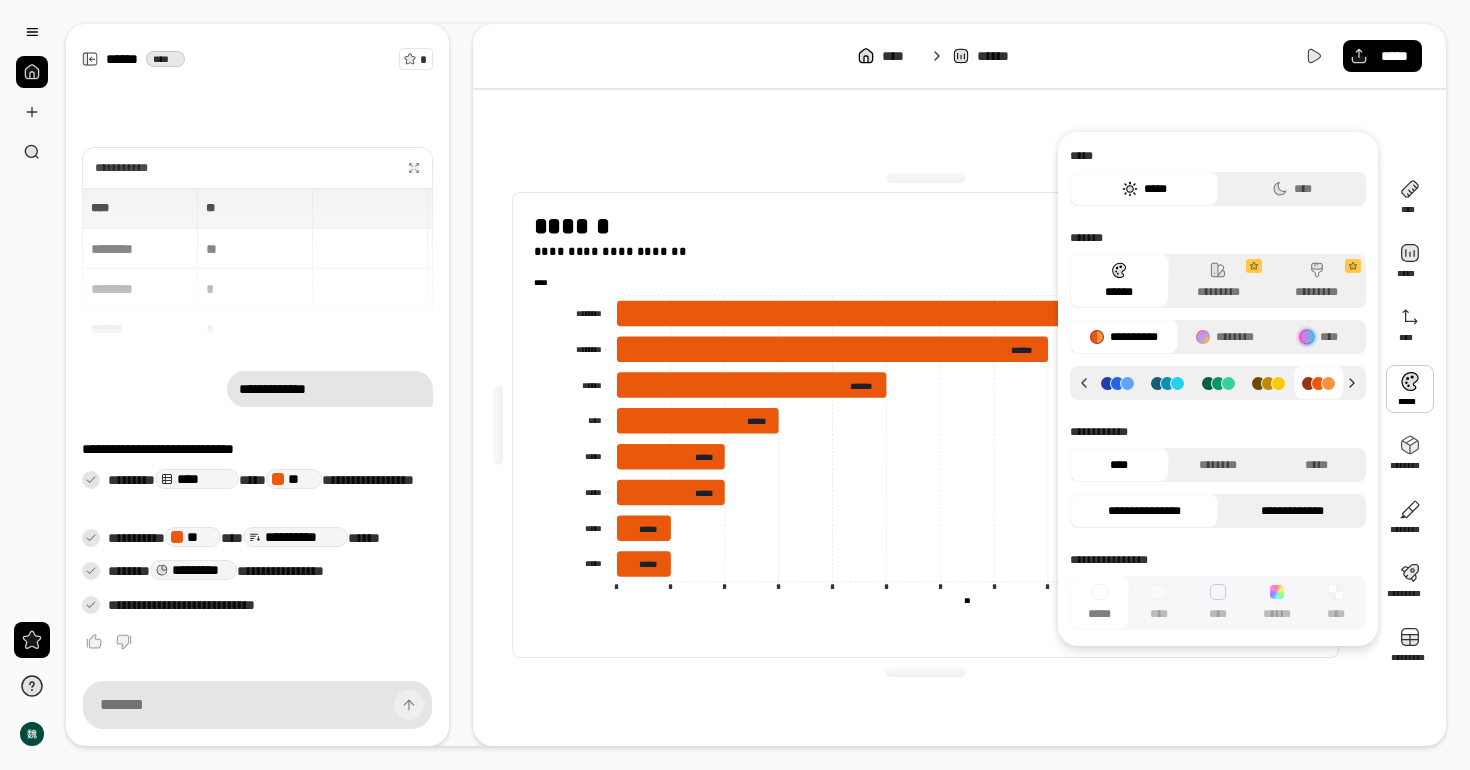 click on "**********" at bounding box center (1292, 511) 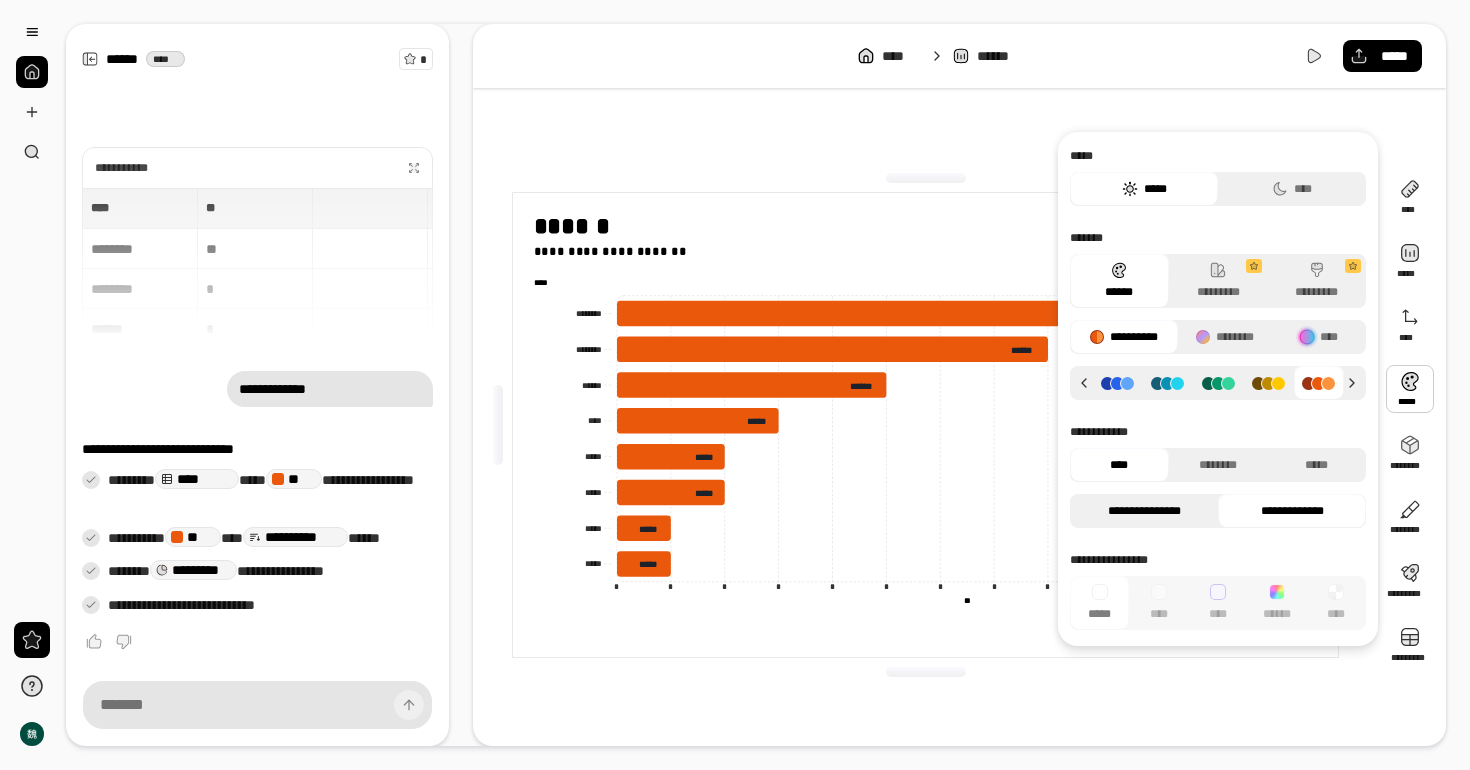 click on "**********" at bounding box center (1144, 511) 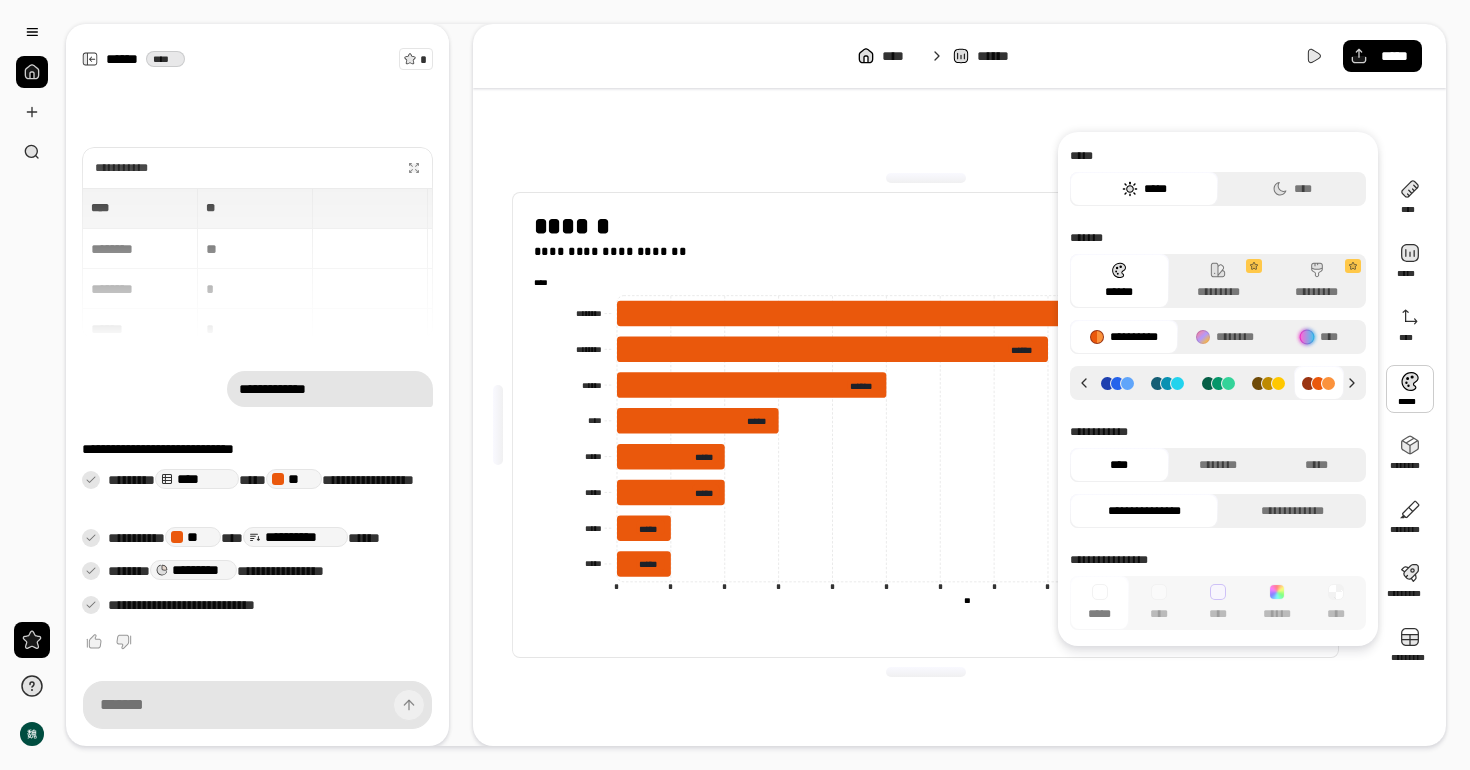 click on "**********" at bounding box center [925, 425] 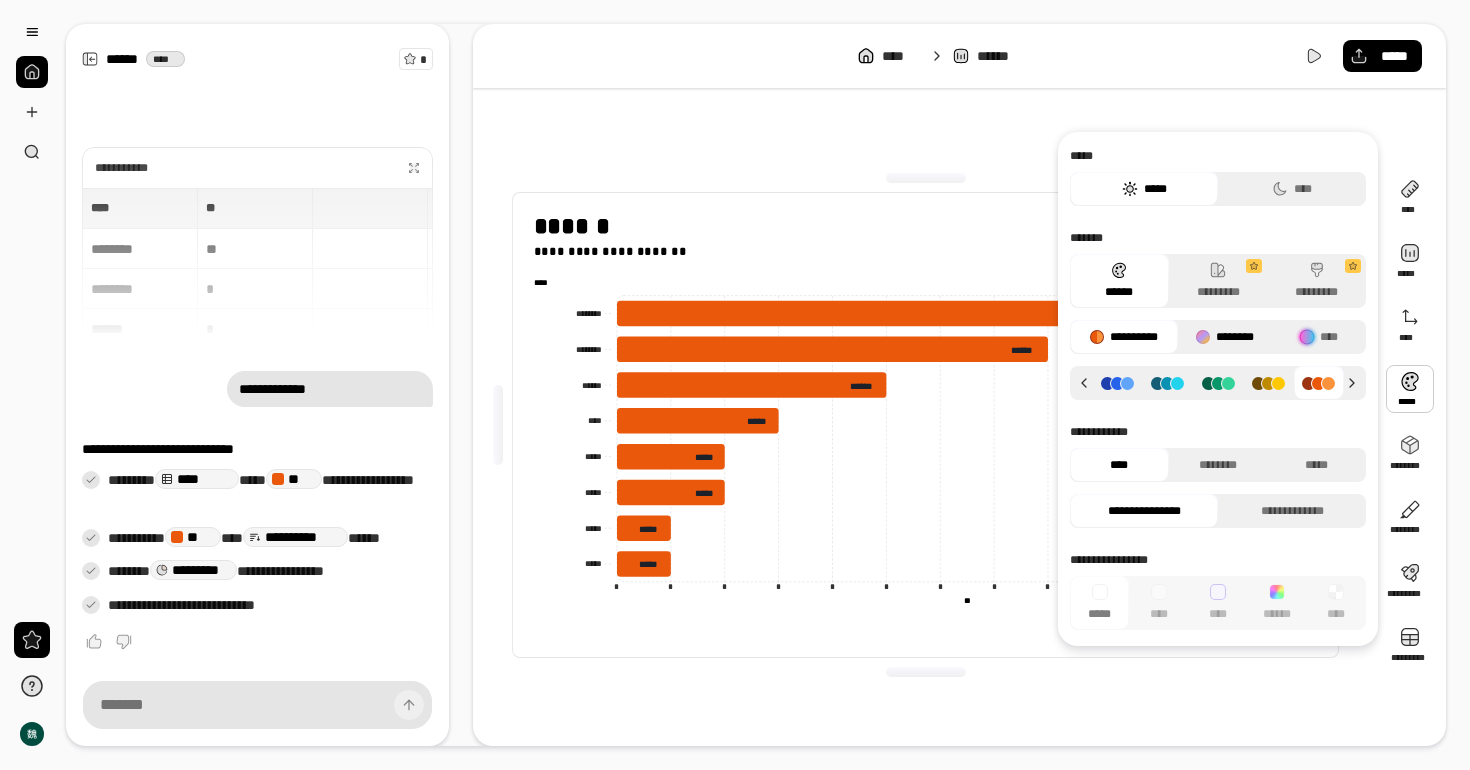 click on "********" at bounding box center [1225, 337] 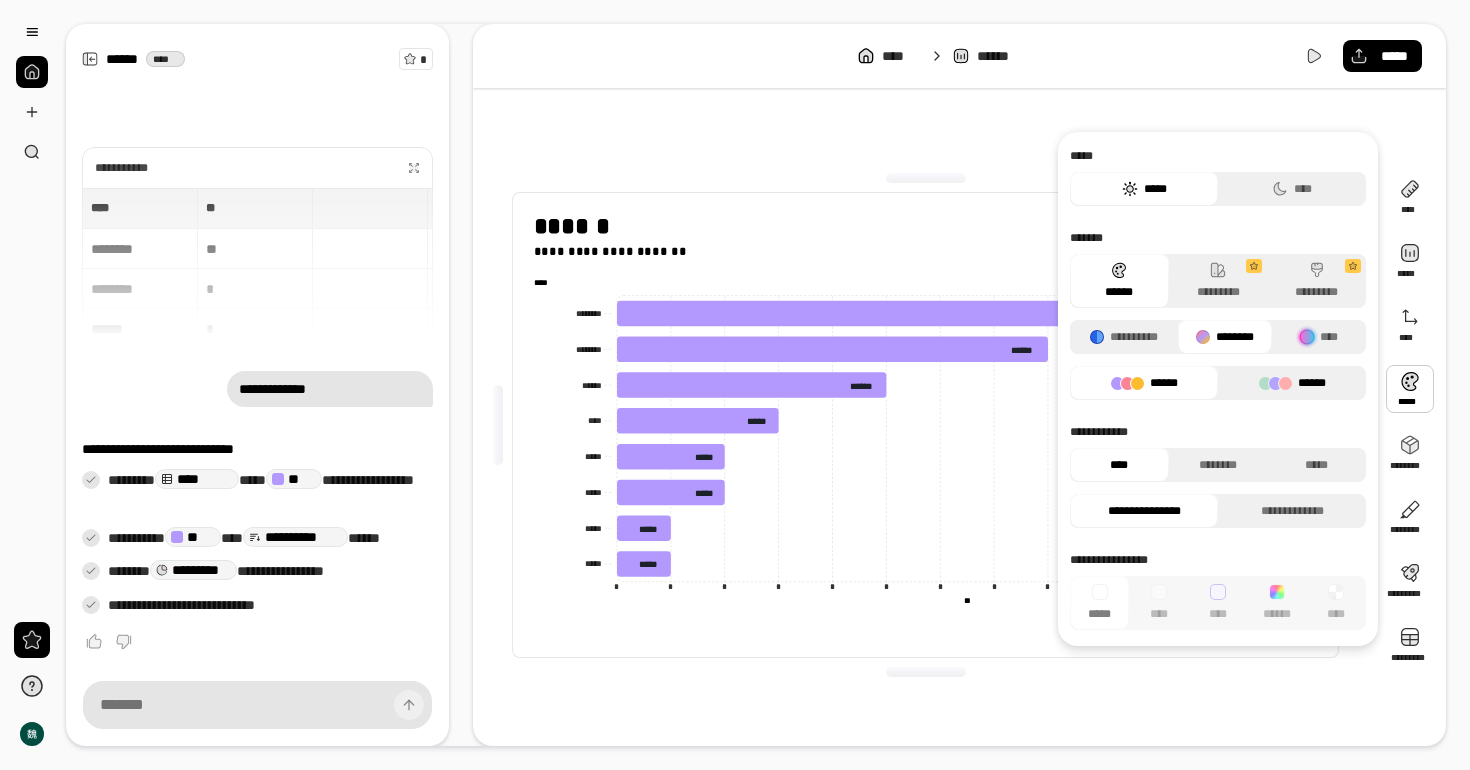 click on "******" at bounding box center (1292, 383) 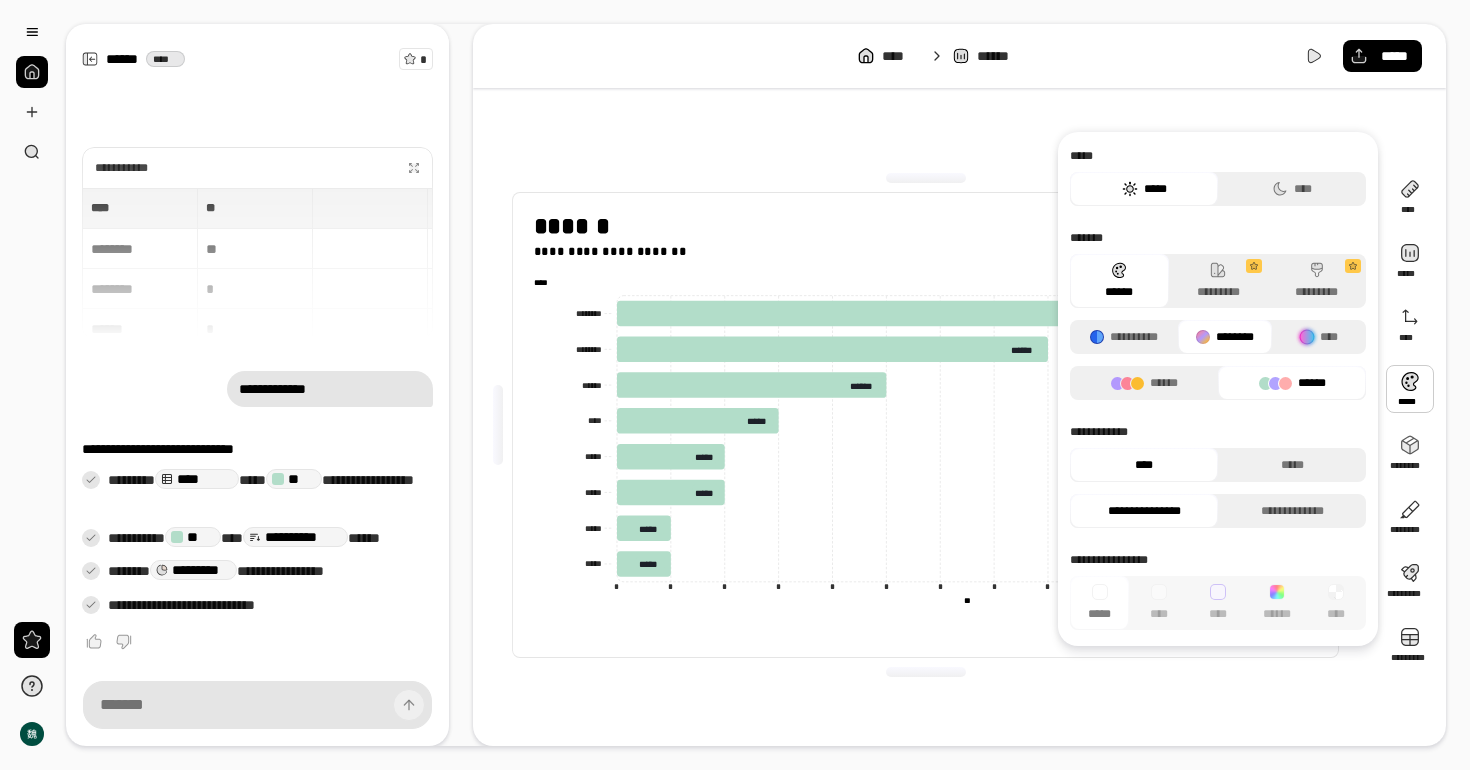 click at bounding box center (926, 178) 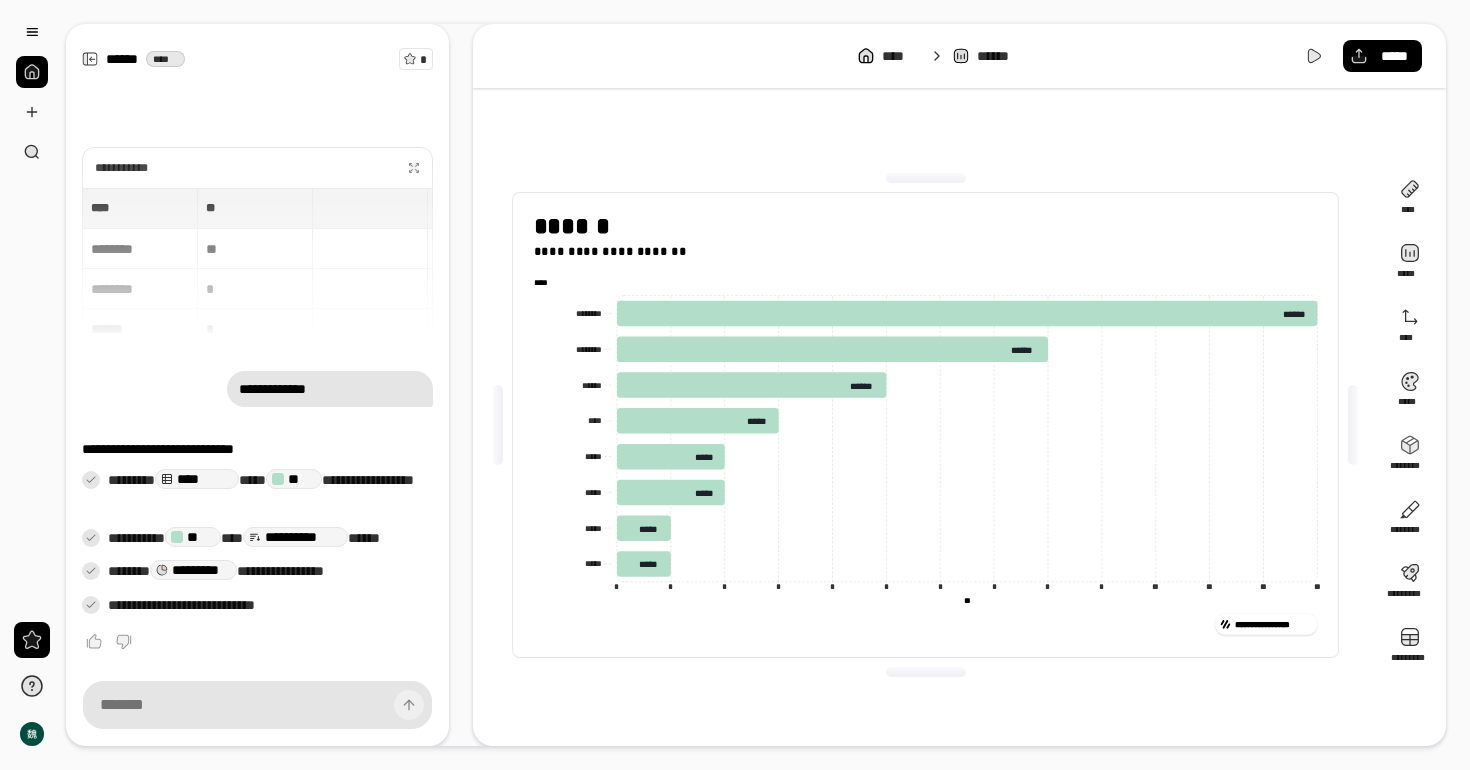 click at bounding box center (32, 72) 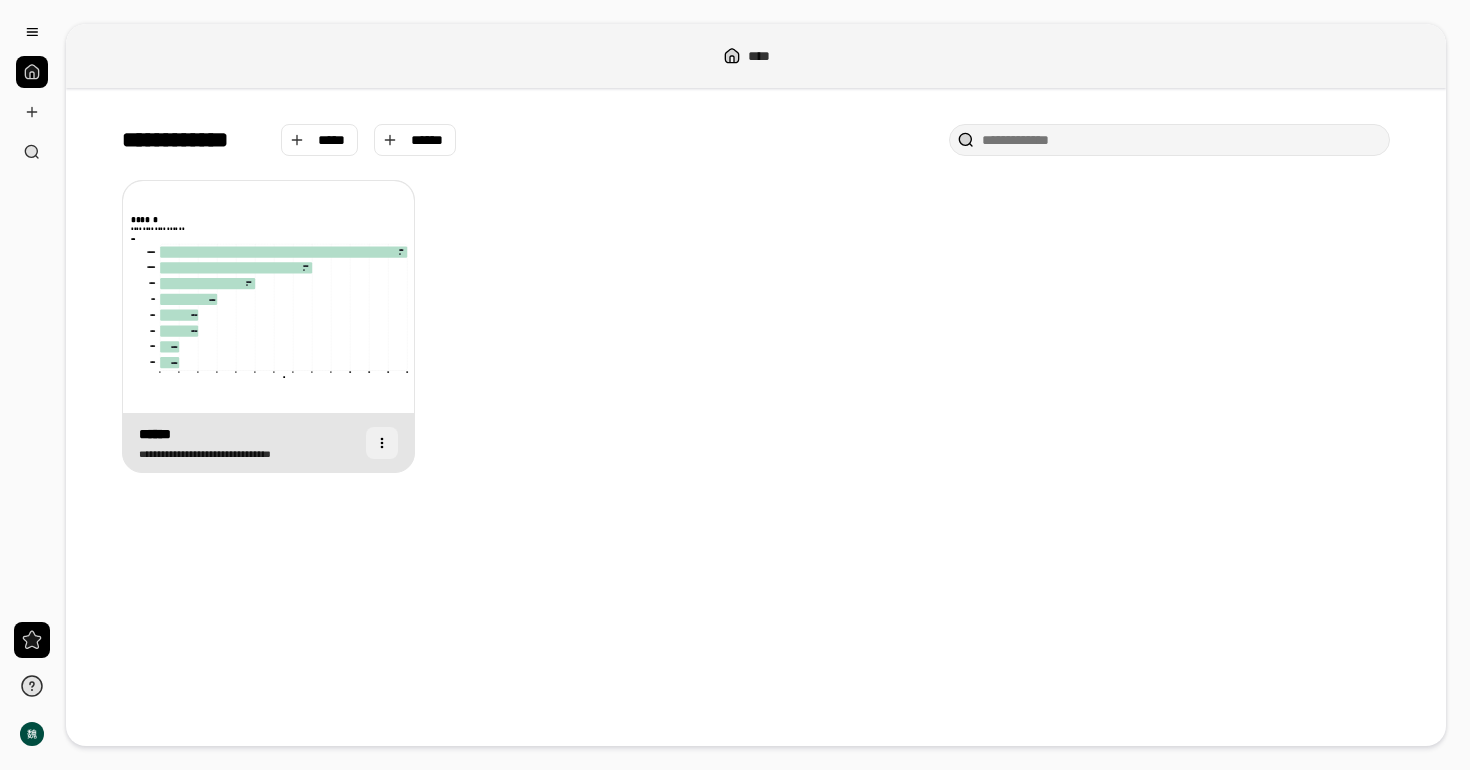 click at bounding box center [382, 443] 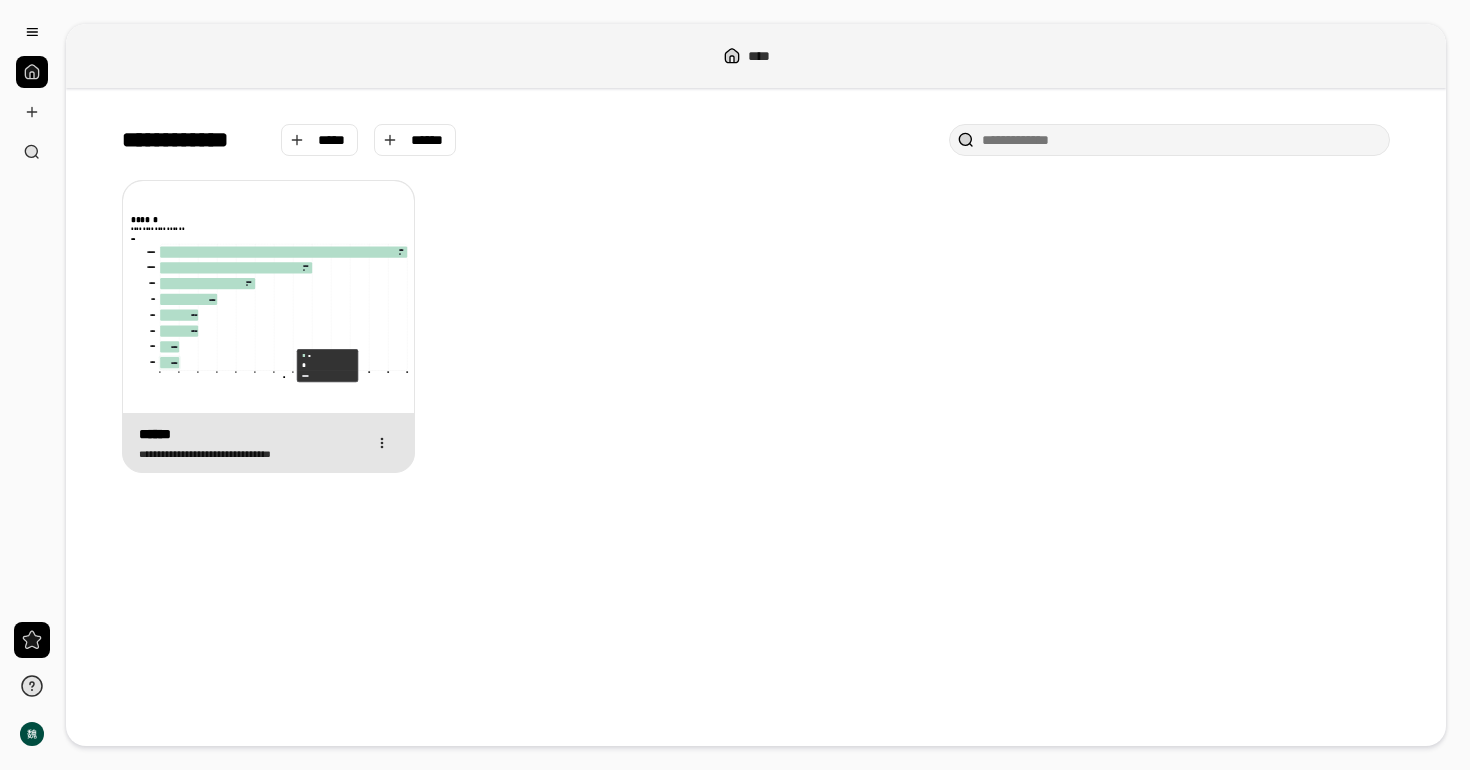 click 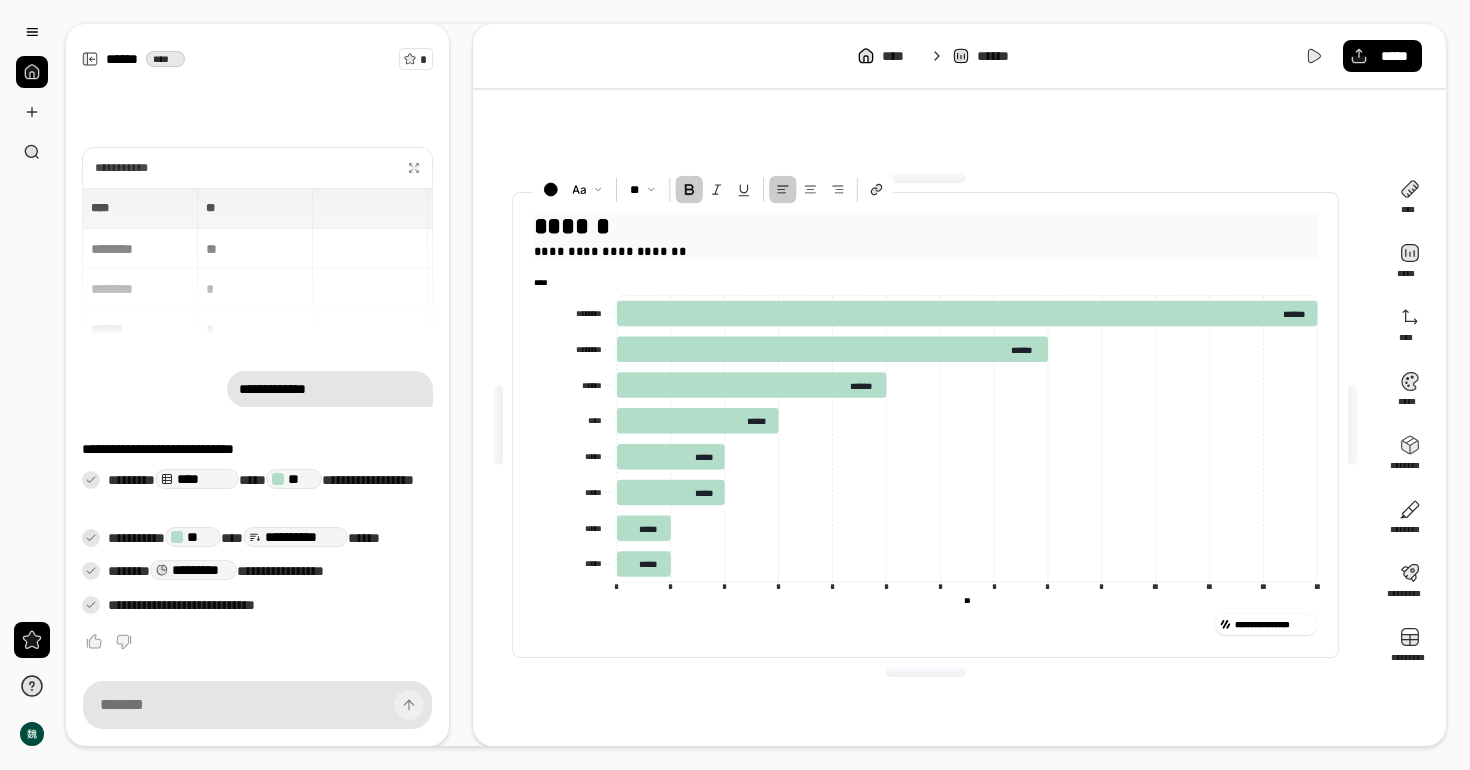 click on "******" at bounding box center (572, 226) 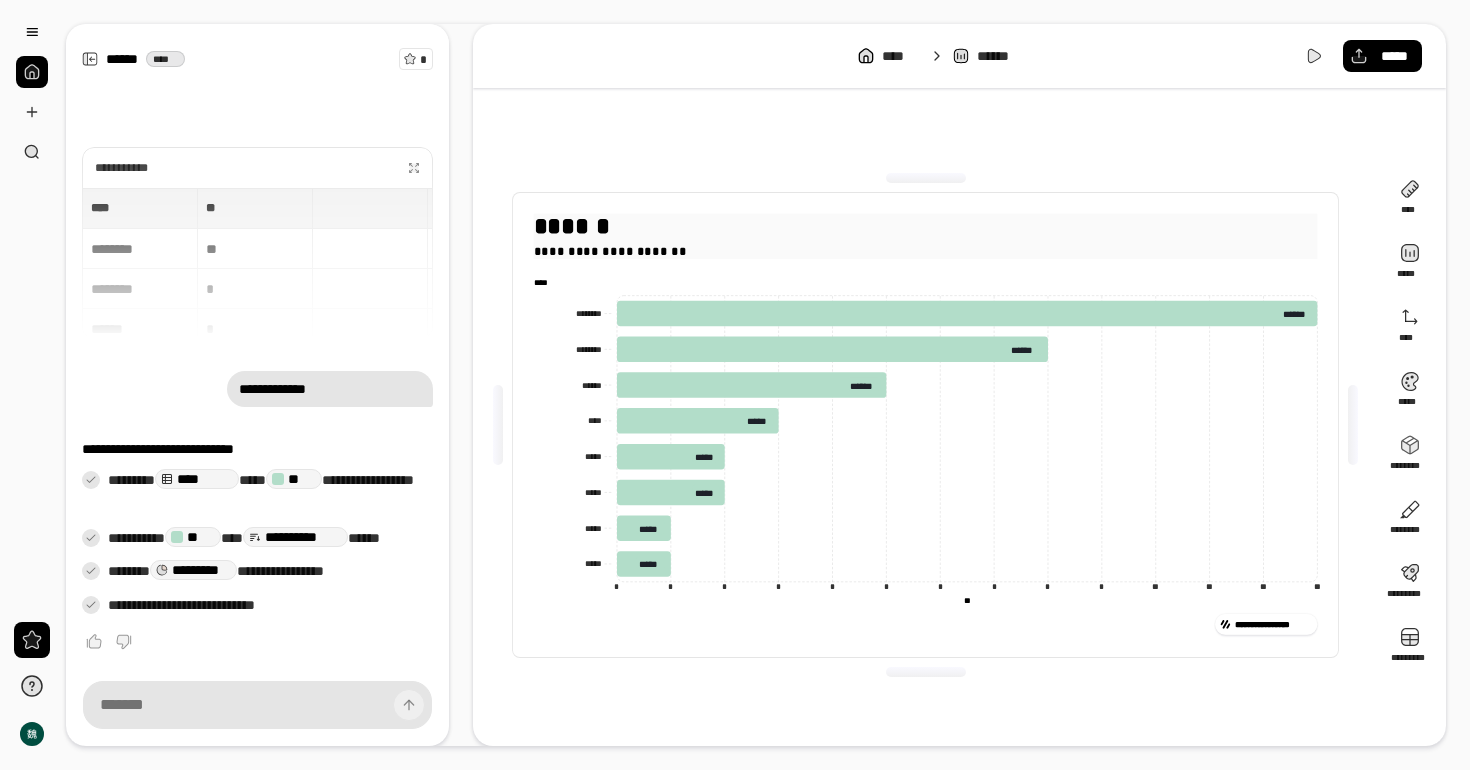 click on "******" at bounding box center [572, 226] 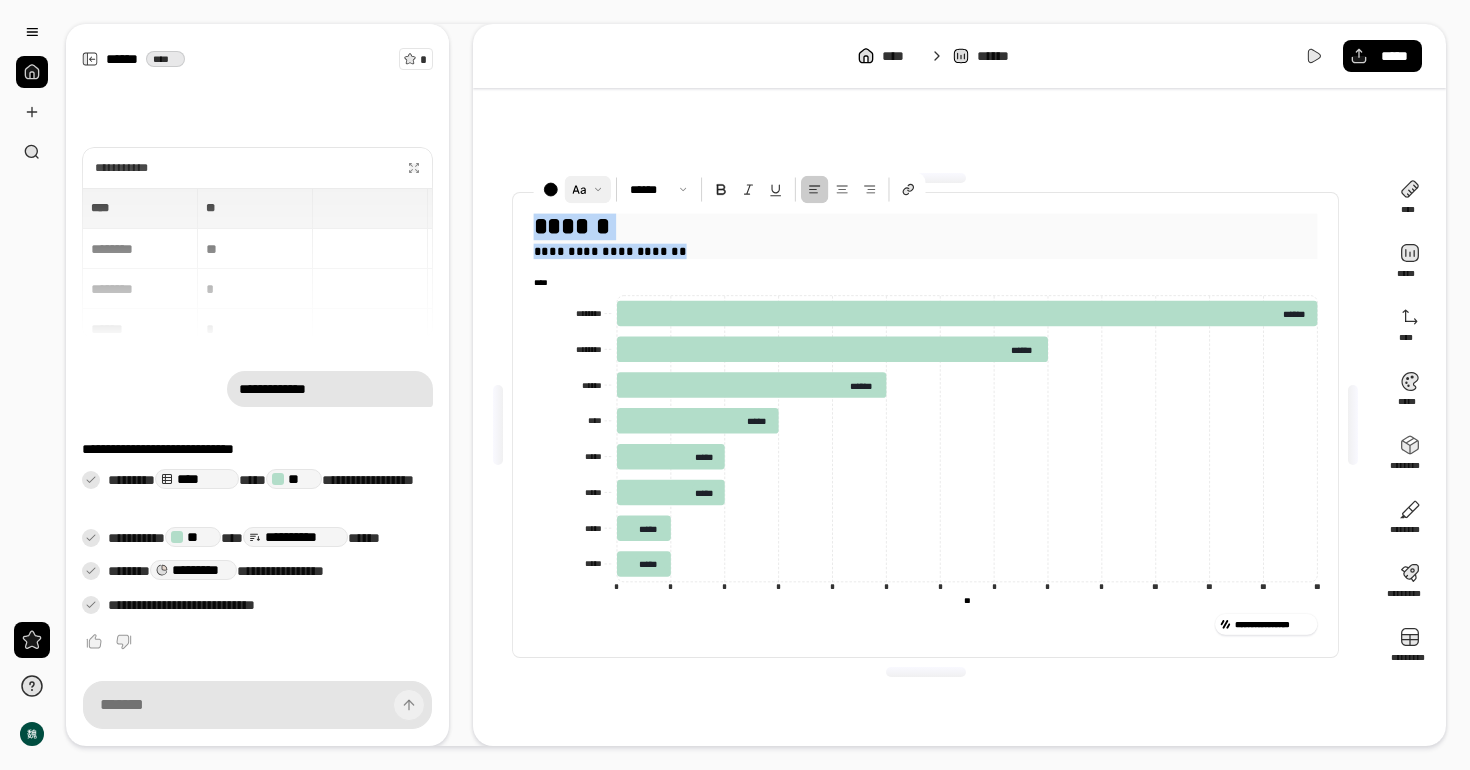click at bounding box center (588, 190) 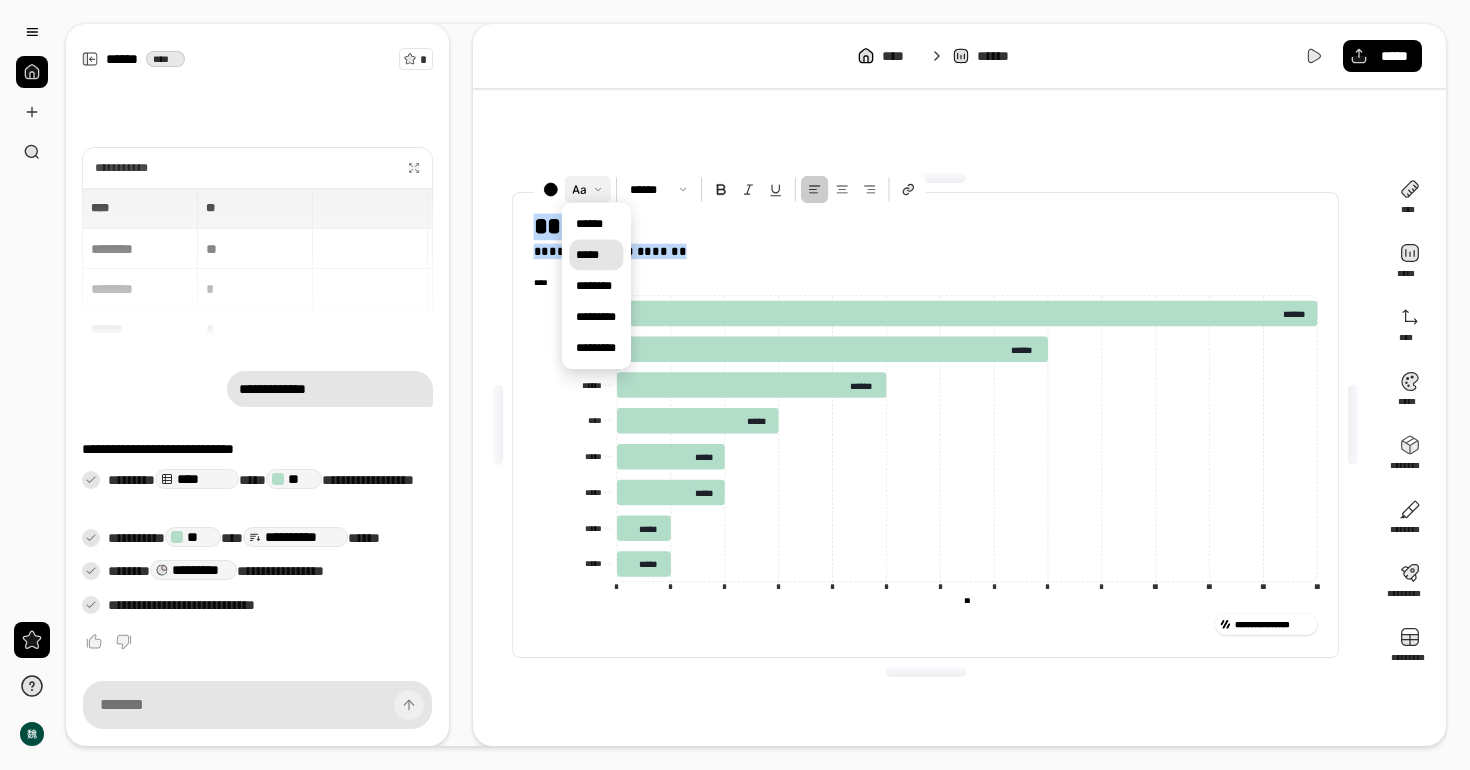 click on "*****" at bounding box center (596, 254) 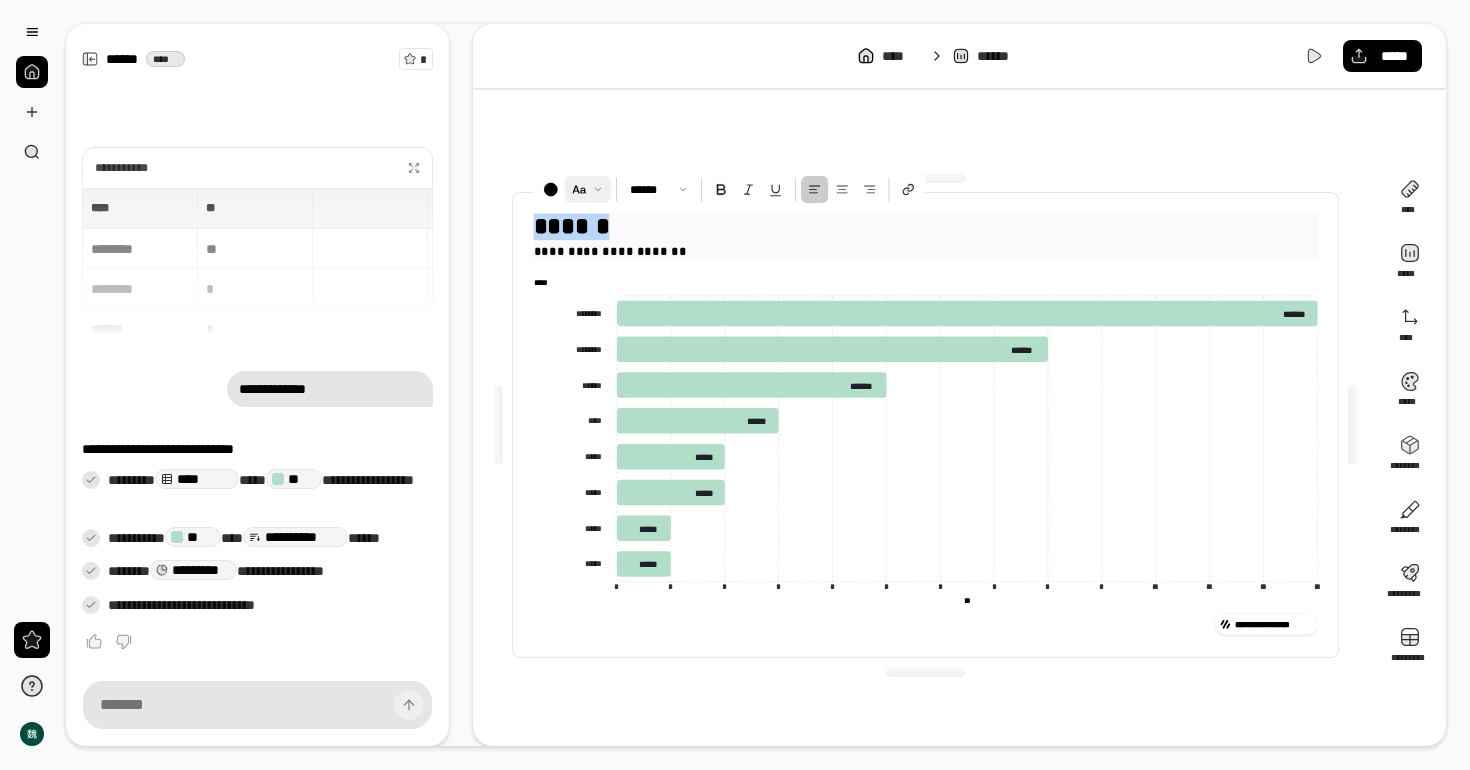 click at bounding box center [588, 190] 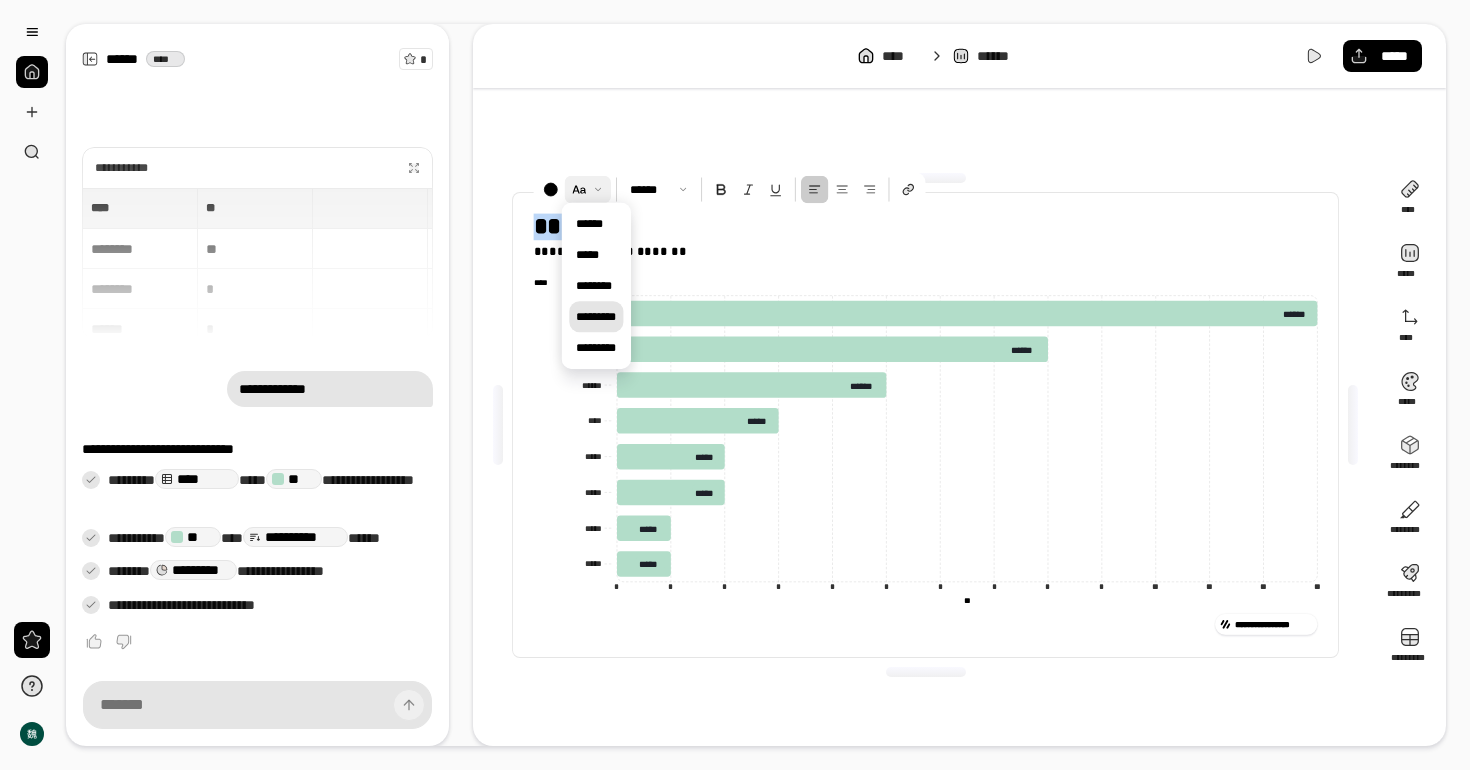 click on "********" at bounding box center (594, 286) 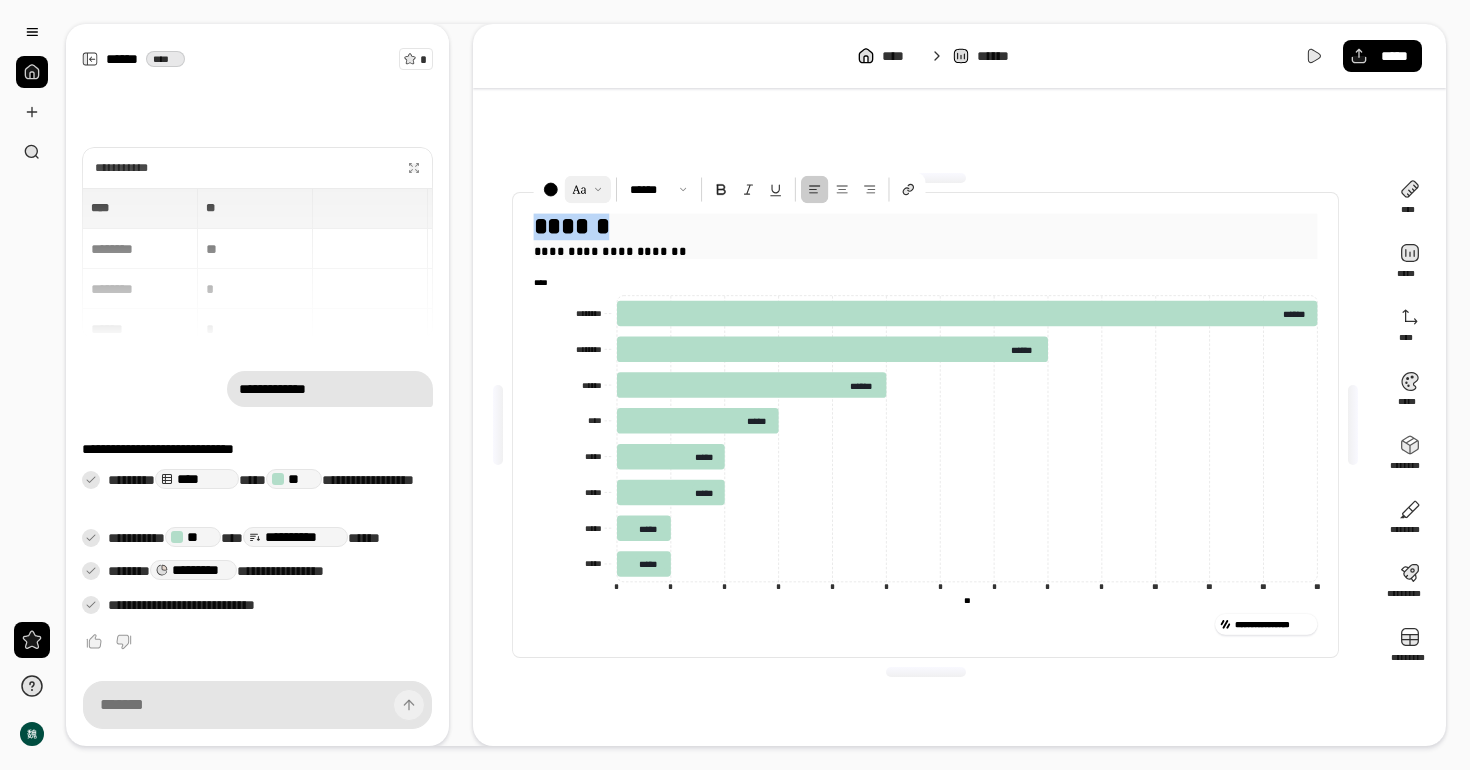 click at bounding box center [588, 190] 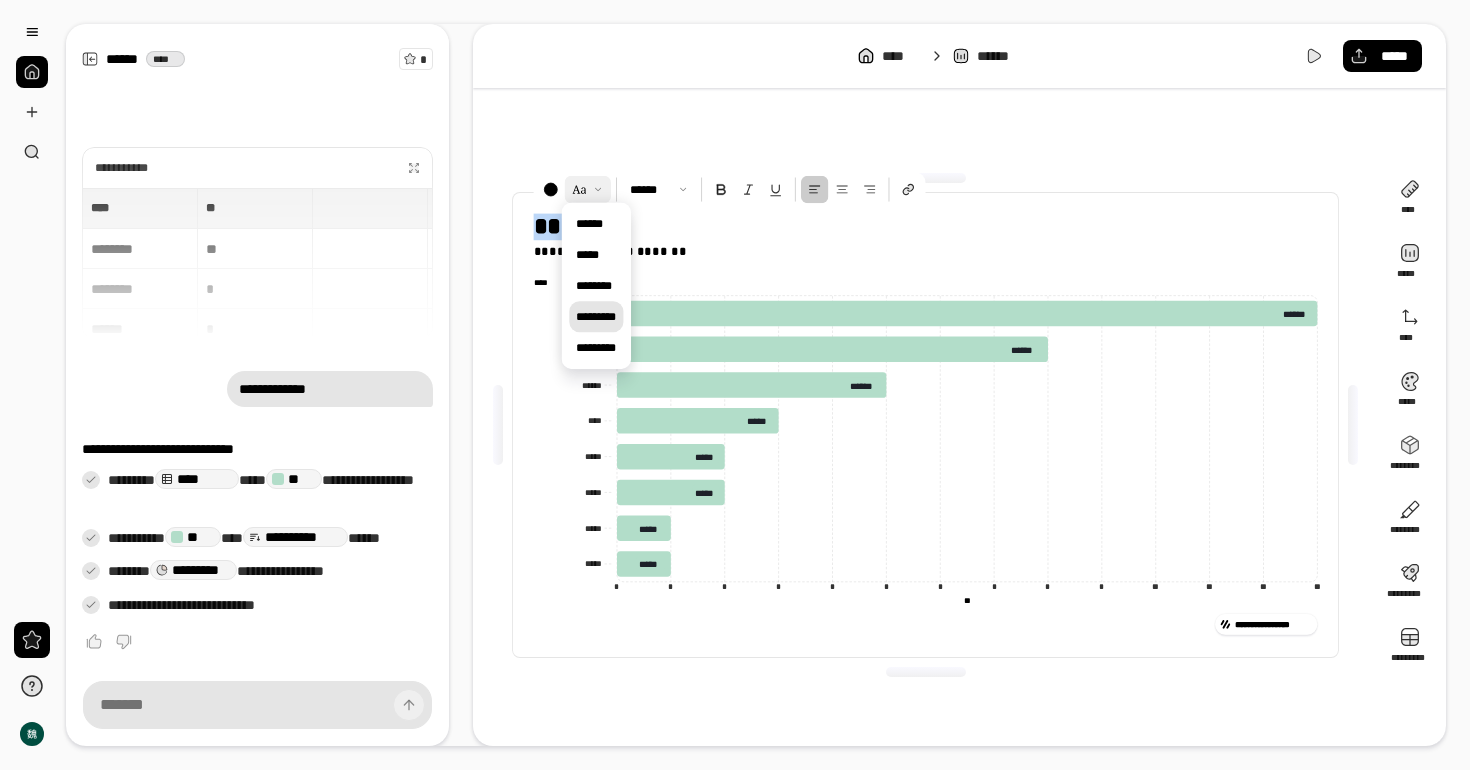 click on "*********" at bounding box center (596, 347) 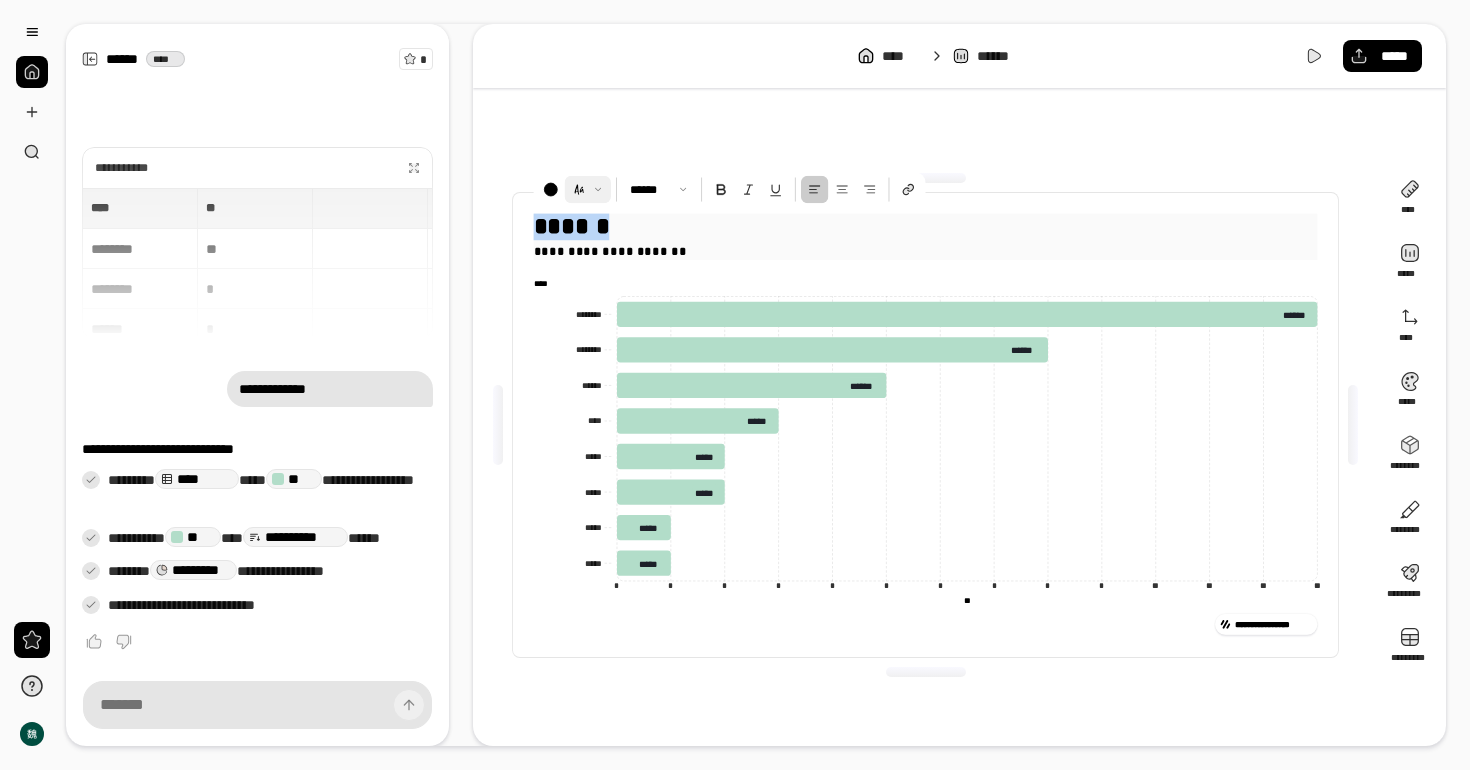 click at bounding box center (588, 190) 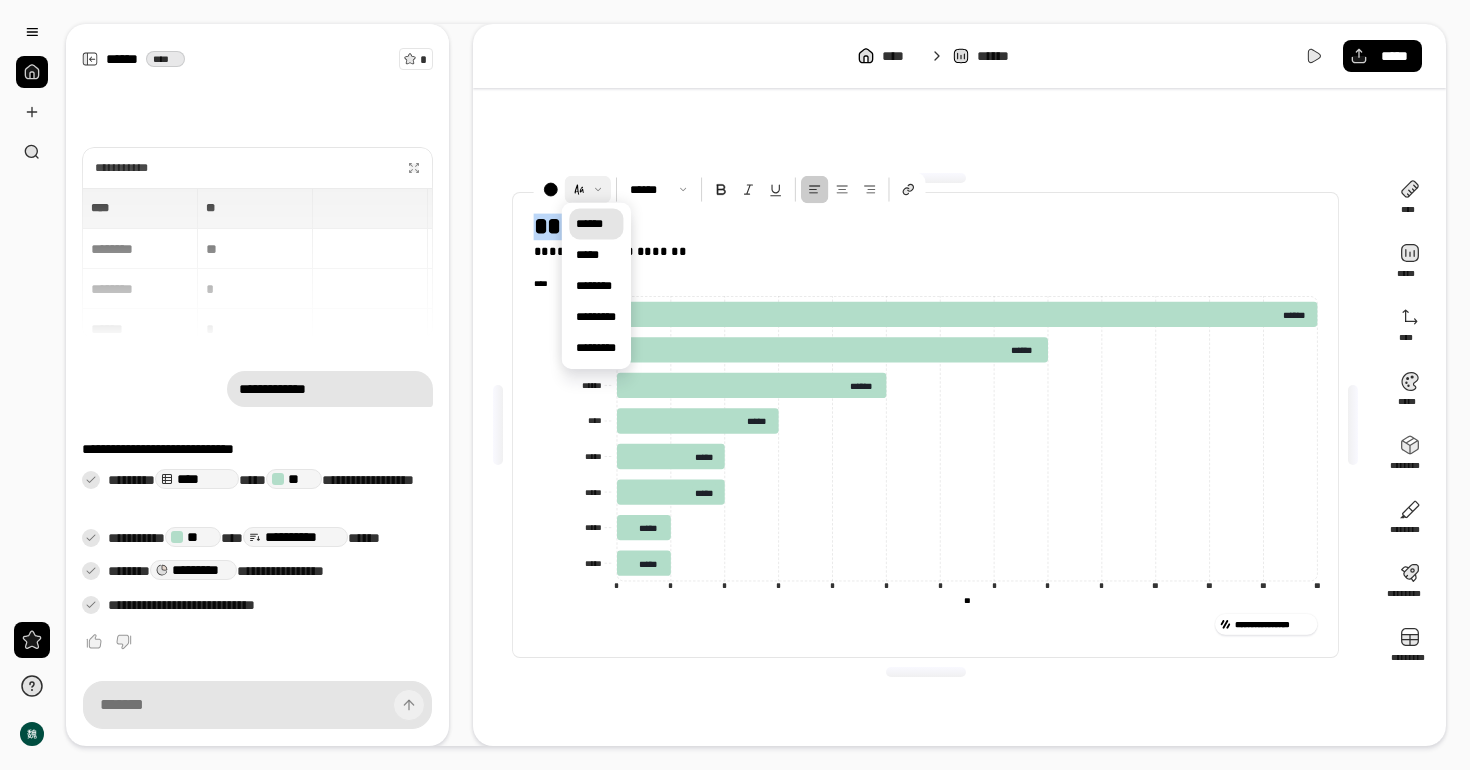 click on "******" at bounding box center [590, 224] 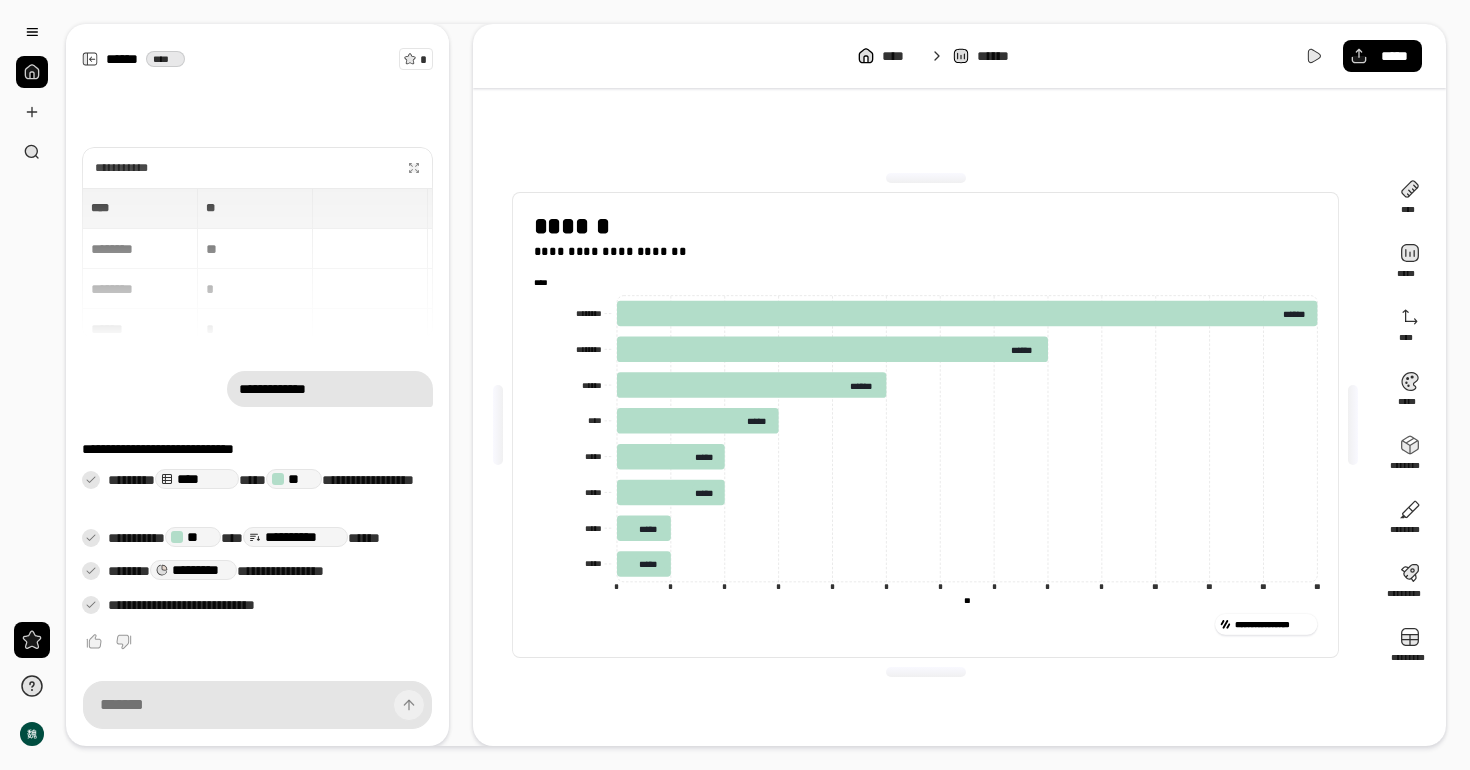 click on "**********" at bounding box center [925, 425] 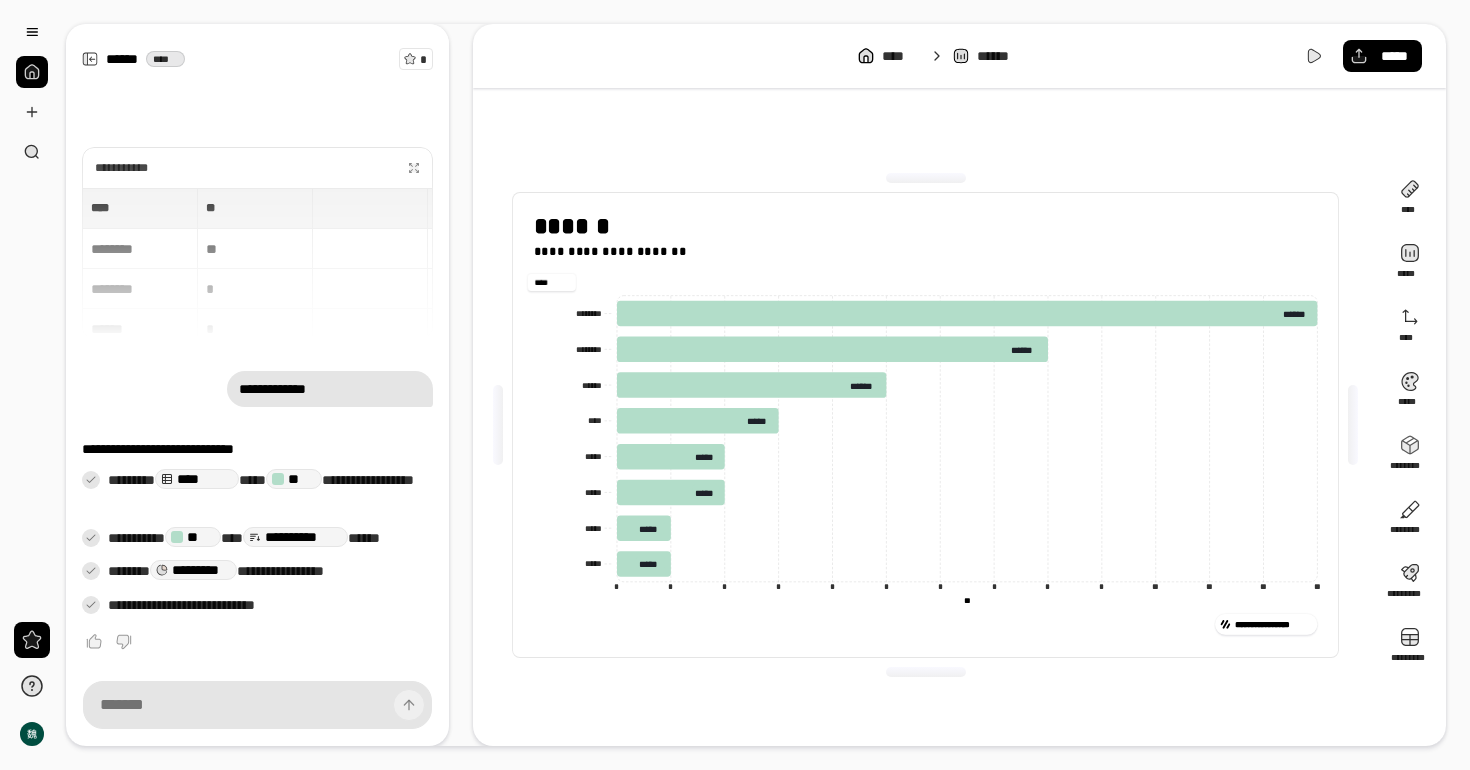click on "****" at bounding box center (552, 282) 